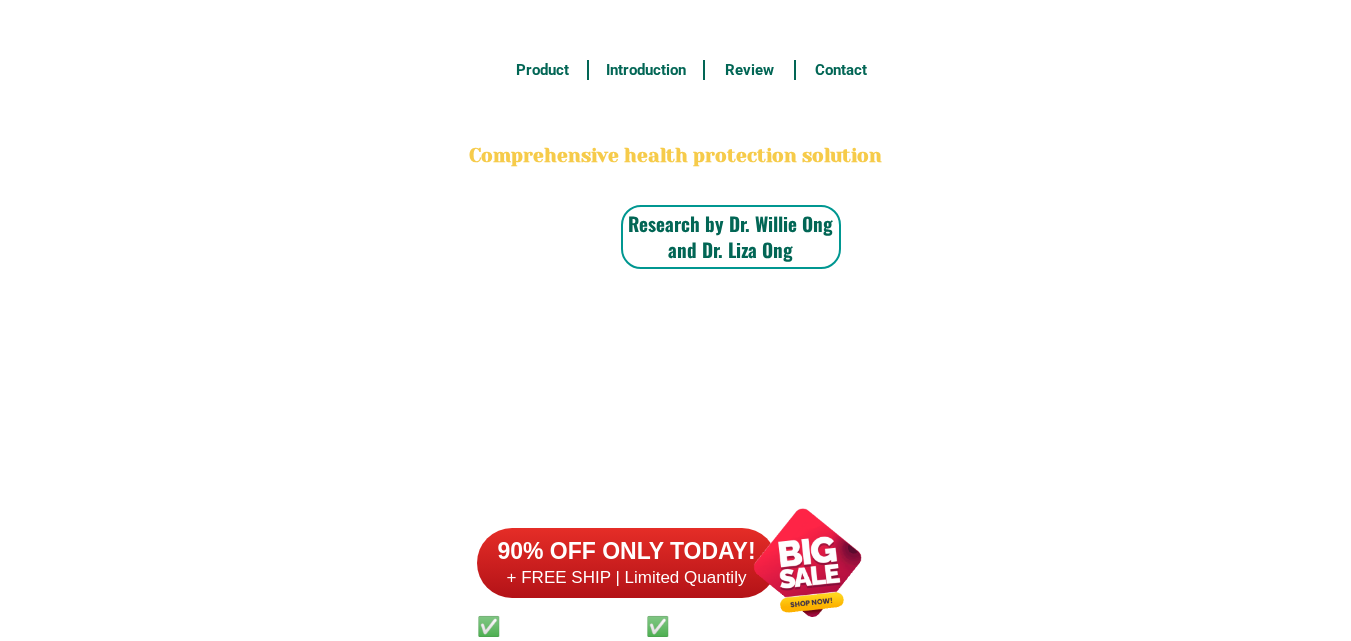 click at bounding box center (671, 15758) 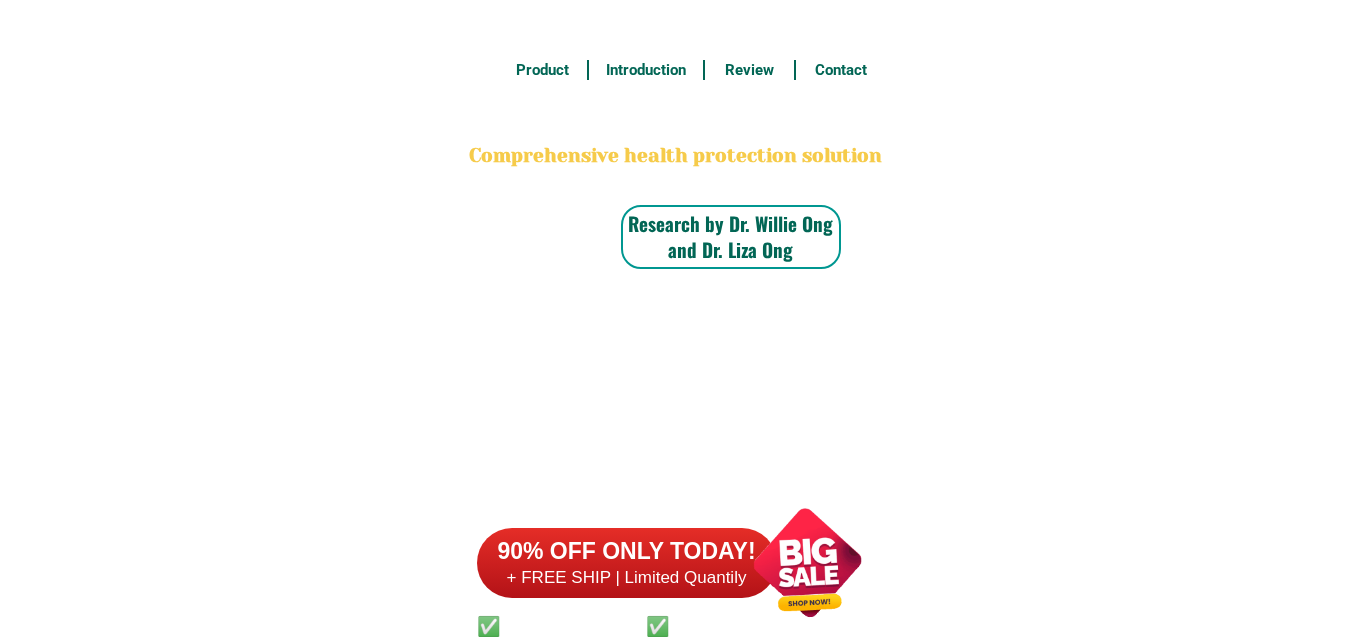 scroll, scrollTop: 15516, scrollLeft: 0, axis: vertical 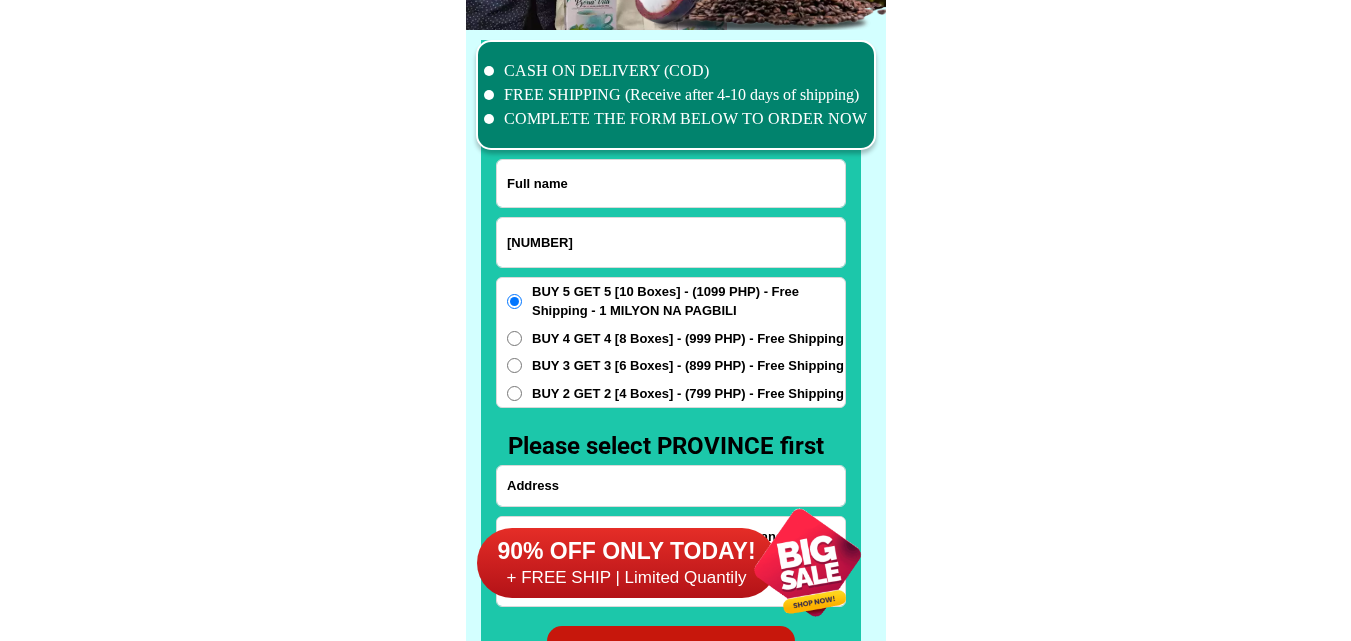 click on "[NUMBER]" at bounding box center (671, 242) 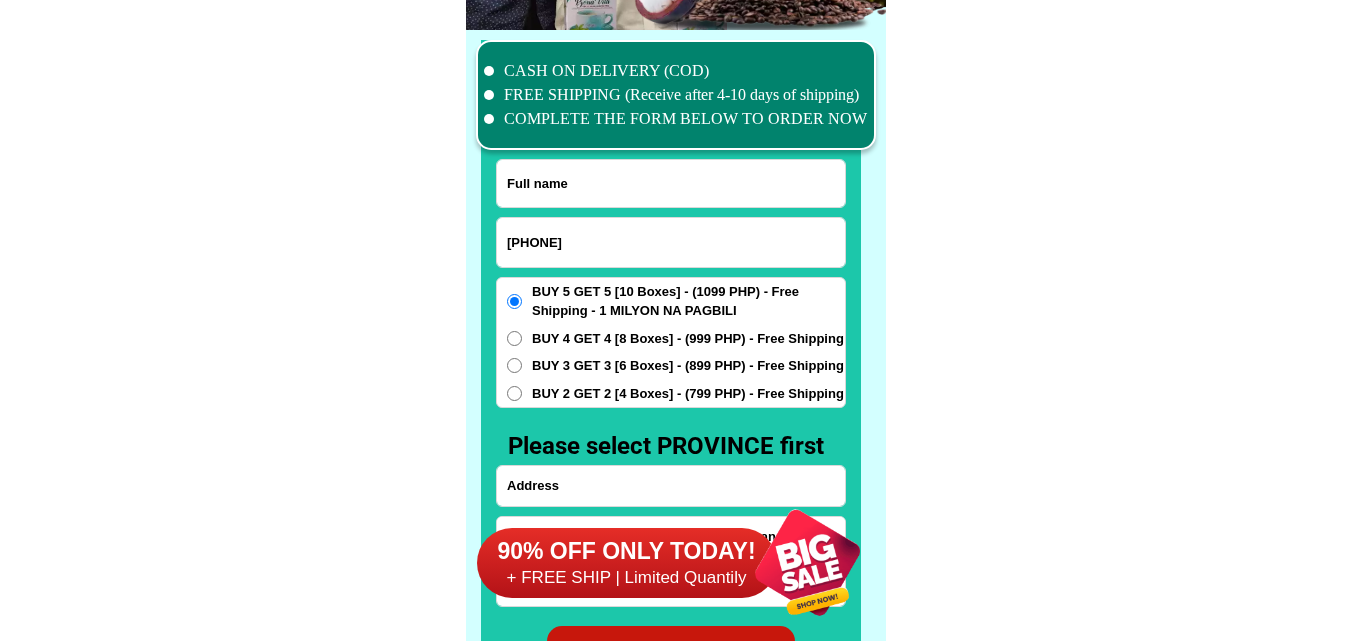 type on "[PHONE]" 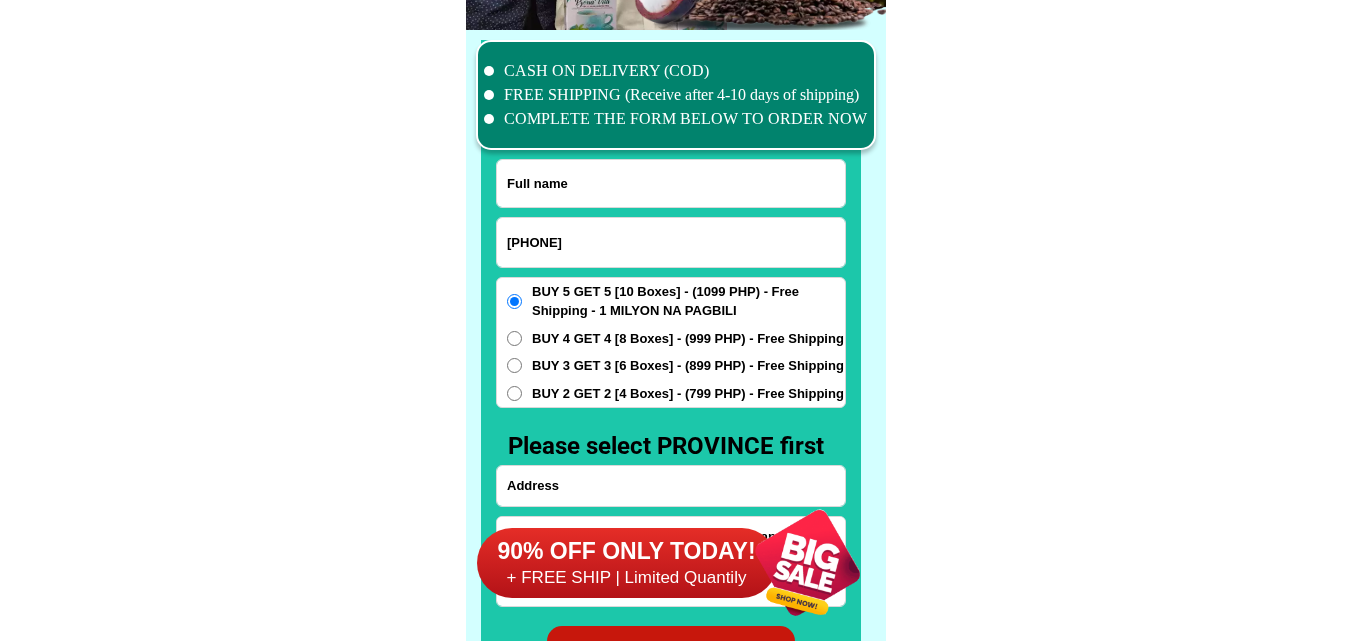 drag, startPoint x: 249, startPoint y: 307, endPoint x: 198, endPoint y: 172, distance: 144.31216 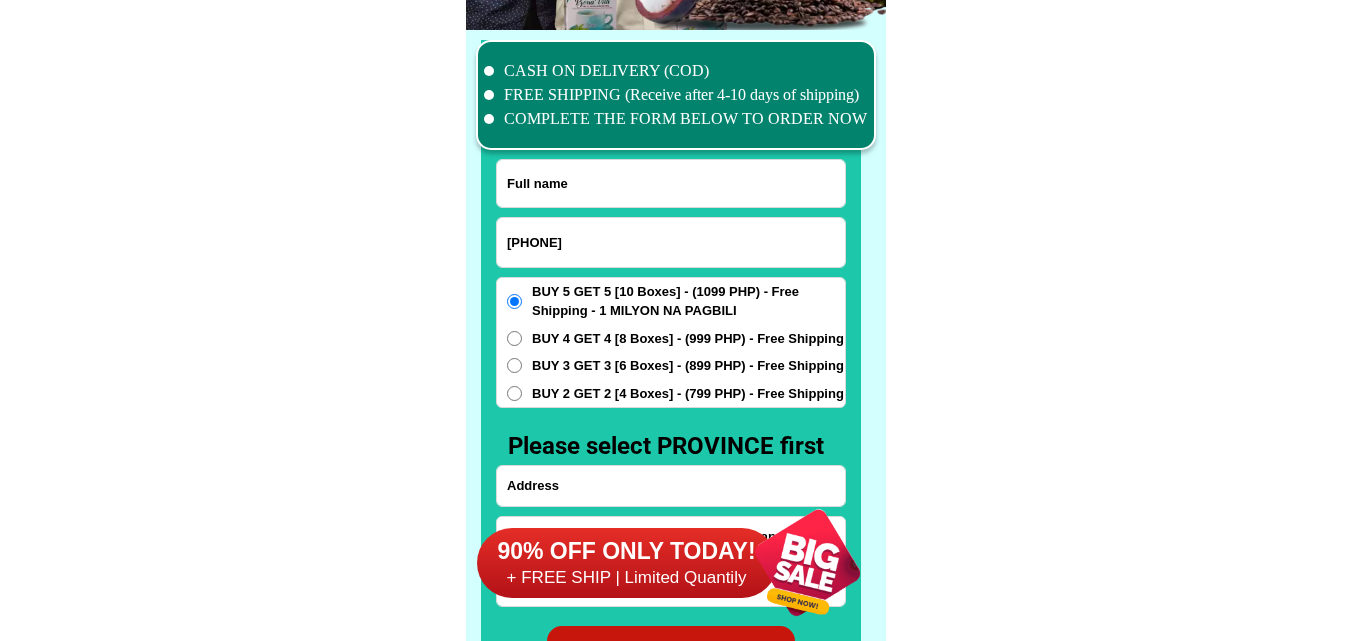 click on "FREE SHIPPING NATIONWIDE Contact Review Introduction Product BONA VITA COFFEE Comprehensive health protection solution
Research by Dr. Willie Ong and Dr. Liza Ong ✅ 𝙰𝚗𝚝𝚒 𝙲𝚊𝚗𝚌𝚎𝚛 ✅ 𝙰𝚗𝚝𝚒 𝚂𝚝𝚛𝚘𝚔𝚎
✅ 𝙰𝚗𝚝𝚒 𝙳𝚒𝚊𝚋𝚎𝚝𝚒𝚌 ✅ 𝙳𝚒𝚊𝚋𝚎𝚝𝚎𝚜 FAKE VS ORIGINAL Noon: nagkaroon ng cancer, hindi makalakad ng normal pagkatapos: uminom ng Bonavita dalawang beses sa isang araw, maaaring maglakad nang mag-isa, bawasan ang mga sintomas ng kanser The product has been certified for
safety and effectiveness Prevent and combat signs of diabetes, hypertension, and cardiovascular diseases Helps strengthen bones and joints Prevent cancer Reduce excess fat Anti-aging BONAVITA CAFE WITH HYDROLYZED COLLAGEN Enemy of the cause of disease LIZA ONG Doc Nutrition Department of Philippines General Hospital shared that BONA VITA CAFE sprouts are the panacea in anti - aging and anti-disease. Start After 1 week" at bounding box center (675, -6071) 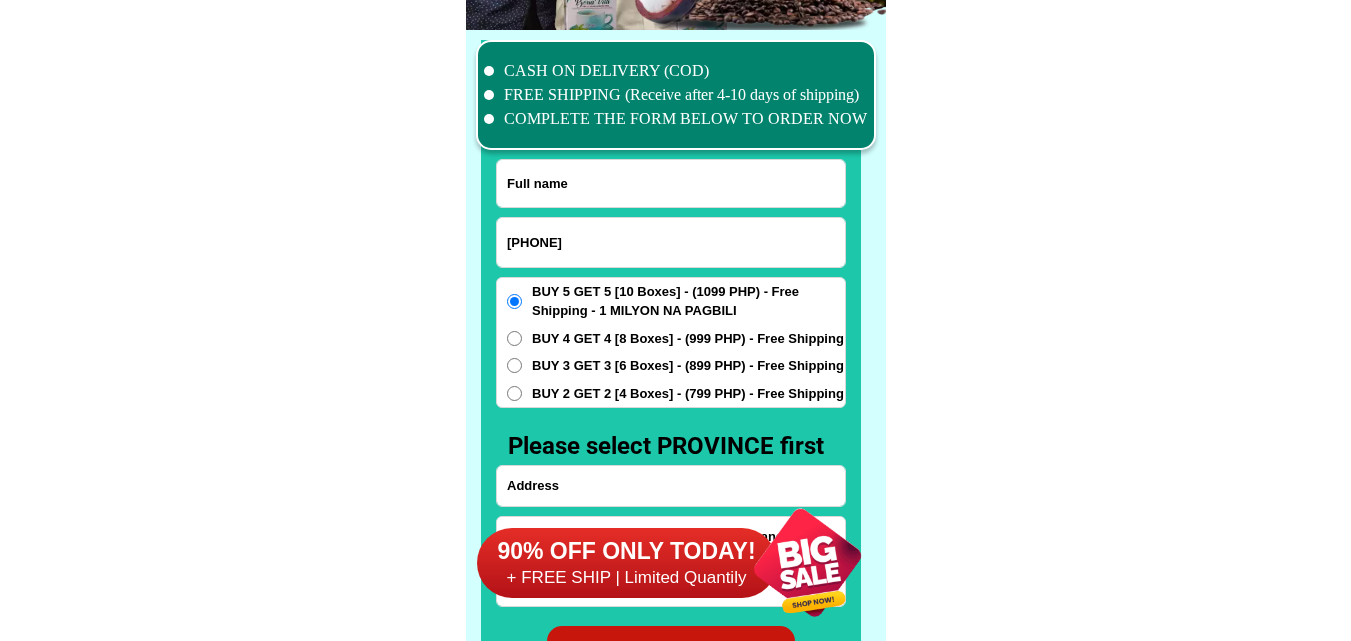 click at bounding box center (671, 183) 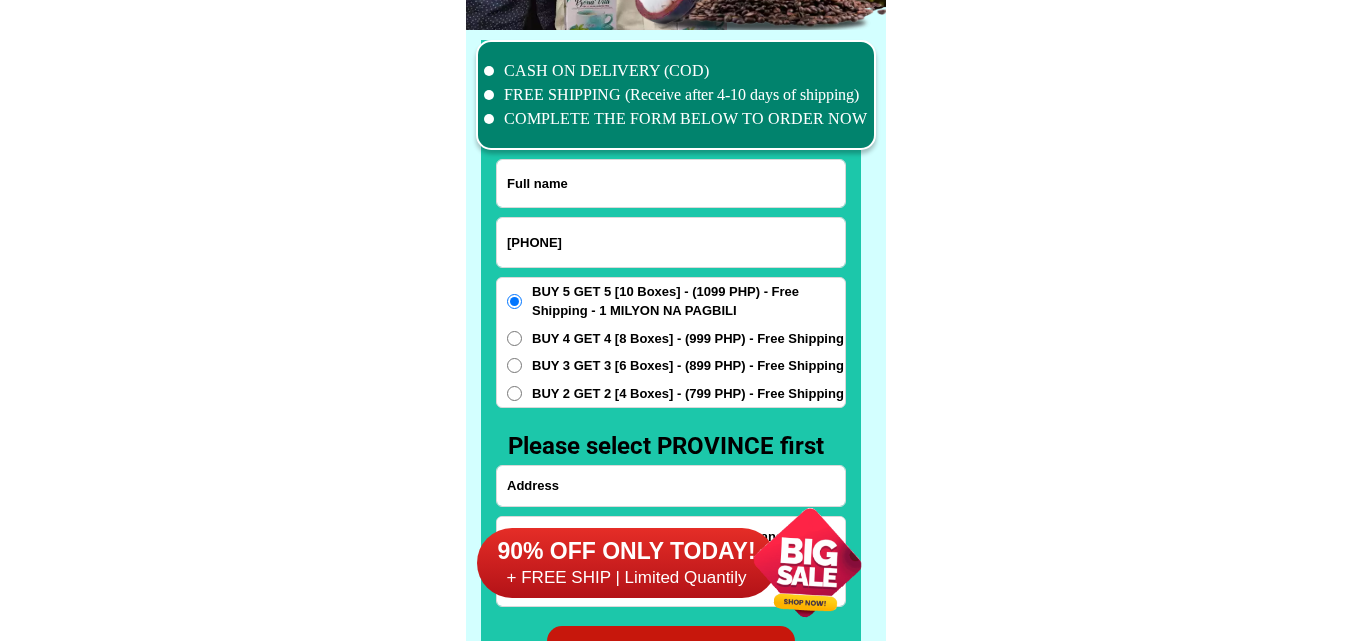 paste on "[FIRST] [LAST]" 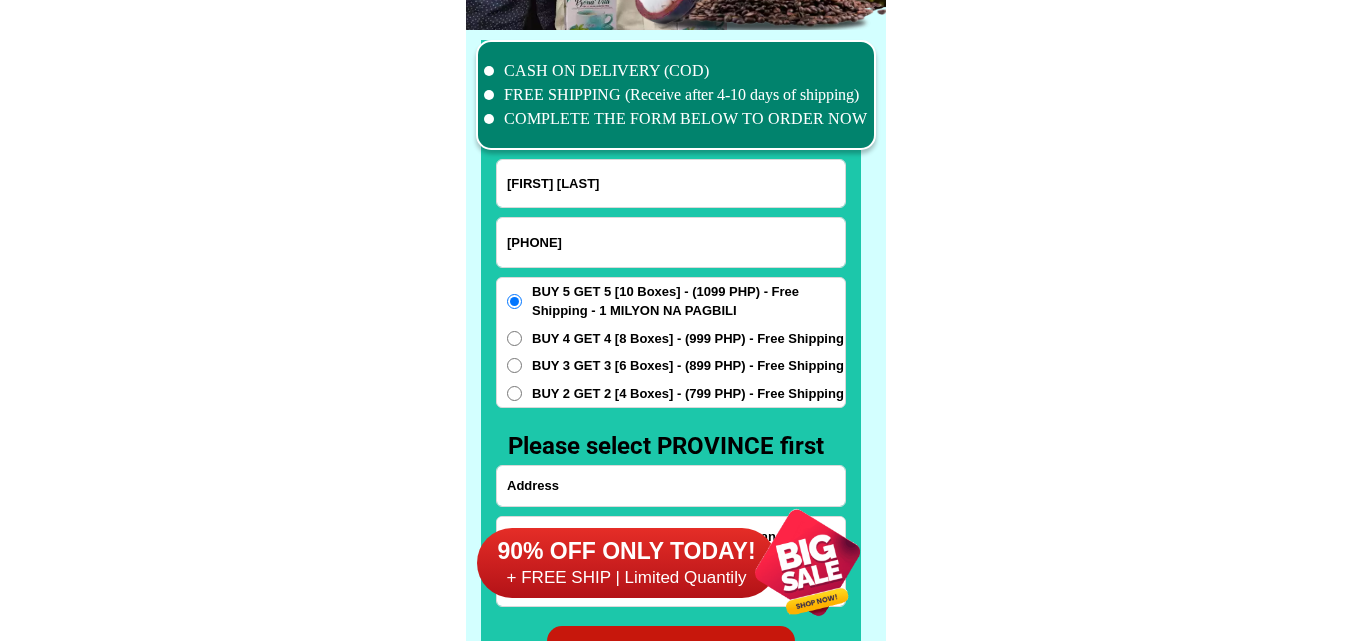 type on "[FIRST] [LAST]" 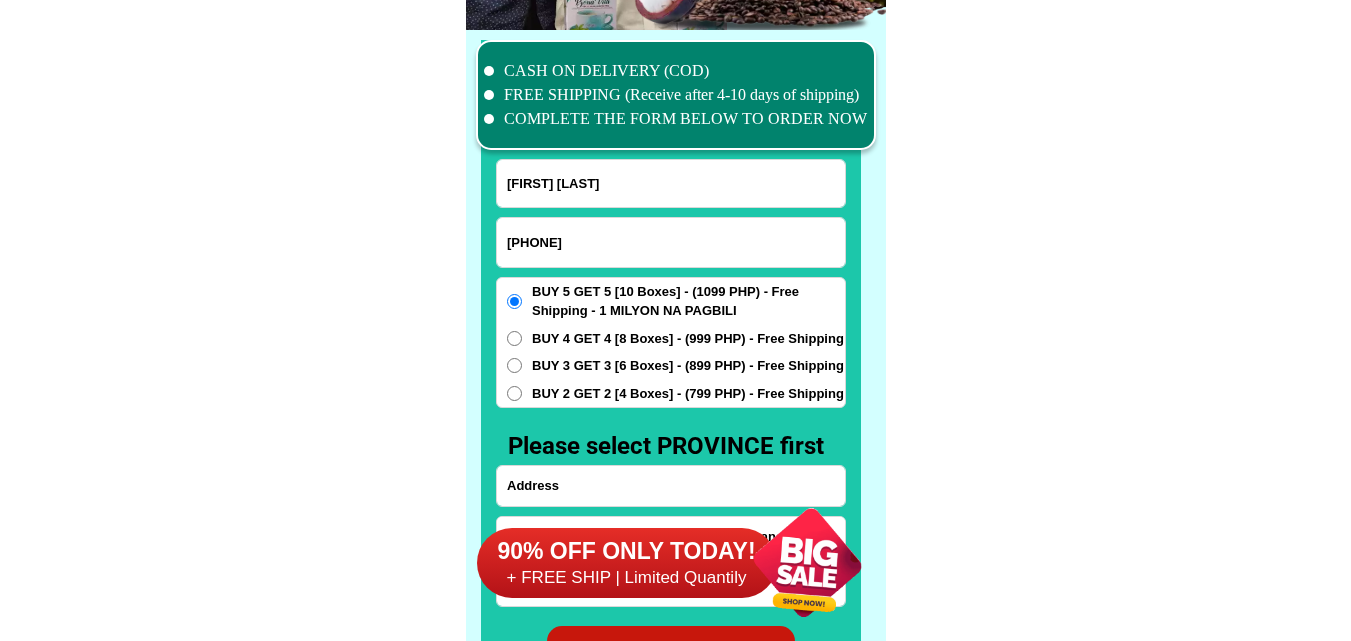 paste on "[CITY] [NUMBER] [CITY] [CITY] [CITY]" 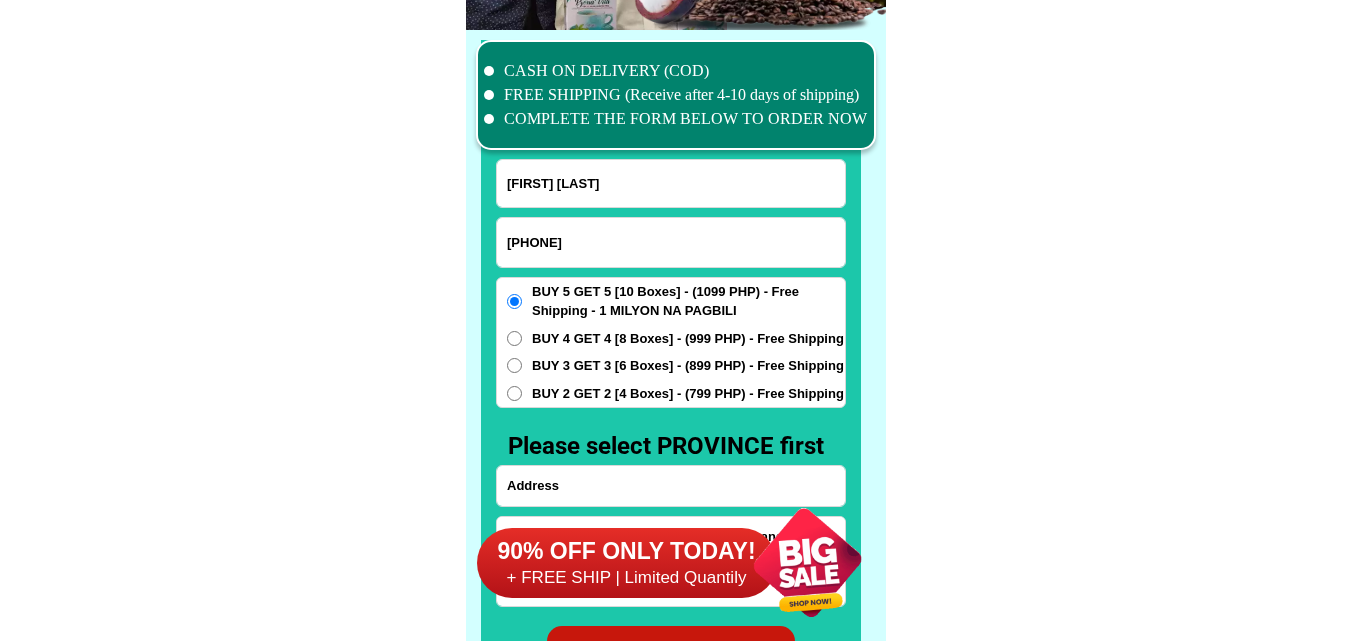 click at bounding box center (671, 486) 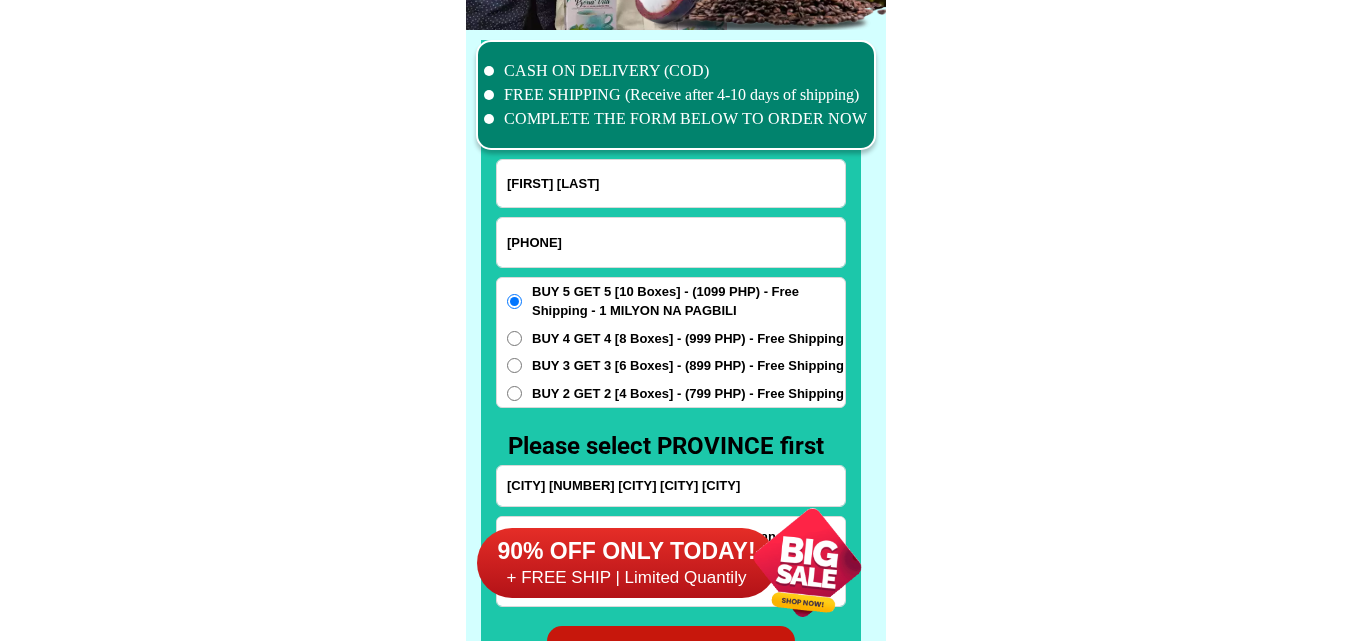 scroll, scrollTop: 15616, scrollLeft: 0, axis: vertical 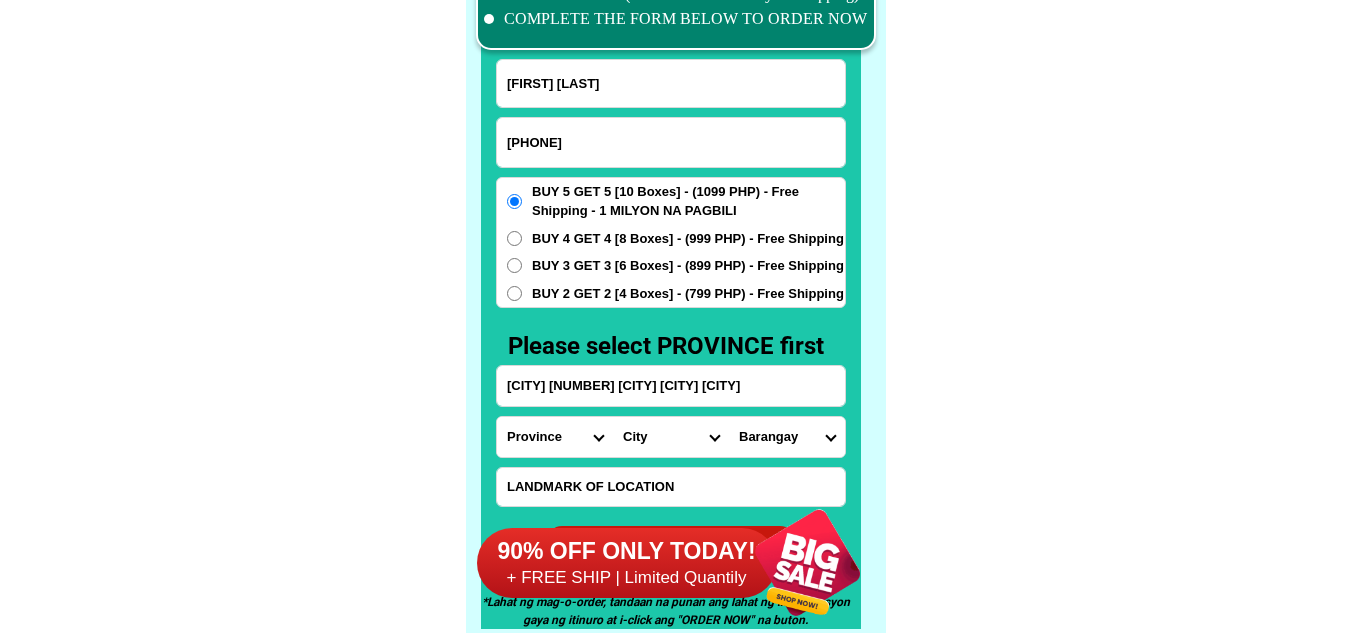 type on "[CITY] [NUMBER] [CITY] [CITY] [CITY]" 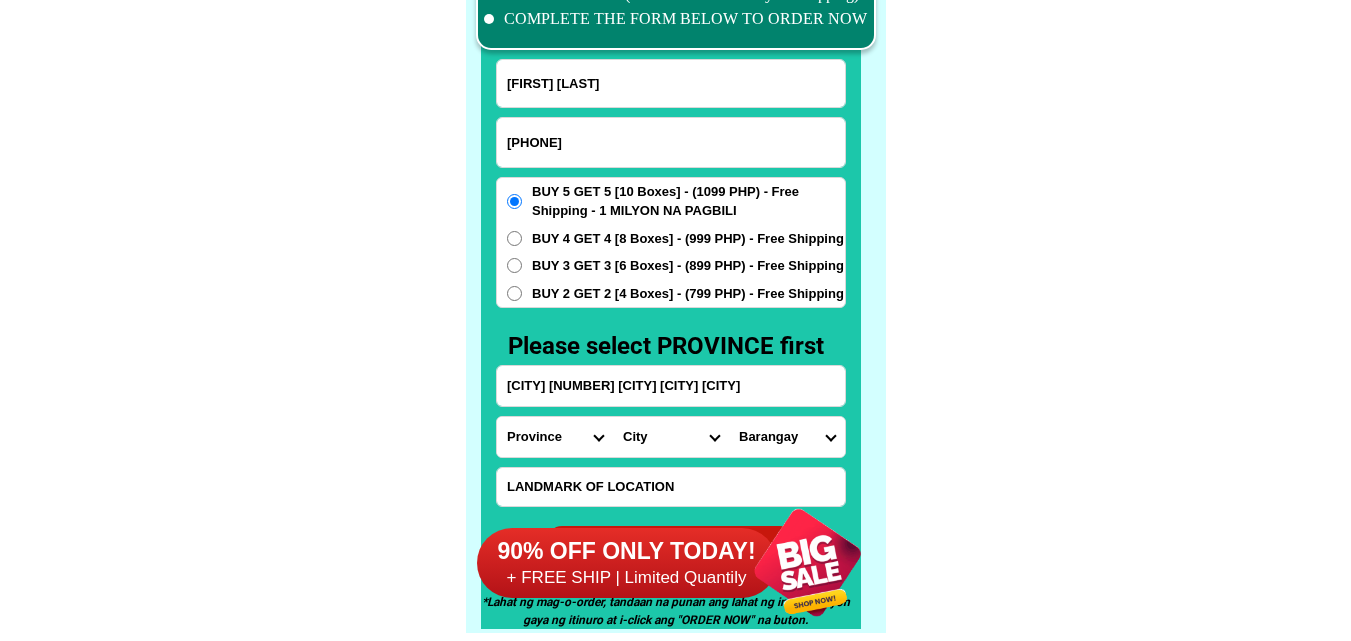 click on "Province Abra Agusan-del-norte Agusan-del-sur Aklan Albay Antique Apayao Aurora Basilan Bataan Batanes Batangas Benguet Biliran Bohol Bukidnon Bulacan Cagayan Camarines-norte Camarines-sur Camiguin Capiz Catanduanes Cavite Cebu Cotabato Davao-de-oro Davao-del-norte Davao-del-sur Davao-occidental Davao-oriental Dinagat-islands Eastern-samar Guimaras Ifugao Ilocos-norte Ilocos-sur Iloilo Isabela Kalinga La-union Laguna Lanao-del-norte Lanao-del-sur Leyte Maguindanao Marinduque Masbate Metro-manila Misamis-occidental Misamis-oriental Mountain-province Negros-occidental Negros-oriental Northern-samar Nueva-ecija Nueva-vizcaya Occidental-mindoro Oriental-mindoro Palawan Pampanga Pangasinan Quezon Quirino Rizal Romblon Sarangani Siquijor Sorsogon South-cotabato Southern-leyte Sultan-kudarat Sulu Surigao-del-norte Surigao-del-sur Tarlac Tawi-tawi Western-samar Zambales Zamboanga-del-norte Zamboanga-del-sur Zamboanga-sibugay" at bounding box center (555, 437) 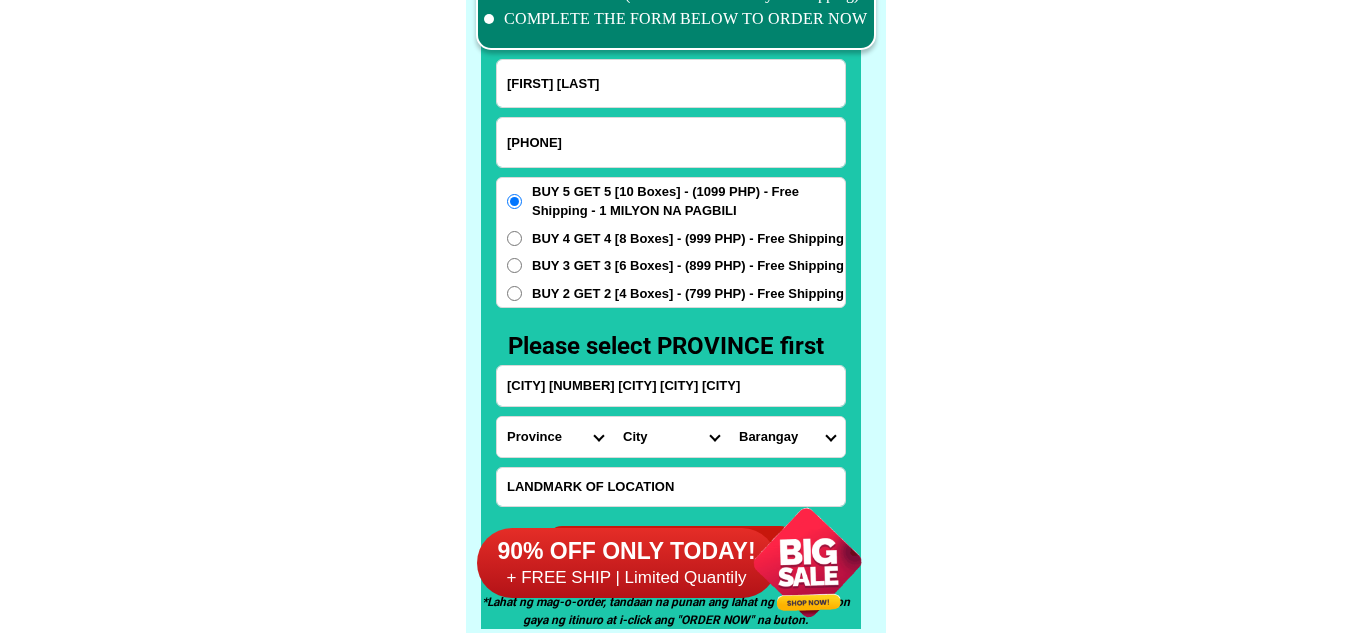 select on "63_761" 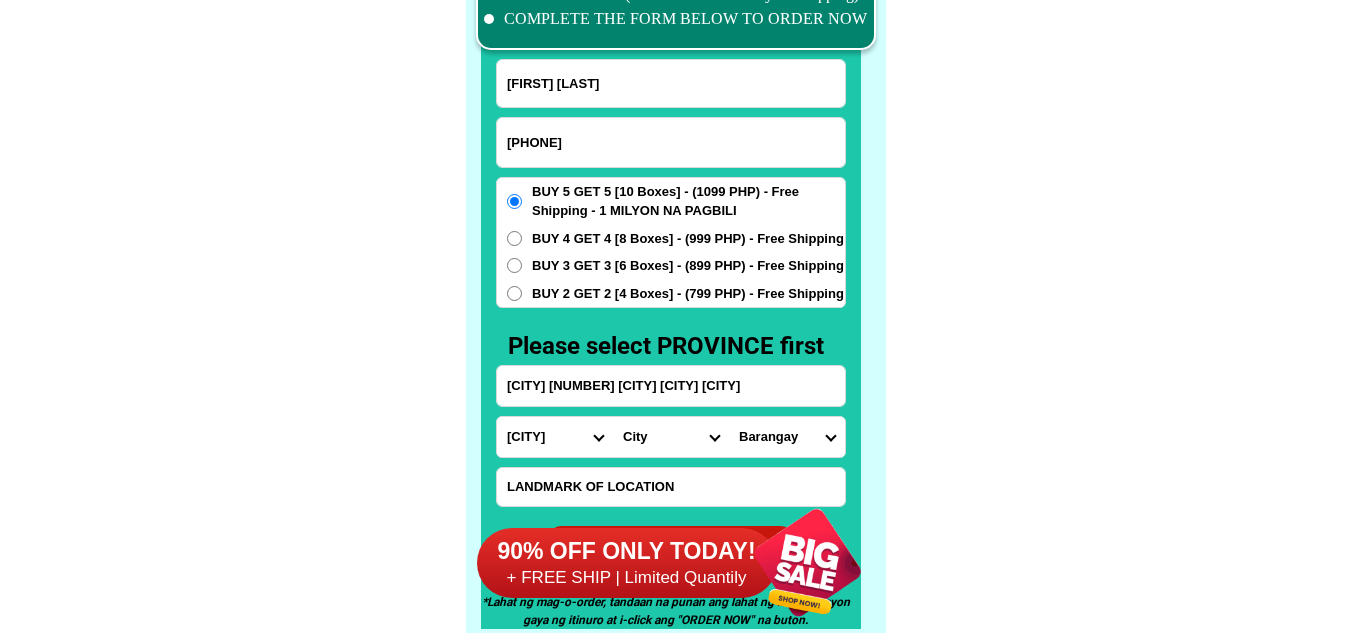 click on "Province Abra Agusan-del-norte Agusan-del-sur Aklan Albay Antique Apayao Aurora Basilan Bataan Batanes Batangas Benguet Biliran Bohol Bukidnon Bulacan Cagayan Camarines-norte Camarines-sur Camiguin Capiz Catanduanes Cavite Cebu Cotabato Davao-de-oro Davao-del-norte Davao-del-sur Davao-occidental Davao-oriental Dinagat-islands Eastern-samar Guimaras Ifugao Ilocos-norte Ilocos-sur Iloilo Isabela Kalinga La-union Laguna Lanao-del-norte Lanao-del-sur Leyte Maguindanao Marinduque Masbate Metro-manila Misamis-occidental Misamis-oriental Mountain-province Negros-occidental Negros-oriental Northern-samar Nueva-ecija Nueva-vizcaya Occidental-mindoro Oriental-mindoro Palawan Pampanga Pangasinan Quezon Quirino Rizal Romblon Sarangani Siquijor Sorsogon South-cotabato Southern-leyte Sultan-kudarat Sulu Surigao-del-norte Surigao-del-sur Tarlac Tawi-tawi Western-samar Zambales Zamboanga-del-norte Zamboanga-del-sur Zamboanga-sibugay" at bounding box center (555, 437) 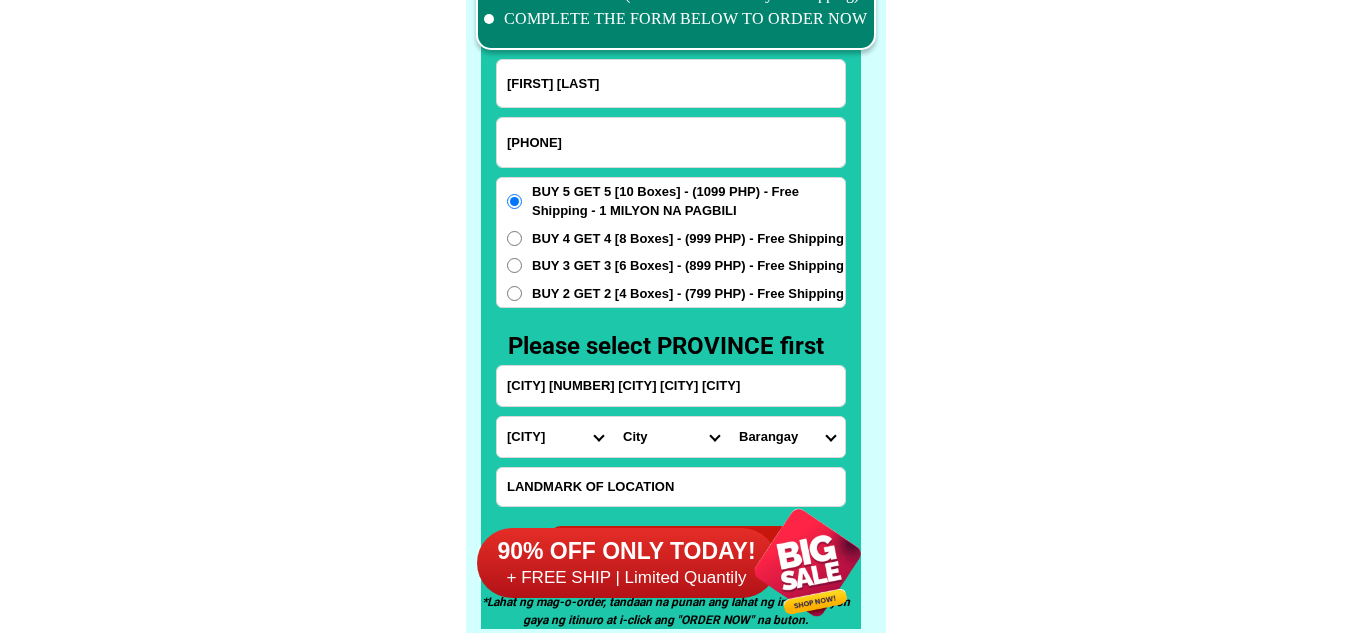 click on "City Angat Balagtas Baliuag Bocaue Bulacan Bulacan-hagonoy Bulacan-plaridel Bulacan-san-ildefonso Bulacan-san-miguel Bulacan-san-rafael Bulacan-santa-maria Bustos Calumpit Dona-remedios-trinidad Guiguinto Malolos-city Marilao Meycauayan-city Norzagaray Obando Pandi Paombong Pulilan San-jose-del-monte-city" at bounding box center (671, 437) 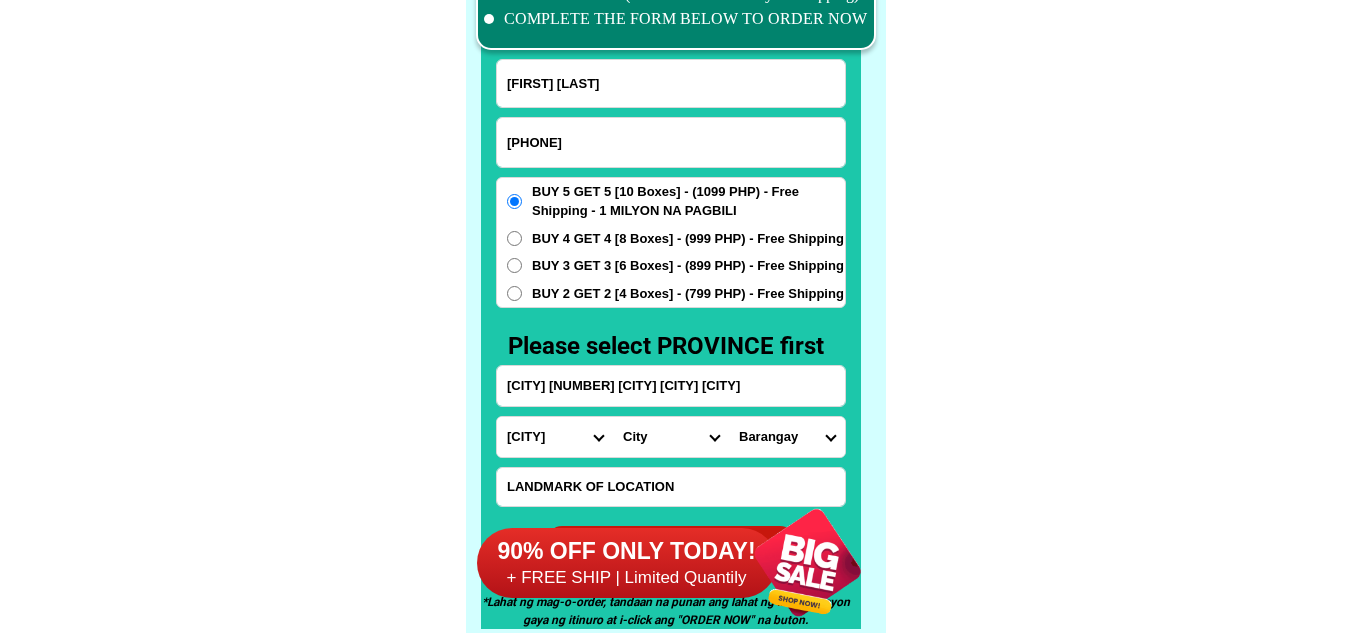 select on "[POSTAL_CODE]" 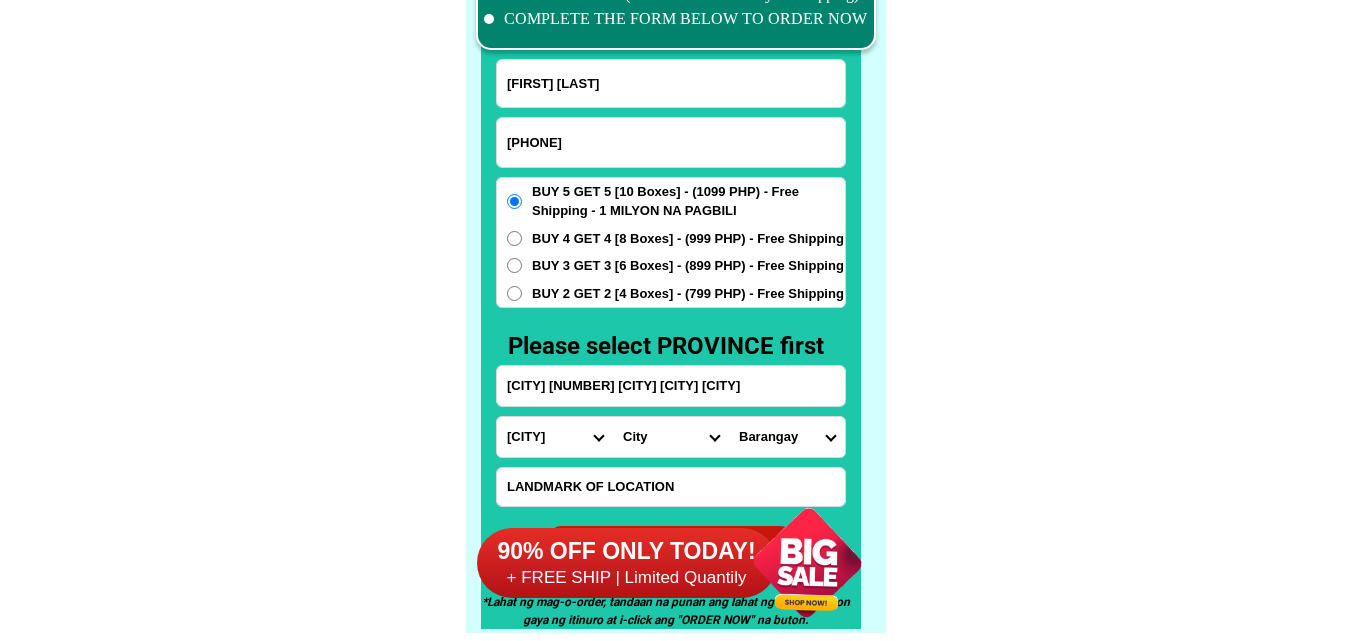 click on "City Angat Balagtas Baliuag Bocaue Bulacan Bulacan-hagonoy Bulacan-plaridel Bulacan-san-ildefonso Bulacan-san-miguel Bulacan-san-rafael Bulacan-santa-maria Bustos Calumpit Dona-remedios-trinidad Guiguinto Malolos-city Marilao Meycauayan-city Norzagaray Obando Pandi Paombong Pulilan San-jose-del-monte-city" at bounding box center [671, 437] 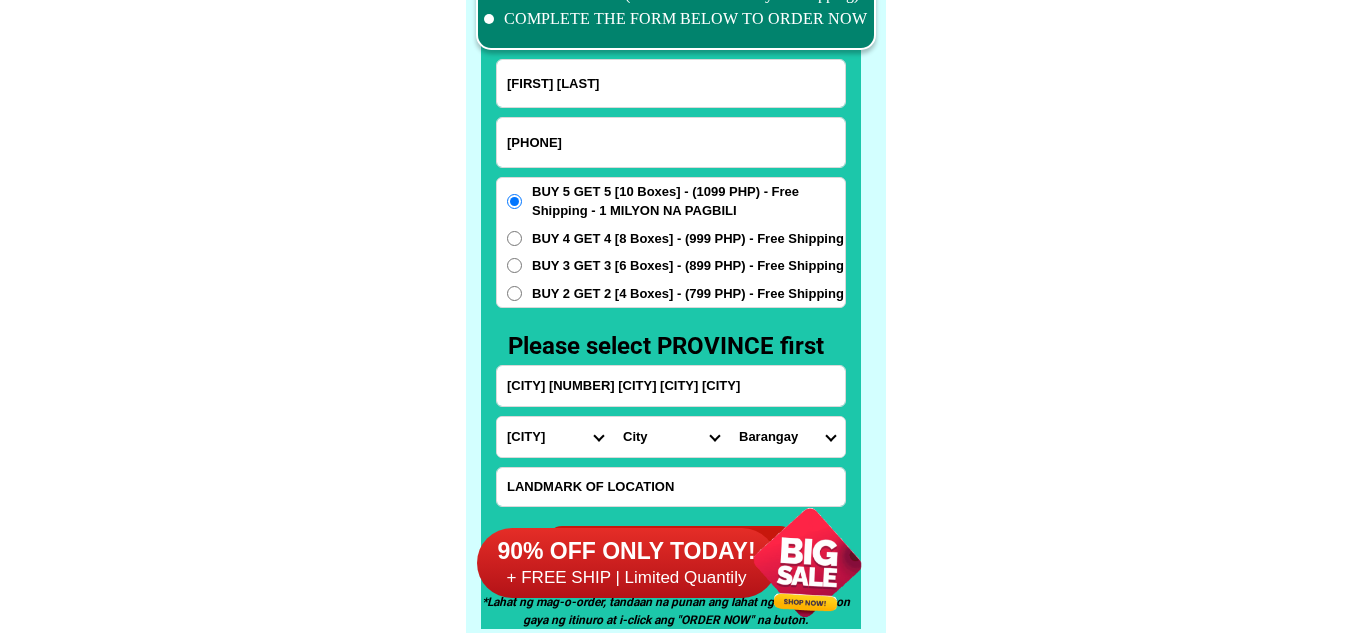 click on "Barangay [CITY] [CITY] [CITY] [CITY] [CITY] [CITY] [CITY] [CITY] [CITY] [CITY] [CITY] [CITY] [CITY] [CITY] [CITY] [CITY] [CITY] [CITY] [CITY] [CITY] [CITY] [CITY] [CITY] [CITY] [CITY] [CITY] [CITY] [CITY] [CITY] [CITY] [CITY] [CITY] [CITY] [CITY] [CITY] [CITY]" at bounding box center [787, 437] 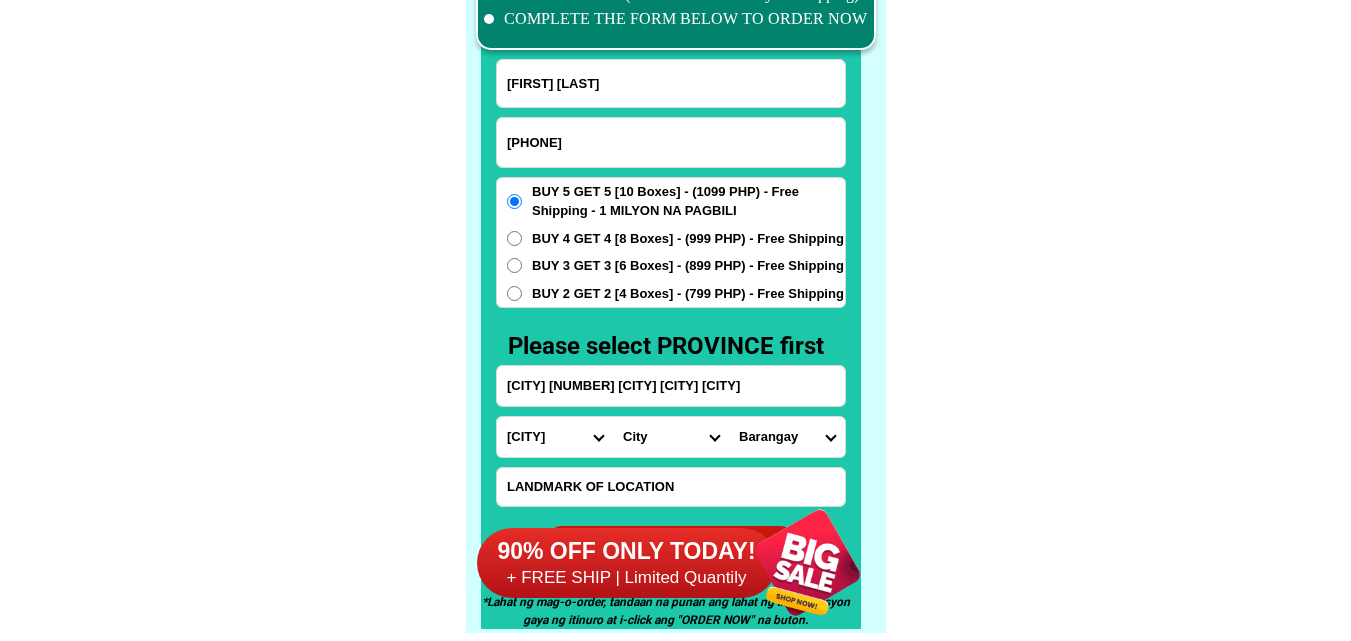 select on "[NUMBER]" 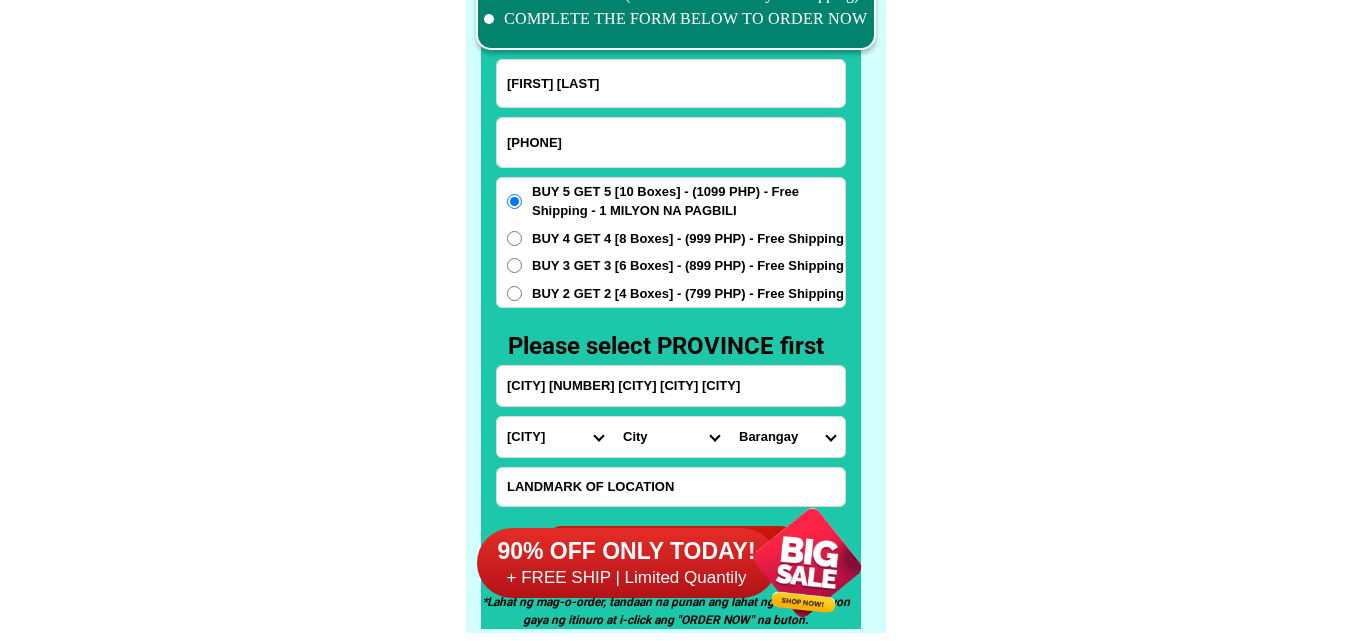 click on "Barangay [CITY] [CITY] [CITY] [CITY] [CITY] [CITY] [CITY] [CITY] [CITY] [CITY] [CITY] [CITY] [CITY] [CITY] [CITY] [CITY] [CITY] [CITY] [CITY] [CITY] [CITY] [CITY] [CITY] [CITY] [CITY] [CITY] [CITY] [CITY] [CITY] [CITY] [CITY] [CITY] [CITY] [CITY] [CITY] [CITY]" at bounding box center (787, 437) 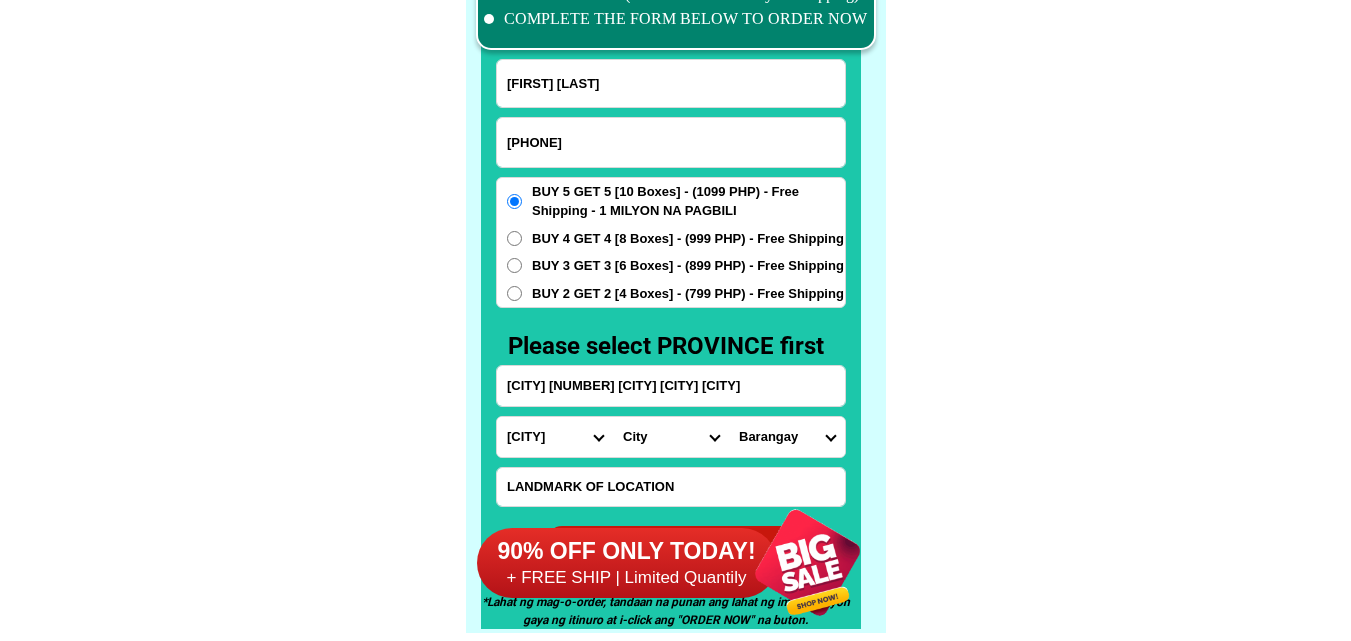 click on "FREE SHIPPING NATIONWIDE Contact Review Introduction Product BONA VITA COFFEE Comprehensive health protection solution
Research by Dr. Willie Ong and Dr. Liza Ong ✅ 𝙰𝚗𝚝𝚒 𝙲𝚊𝚗𝚌𝚎𝚛 ✅ 𝙰𝚗𝚝𝚒 𝚂𝚝𝚛𝚘𝚔𝚎
✅ 𝙰𝚗𝚝𝚒 𝙳𝚒𝚊𝚋𝚎𝚝𝚒𝚌 ✅ 𝙳𝚒𝚊𝚋𝚎𝚝𝚎𝚜 FAKE VS ORIGINAL Noon: nagkaroon ng cancer, hindi makalakad ng normal pagkatapos: uminom ng Bonavita dalawang beses sa isang araw, maaaring maglakad nang mag-isa, bawasan ang mga sintomas ng kanser The product has been certified for
safety and effectiveness Prevent and combat signs of diabetes, hypertension, and cardiovascular diseases Helps strengthen bones and joints Prevent cancer Reduce excess fat Anti-aging BONAVITA CAFE WITH HYDROLYZED COLLAGEN Enemy of the cause of disease LIZA ONG Doc Nutrition Department of Philippines General Hospital shared that BONA VITA CAFE sprouts are the panacea in anti - aging and anti-disease. Start After 1 week" at bounding box center [675, -6171] 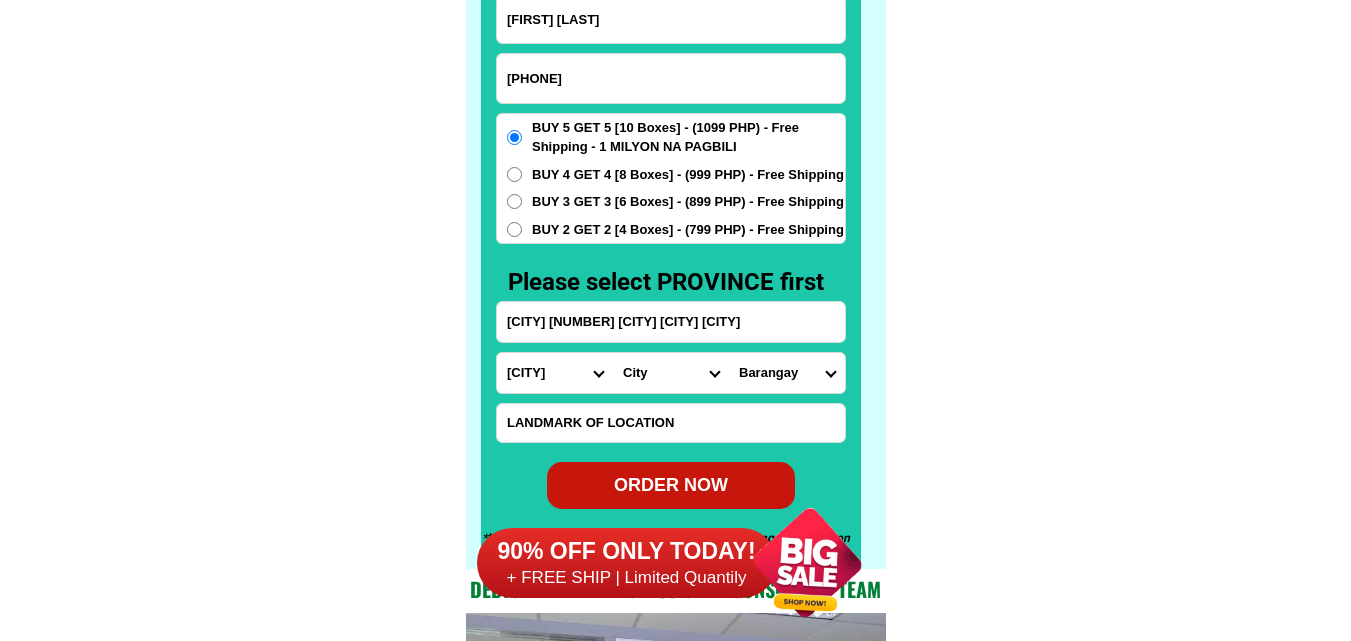 scroll, scrollTop: 15716, scrollLeft: 0, axis: vertical 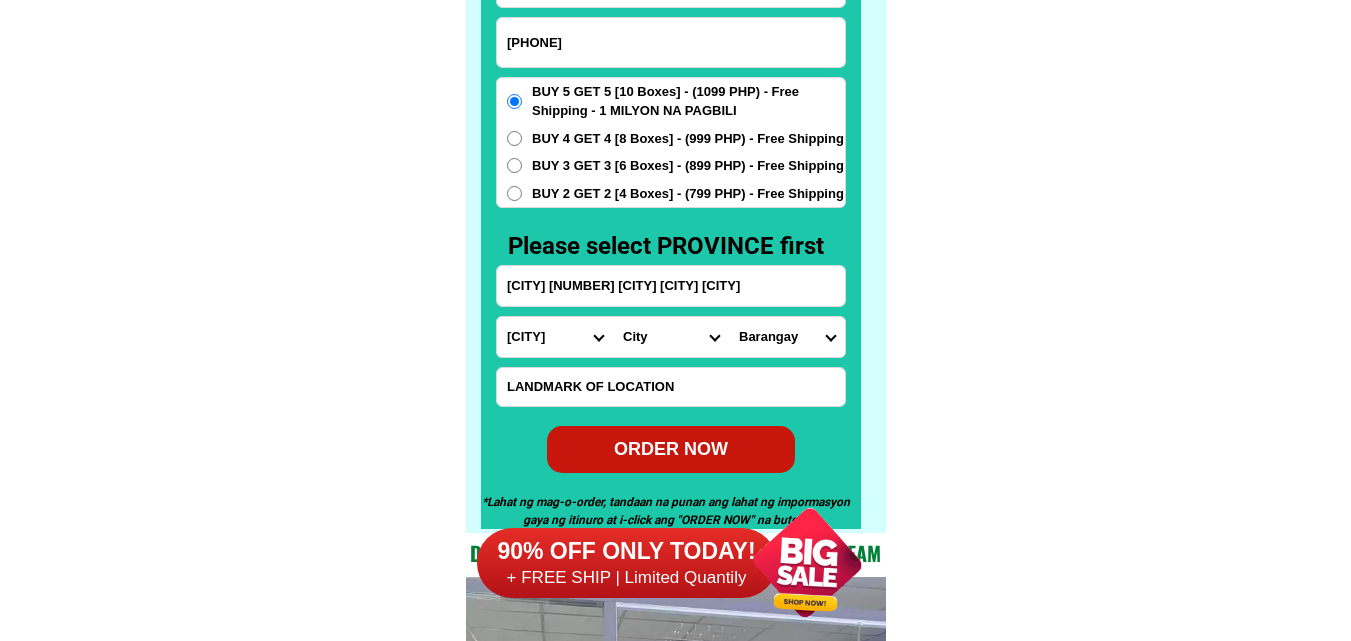 click at bounding box center [671, 184] 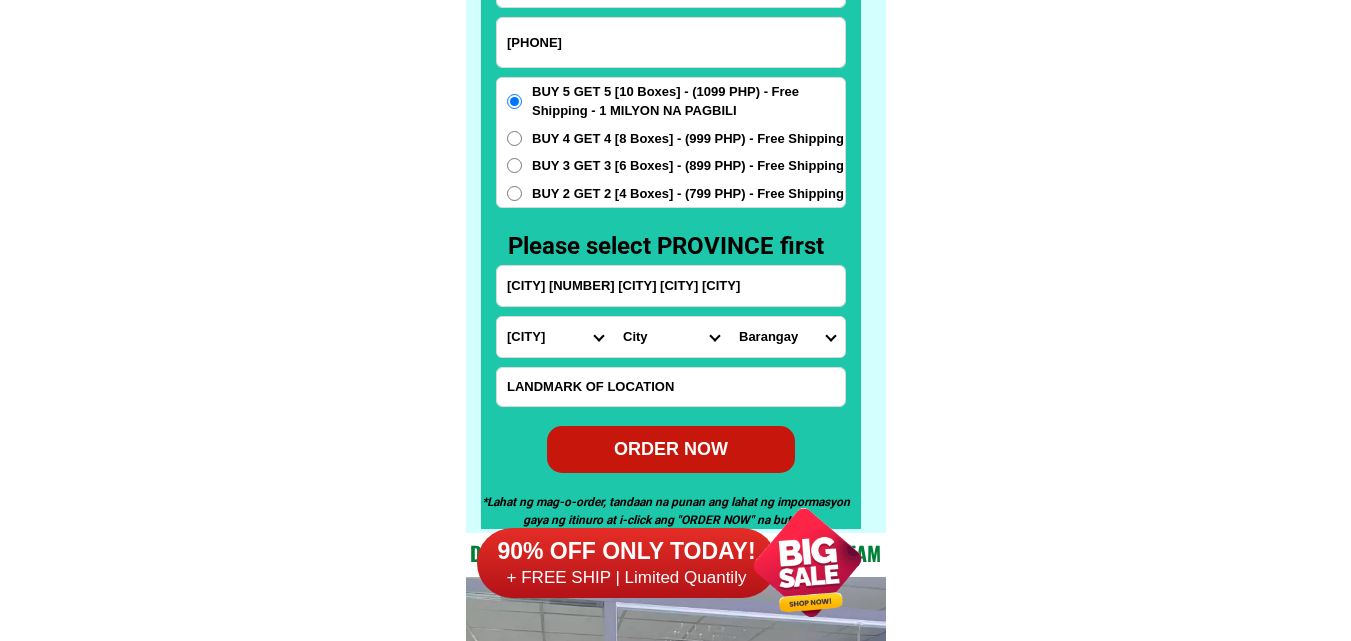 click on "ORDER NOW" at bounding box center [671, 449] 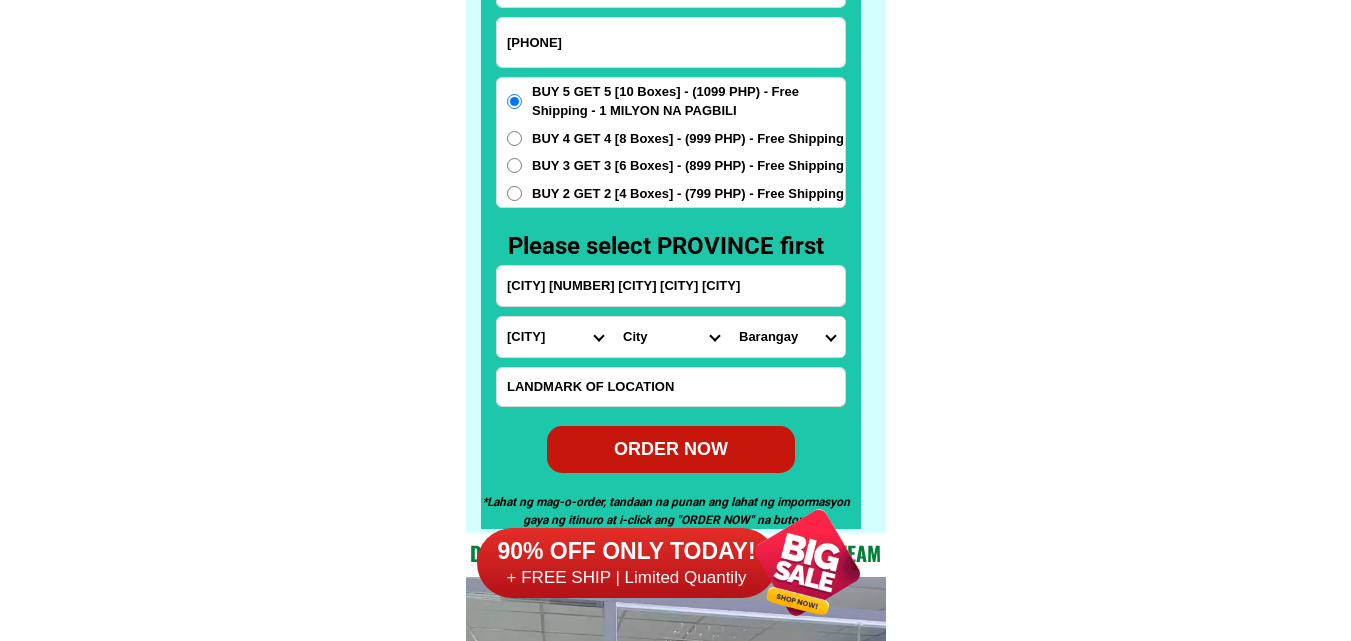 type on "[CITY] [NUMBER] [CITY] [CITY] [CITY]" 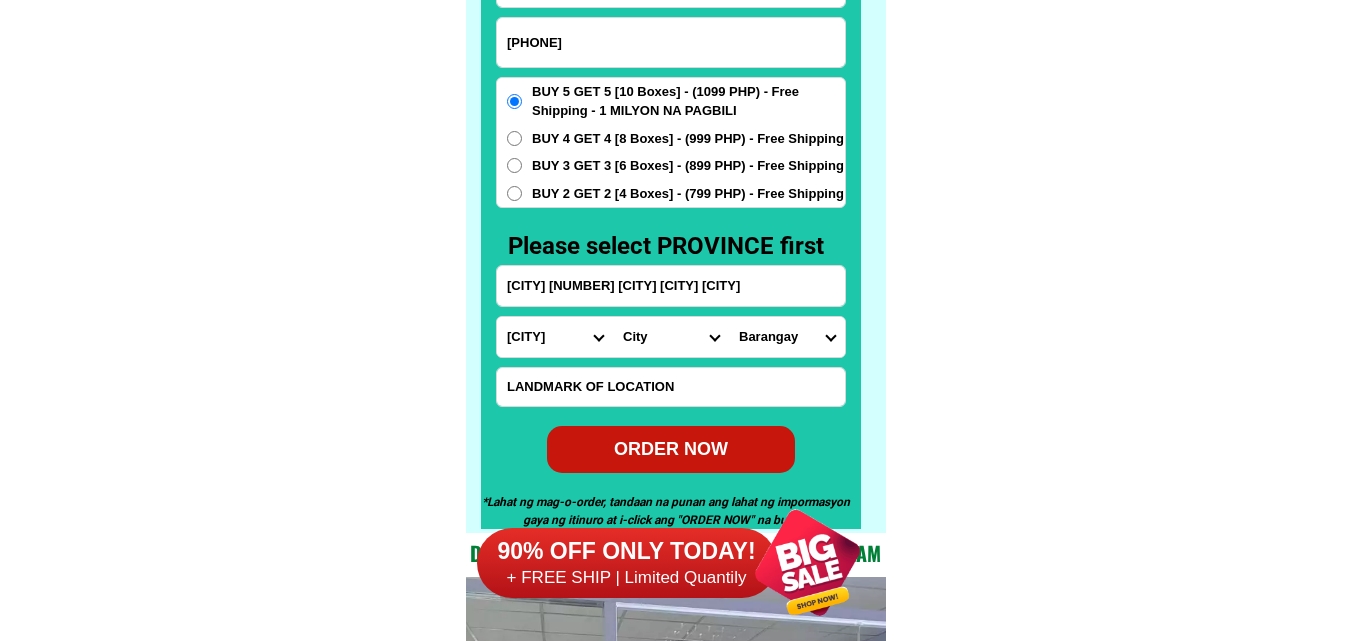 radio on "true" 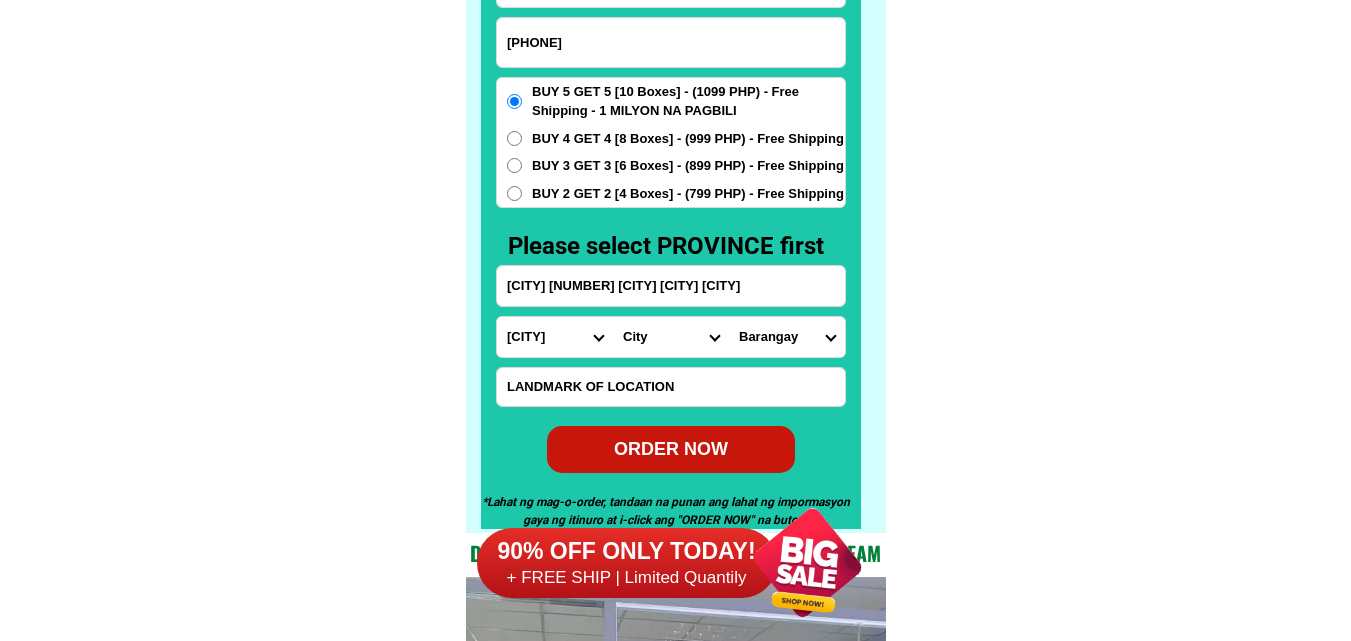 scroll, scrollTop: 15616, scrollLeft: 0, axis: vertical 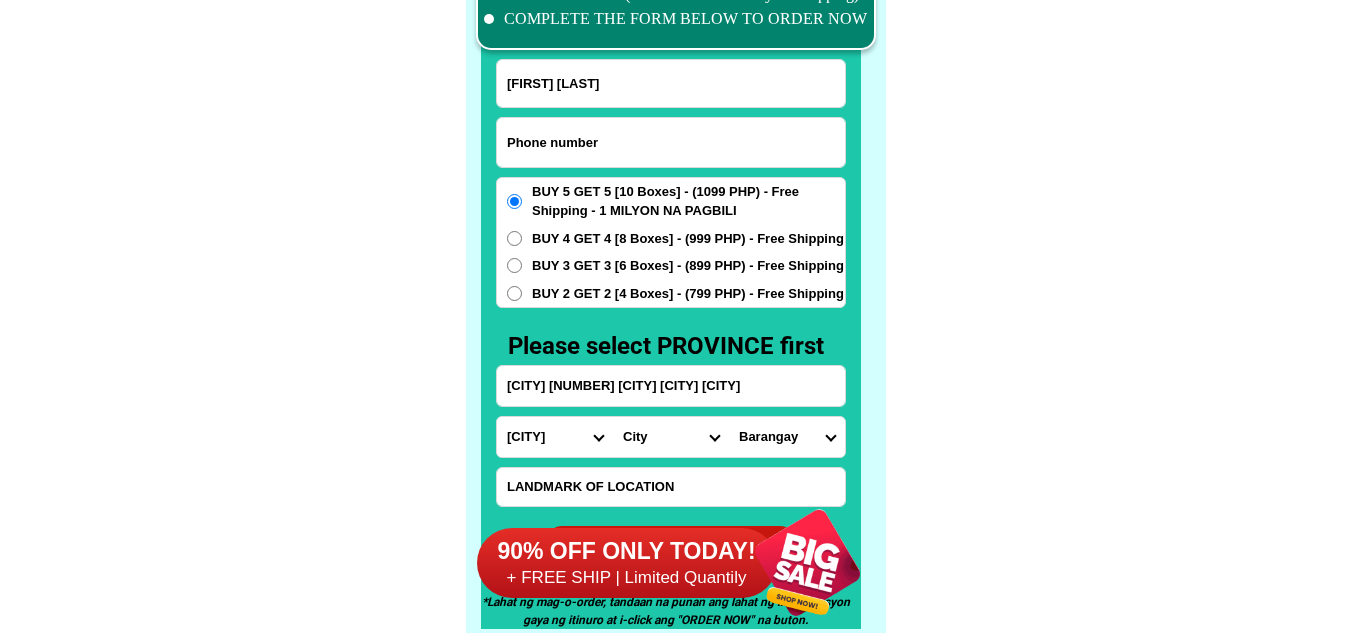 click at bounding box center (671, 142) 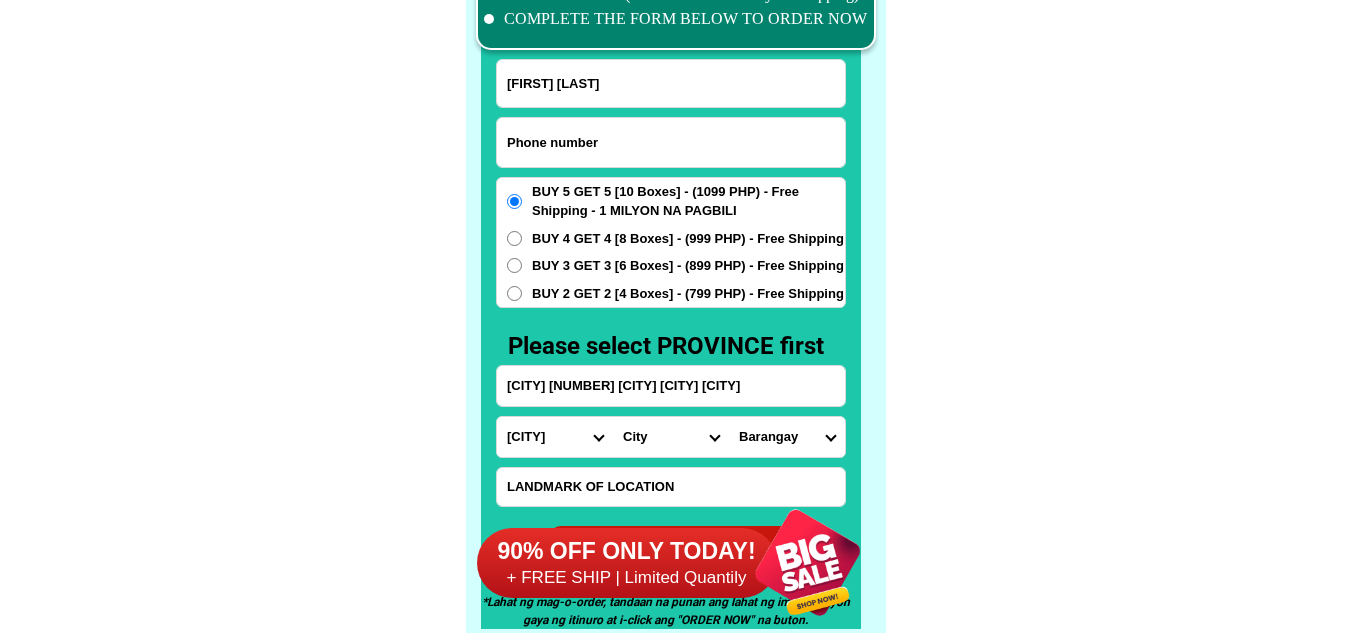 paste on "[PHONE]" 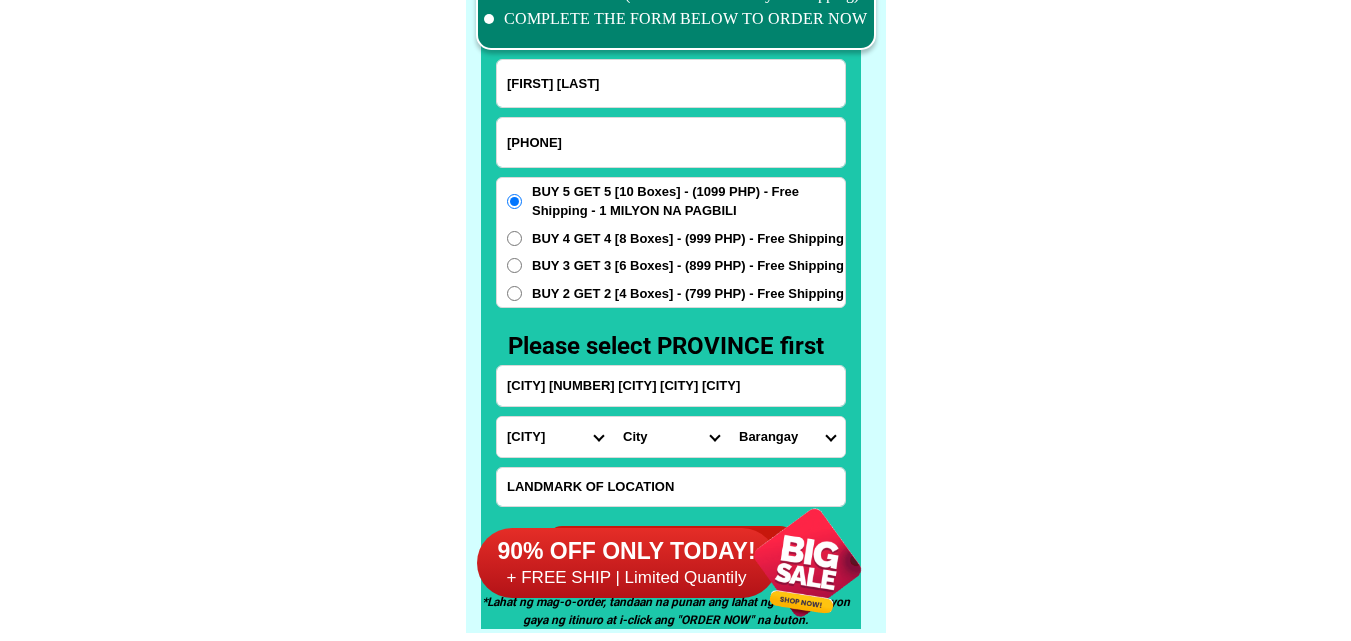 type on "[PHONE]" 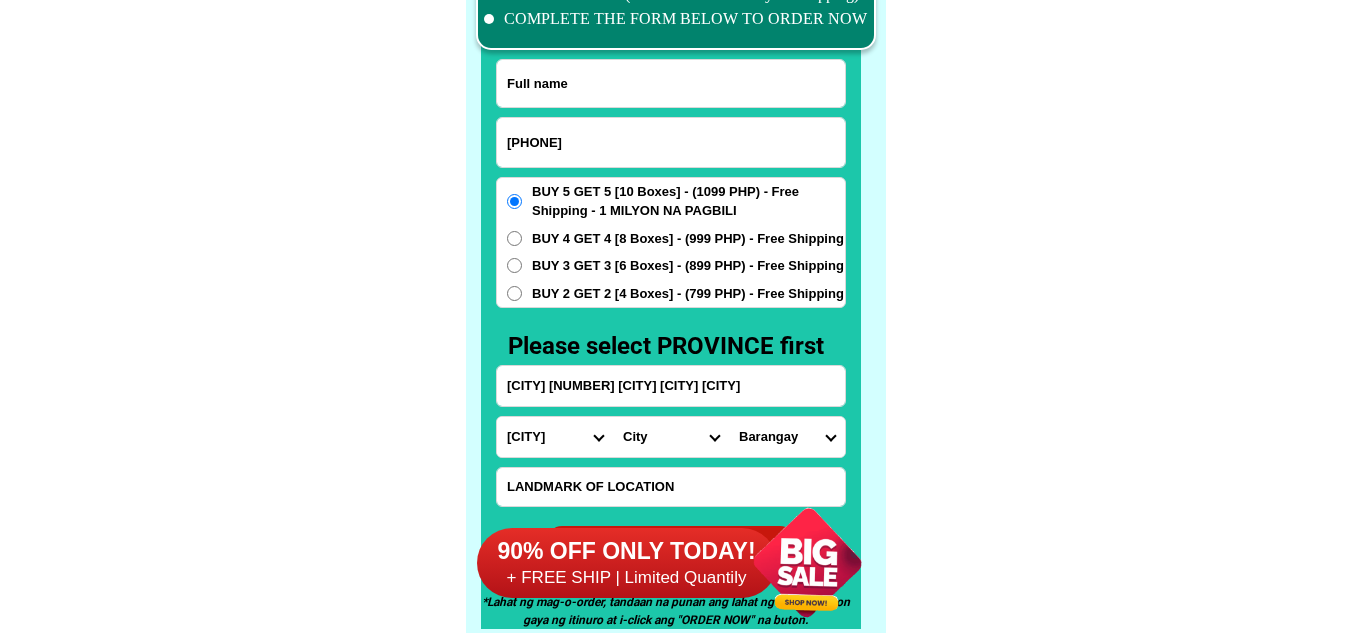 drag, startPoint x: 651, startPoint y: 70, endPoint x: 488, endPoint y: 22, distance: 169.92056 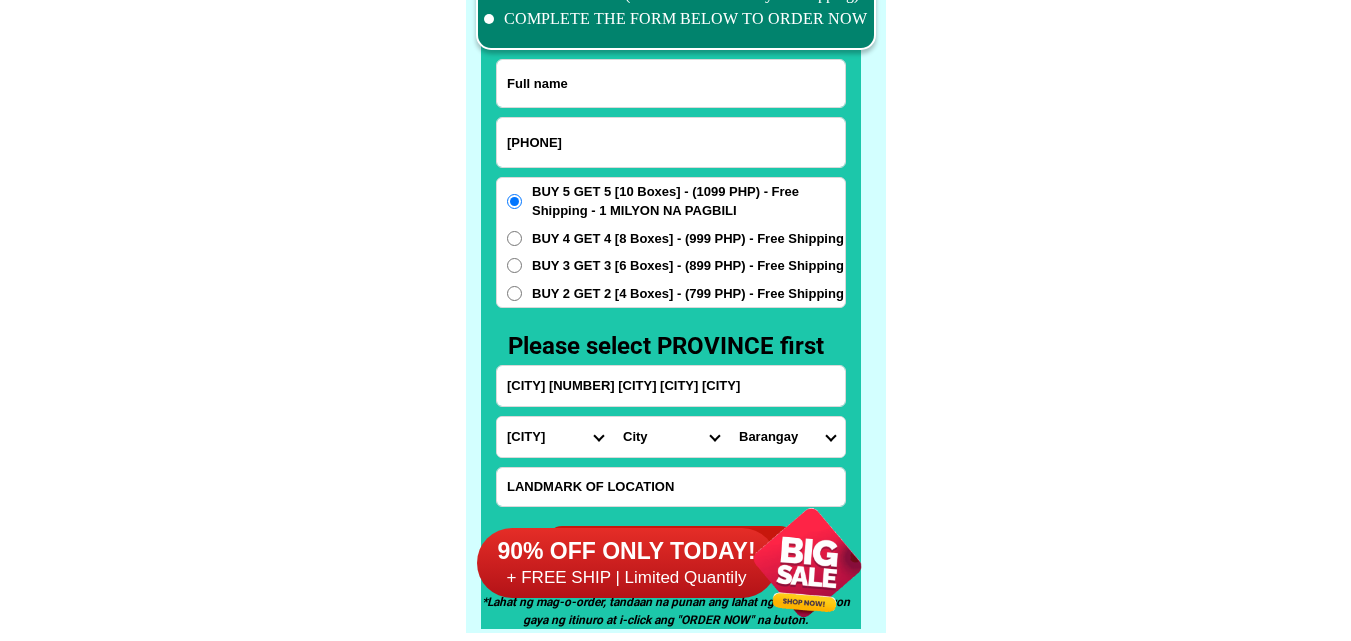 click at bounding box center (671, 83) 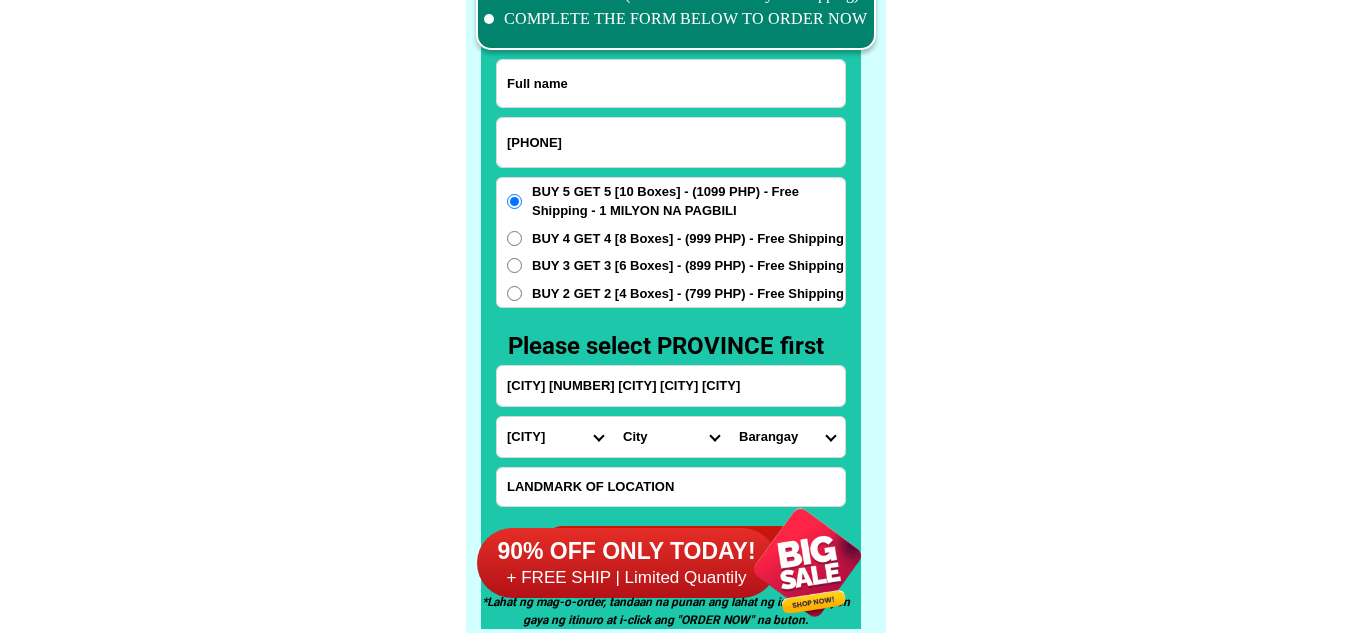 paste on "[CITY] [LAST]" 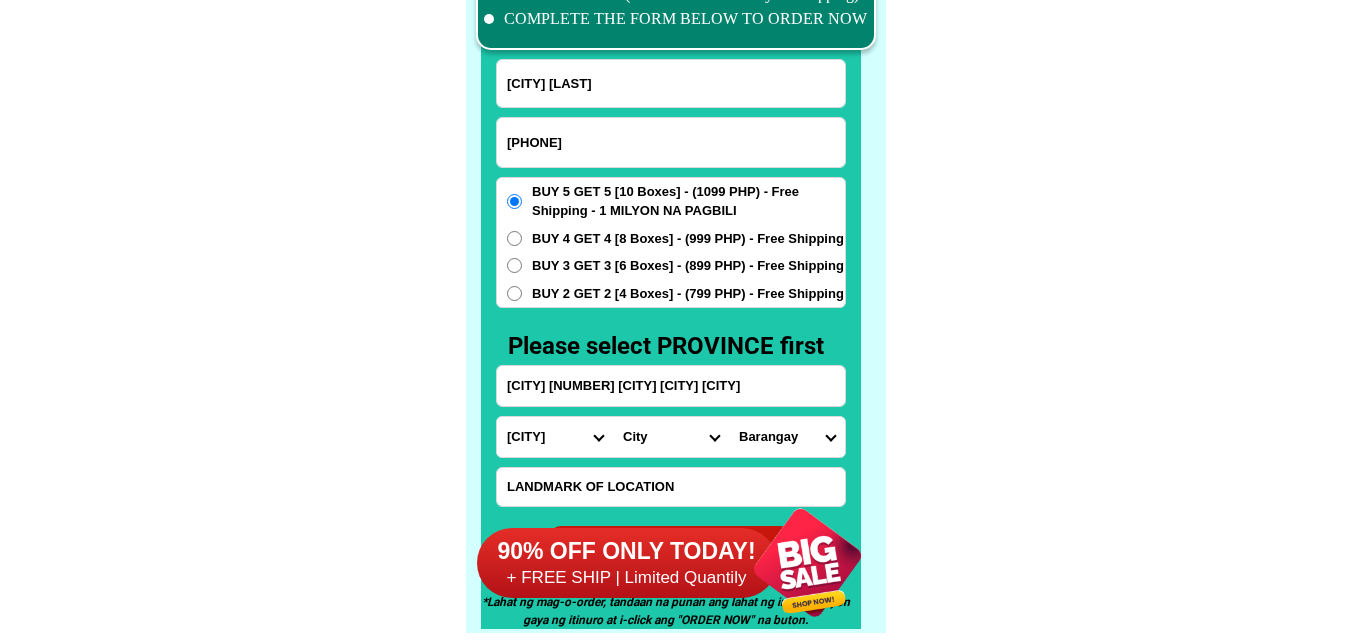 type on "[CITY] [LAST]" 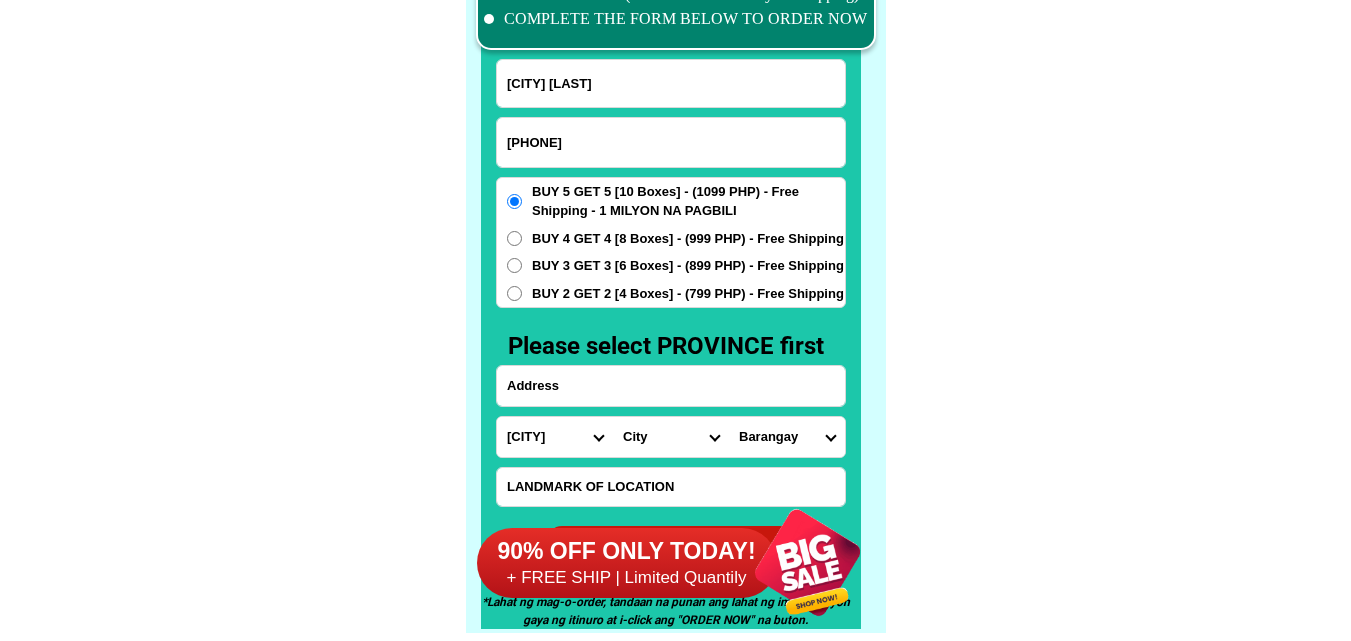 click at bounding box center [671, 386] 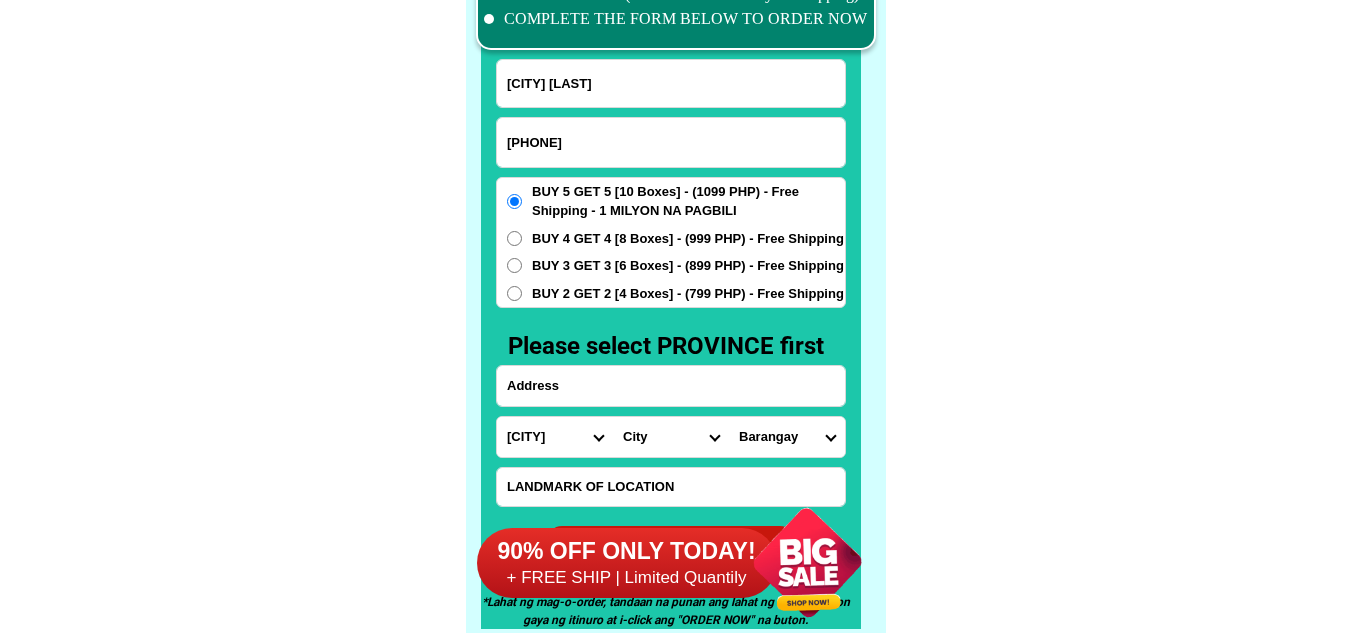 paste on "Brgy [CITY] [CITY] [CITY] [CITY] [CITY] [CITY] [CITY]" 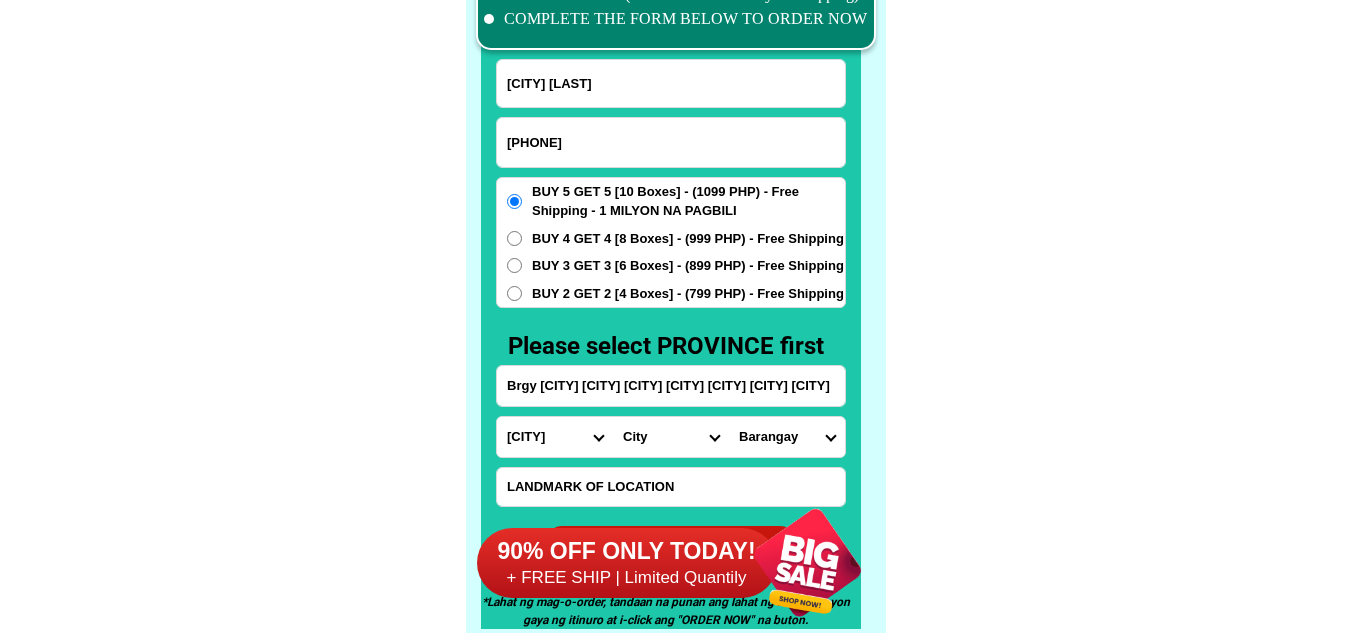 scroll, scrollTop: 0, scrollLeft: 208, axis: horizontal 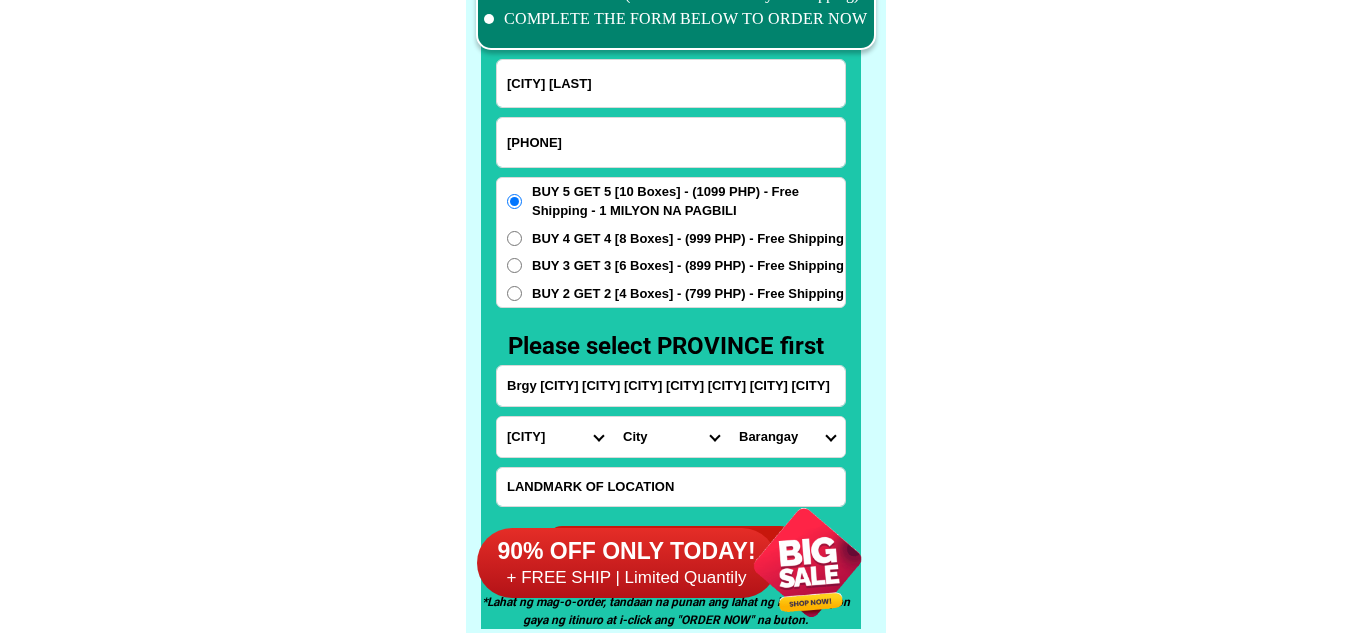 type on "Brgy [CITY] [CITY] [CITY] [CITY] [CITY] [CITY] [CITY]" 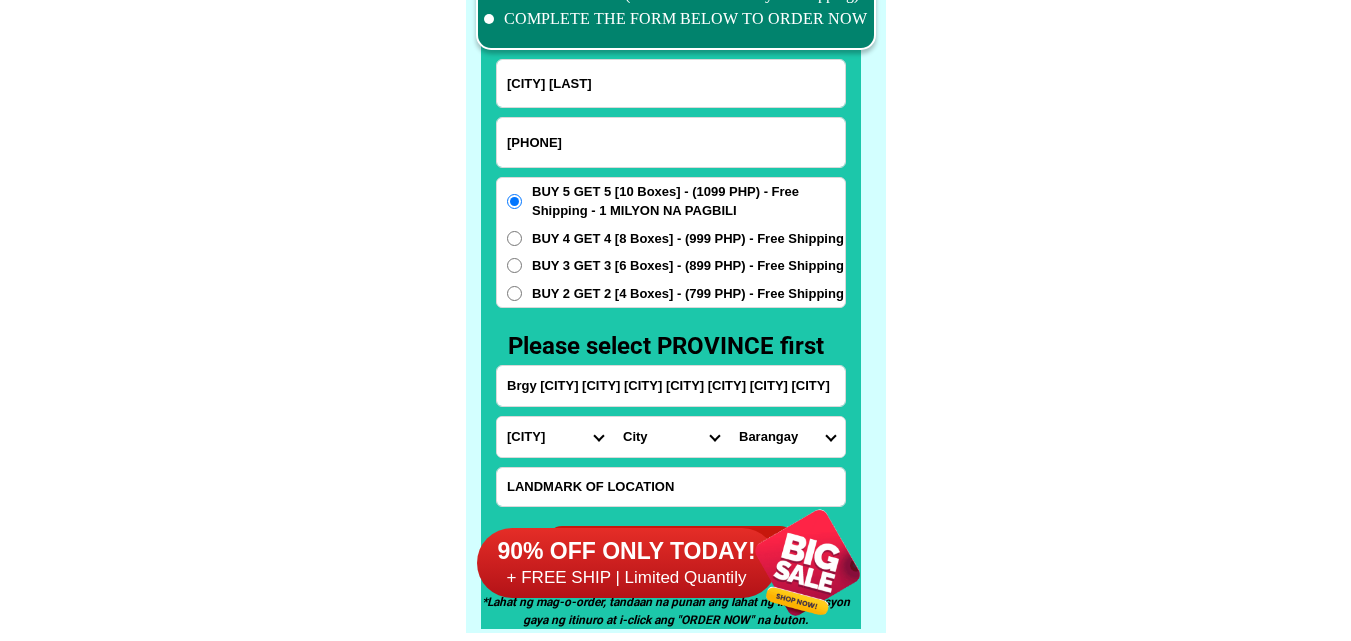 scroll, scrollTop: 0, scrollLeft: 0, axis: both 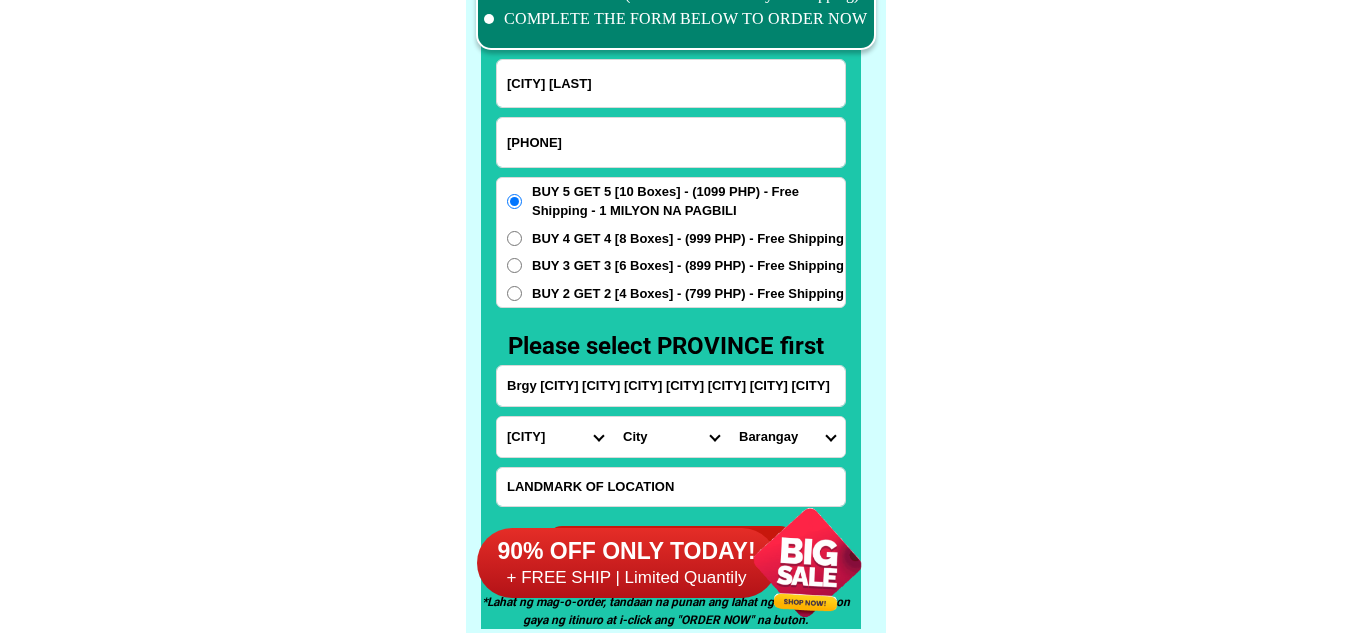 click on "Province Abra Agusan-del-norte Agusan-del-sur Aklan Albay Antique Apayao Aurora Basilan Bataan Batanes Batangas Benguet Biliran Bohol Bukidnon Bulacan Cagayan Camarines-norte Camarines-sur Camiguin Capiz Catanduanes Cavite Cebu Cotabato Davao-de-oro Davao-del-norte Davao-del-sur Davao-occidental Davao-oriental Dinagat-islands Eastern-samar Guimaras Ifugao Ilocos-norte Ilocos-sur Iloilo Isabela Kalinga La-union Laguna Lanao-del-norte Lanao-del-sur Leyte Maguindanao Marinduque Masbate Metro-manila Misamis-occidental Misamis-oriental Mountain-province Negros-occidental Negros-oriental Northern-samar Nueva-ecija Nueva-vizcaya Occidental-mindoro Oriental-mindoro Palawan Pampanga Pangasinan Quezon Quirino Rizal Romblon Sarangani Siquijor Sorsogon South-cotabato Southern-leyte Sultan-kudarat Sulu Surigao-del-norte Surigao-del-sur Tarlac Tawi-tawi Western-samar Zambales Zamboanga-del-norte Zamboanga-del-sur Zamboanga-sibugay" at bounding box center (555, 437) 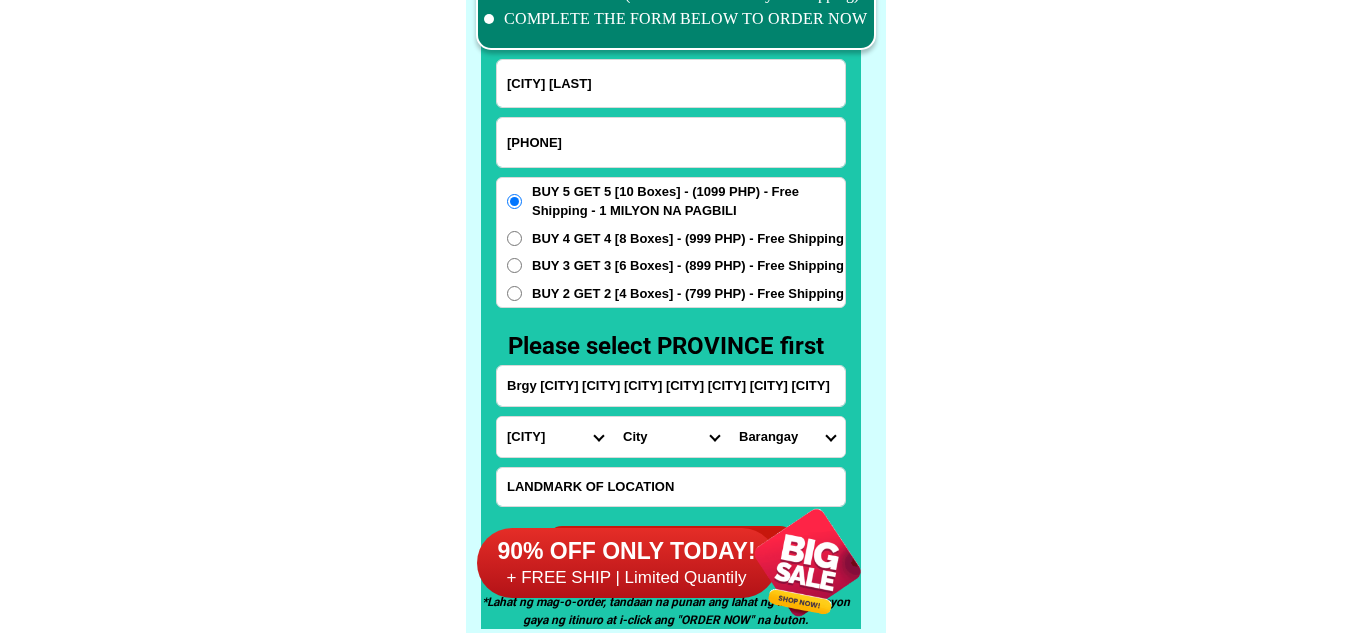 select on "63_108" 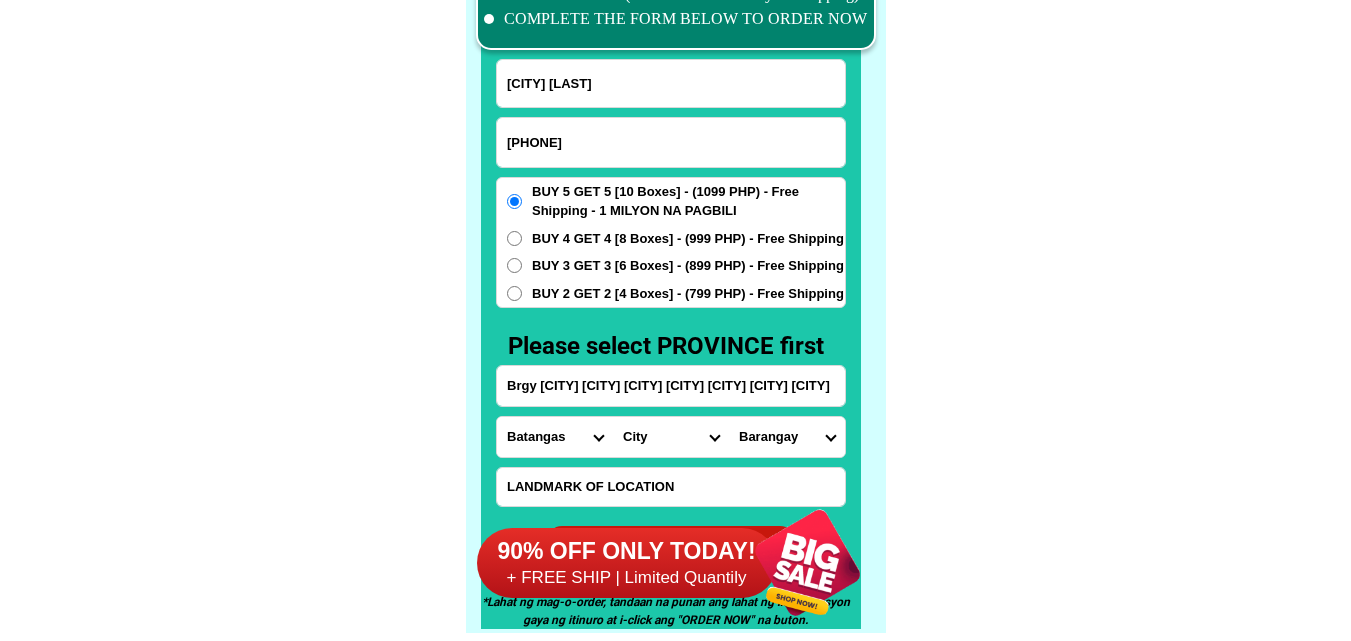 click on "Province Abra Agusan-del-norte Agusan-del-sur Aklan Albay Antique Apayao Aurora Basilan Bataan Batanes Batangas Benguet Biliran Bohol Bukidnon Bulacan Cagayan Camarines-norte Camarines-sur Camiguin Capiz Catanduanes Cavite Cebu Cotabato Davao-de-oro Davao-del-norte Davao-del-sur Davao-occidental Davao-oriental Dinagat-islands Eastern-samar Guimaras Ifugao Ilocos-norte Ilocos-sur Iloilo Isabela Kalinga La-union Laguna Lanao-del-norte Lanao-del-sur Leyte Maguindanao Marinduque Masbate Metro-manila Misamis-occidental Misamis-oriental Mountain-province Negros-occidental Negros-oriental Northern-samar Nueva-ecija Nueva-vizcaya Occidental-mindoro Oriental-mindoro Palawan Pampanga Pangasinan Quezon Quirino Rizal Romblon Sarangani Siquijor Sorsogon South-cotabato Southern-leyte Sultan-kudarat Sulu Surigao-del-norte Surigao-del-sur Tarlac Tawi-tawi Western-samar Zambales Zamboanga-del-norte Zamboanga-del-sur Zamboanga-sibugay" at bounding box center (555, 437) 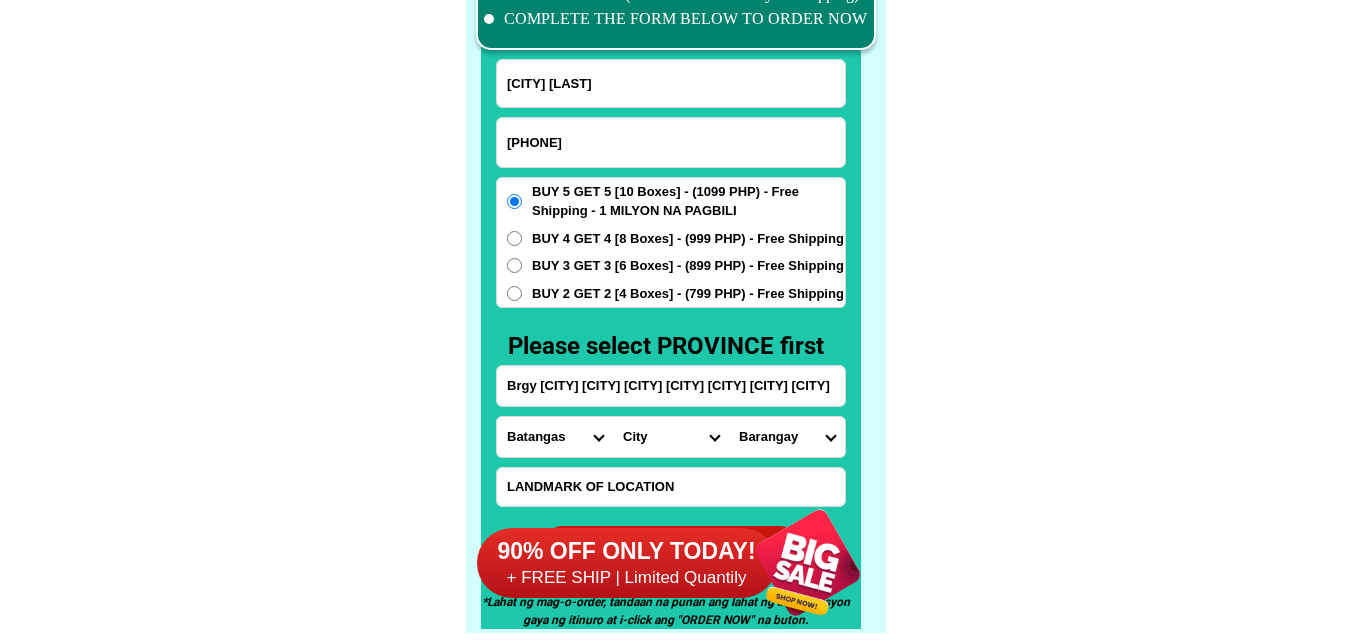 click on "FREE SHIPPING NATIONWIDE Contact Review Introduction Product BONA VITA COFFEE Comprehensive health protection solution
Research by Dr. Willie Ong and Dr. Liza Ong ✅ 𝙰𝚗𝚝𝚒 𝙲𝚊𝚗𝚌𝚎𝚛 ✅ 𝙰𝚗𝚝𝚒 𝚂𝚝𝚛𝚘𝚔𝚎
✅ 𝙰𝚗𝚝𝚒 𝙳𝚒𝚊𝚋𝚎𝚝𝚒𝚌 ✅ 𝙳𝚒𝚊𝚋𝚎𝚝𝚎𝚜 FAKE VS ORIGINAL Noon: nagkaroon ng cancer, hindi makalakad ng normal pagkatapos: uminom ng Bonavita dalawang beses sa isang araw, maaaring maglakad nang mag-isa, bawasan ang mga sintomas ng kanser The product has been certified for
safety and effectiveness Prevent and combat signs of diabetes, hypertension, and cardiovascular diseases Helps strengthen bones and joints Prevent cancer Reduce excess fat Anti-aging BONAVITA CAFE WITH HYDROLYZED COLLAGEN Enemy of the cause of disease LIZA ONG Doc Nutrition Department of Philippines General Hospital shared that BONA VITA CAFE sprouts are the panacea in anti - aging and anti-disease. Start After 1 week" at bounding box center (675, -6171) 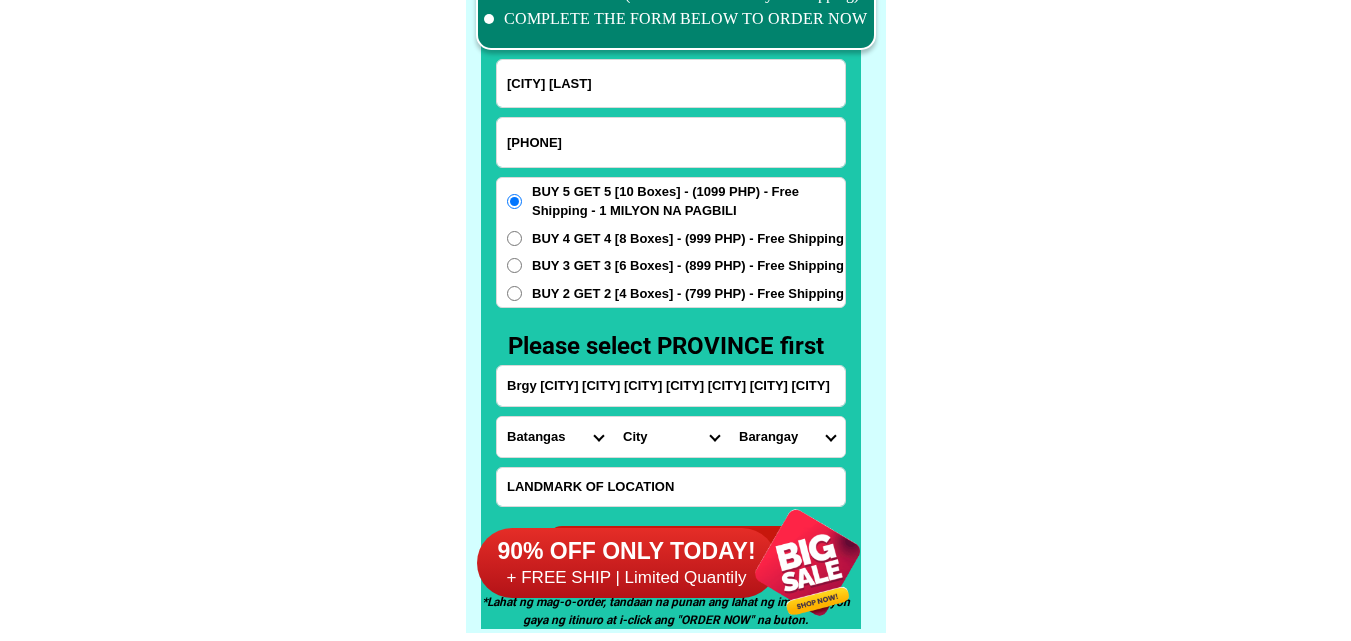 click on "City [CITY] [CITY] [CITY] [CITY] [CITY]-[CITY] [CITY]-[CITY] [CITY]-[CITY] [CITY]-[CITY] [CITY]-[CITY] [CITY]-[CITY] [CITY]-[CITY] [CITY]-[CITY] [CITY]-[CITY] [CITY]-[CITY] [CITY]-[CITY] [CITY]-[CITY] [CITY]-[CITY] [CITY]-[CITY] [CITY]-[CITY] [CITY]-[CITY] [CITY]-[CITY] [CITY]-[CITY] [CITY]-[CITY] [CITY]-[CITY] [CITY]-[CITY] [CITY]-[CITY] [CITY]-[CITY] [CITY]-[CITY] [CITY]-[CITY] [CITY]-[CITY] [CITY]-[CITY] [CITY]-[CITY] [CITY]-[CITY] [CITY]-[CITY]" at bounding box center (671, 437) 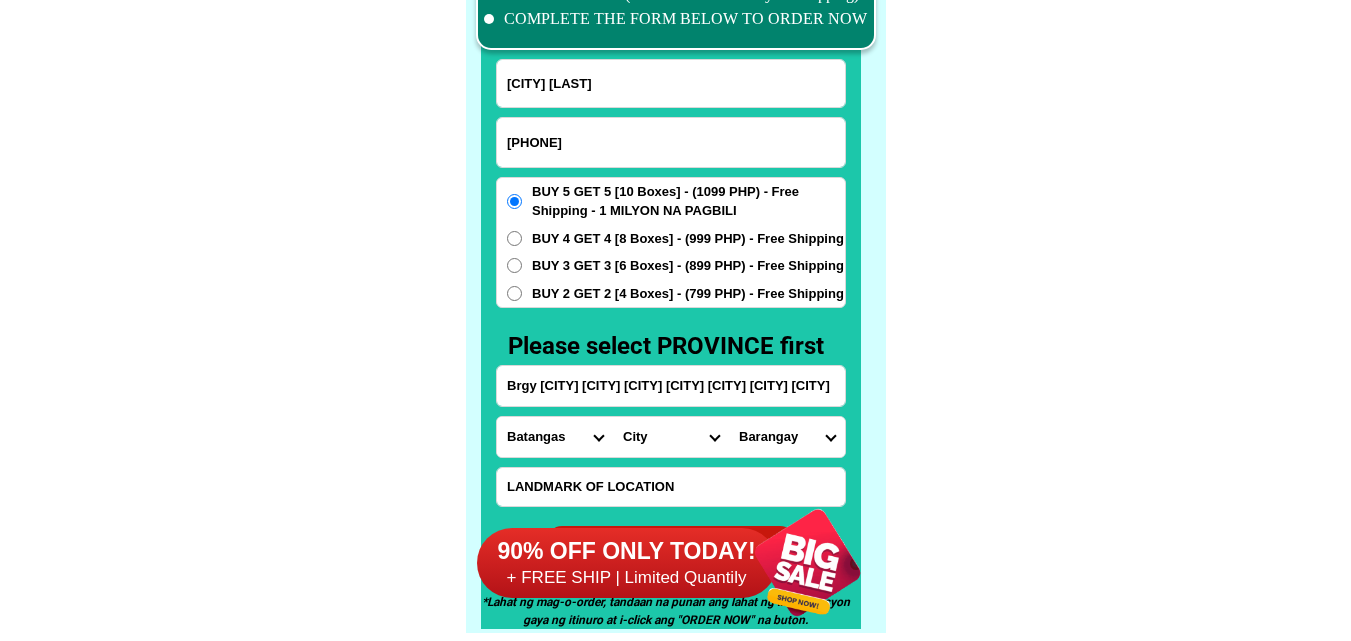 select on "[NUMBER]" 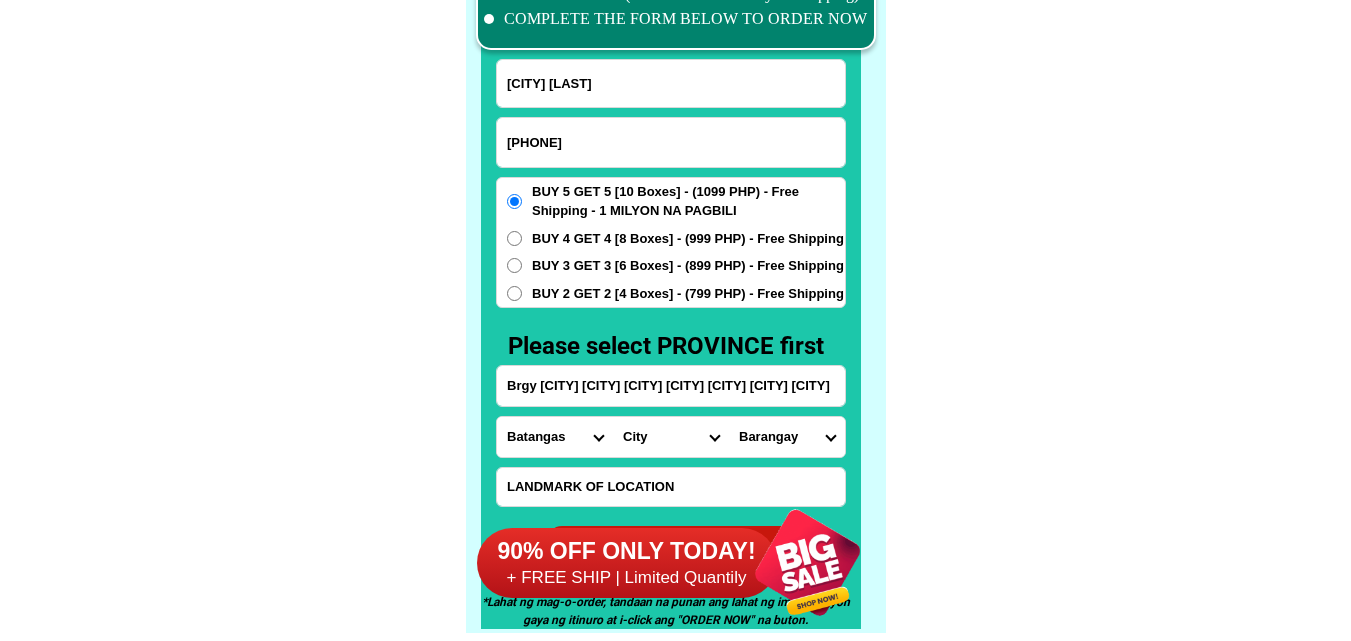 click on "City [CITY] [CITY] [CITY] [CITY] [CITY]-[CITY] [CITY]-[CITY] [CITY]-[CITY] [CITY]-[CITY] [CITY]-[CITY] [CITY]-[CITY] [CITY]-[CITY] [CITY]-[CITY] [CITY]-[CITY] [CITY]-[CITY] [CITY]-[CITY] [CITY]-[CITY] [CITY]-[CITY] [CITY]-[CITY] [CITY]-[CITY] [CITY]-[CITY] [CITY]-[CITY] [CITY]-[CITY] [CITY]-[CITY] [CITY]-[CITY] [CITY]-[CITY] [CITY]-[CITY] [CITY]-[CITY] [CITY]-[CITY] [CITY]-[CITY] [CITY]-[CITY] [CITY]-[CITY] [CITY]-[CITY] [CITY]-[CITY] [CITY]-[CITY]" at bounding box center (671, 437) 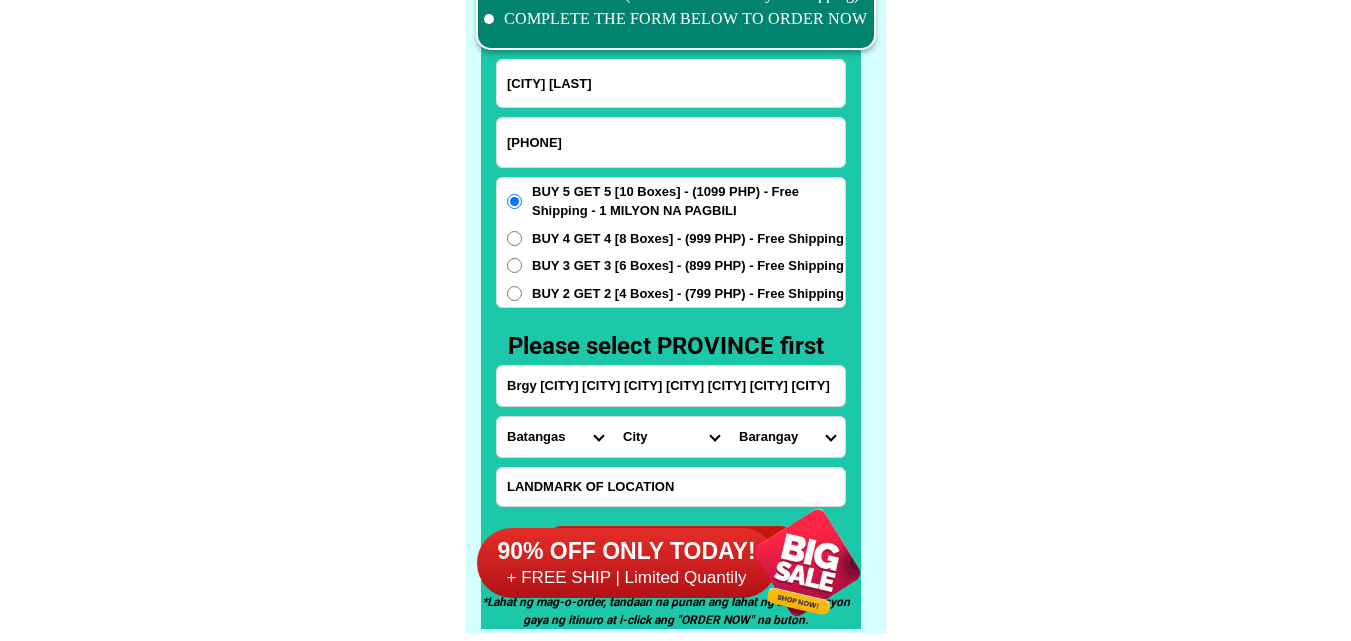 click on "Barangay [CITY] [CITY] [CITY] [CITY] [CITY] [CITY] [CITY] [CITY] [CITY] [CITY] [CITY] [CITY] [CITY] [CITY] [CITY] [CITY] [CITY] [CITY] [CITY] [CITY] [CITY] [CITY] [CITY] [CITY] [CITY] [CITY] [CITY] [CITY] [CITY] [CITY] [CITY] [CITY] [CITY] [CITY] [CITY] [CITY]" at bounding box center [787, 437] 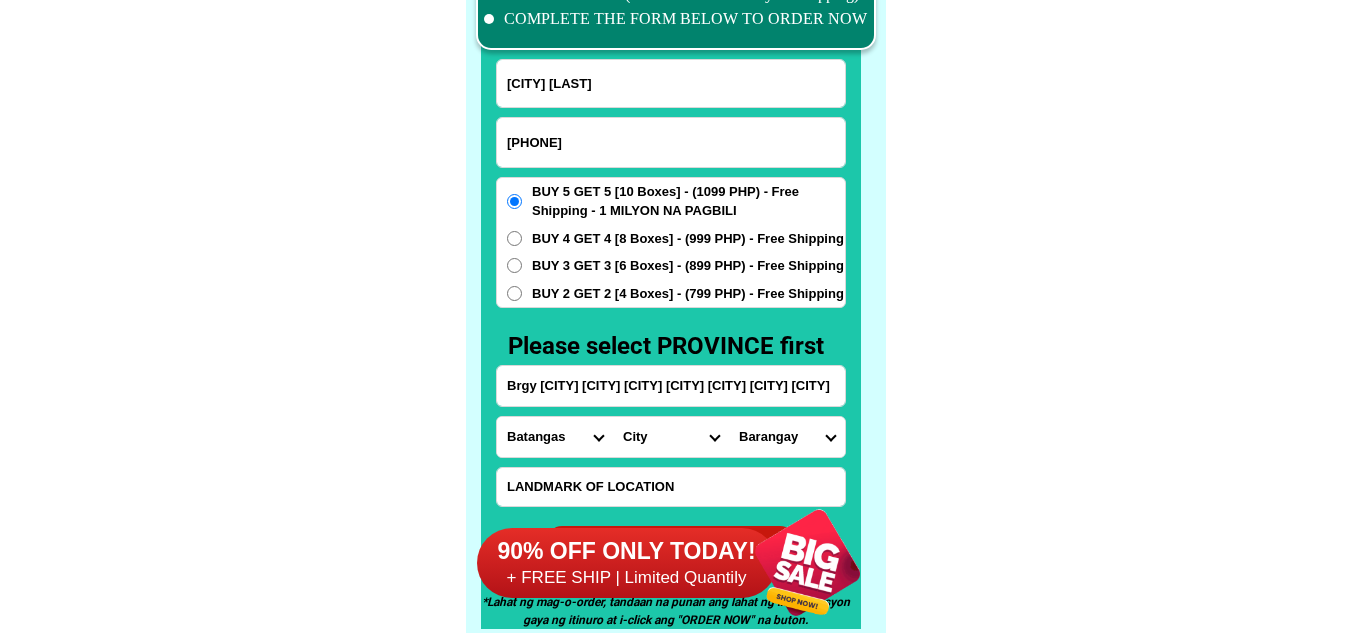 select on "[NUMBER]" 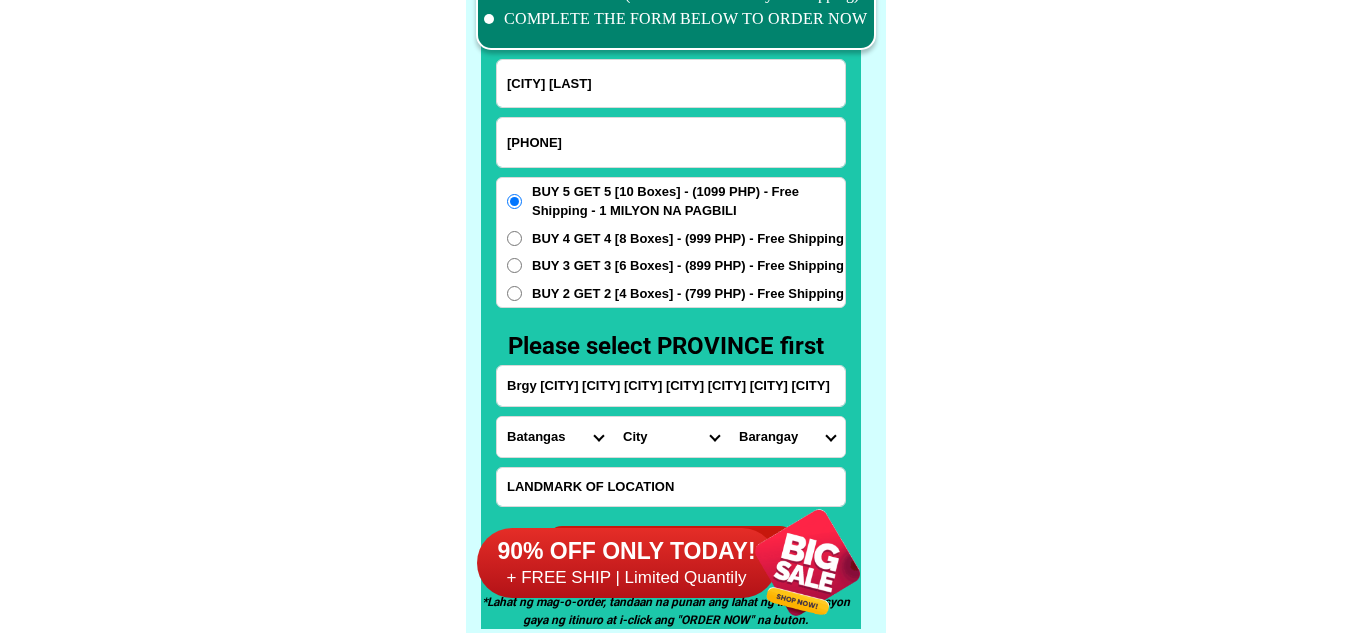 click on "Barangay [CITY] [CITY] [CITY] [CITY] [CITY] [CITY] [CITY] [CITY] [CITY] [CITY] [CITY] [CITY] [CITY] [CITY] [CITY] [CITY] [CITY] [CITY] [CITY] [CITY] [CITY] [CITY] [CITY] [CITY] [CITY] [CITY] [CITY] [CITY] [CITY] [CITY] [CITY] [CITY] [CITY] [CITY] [CITY] [CITY]" at bounding box center (787, 437) 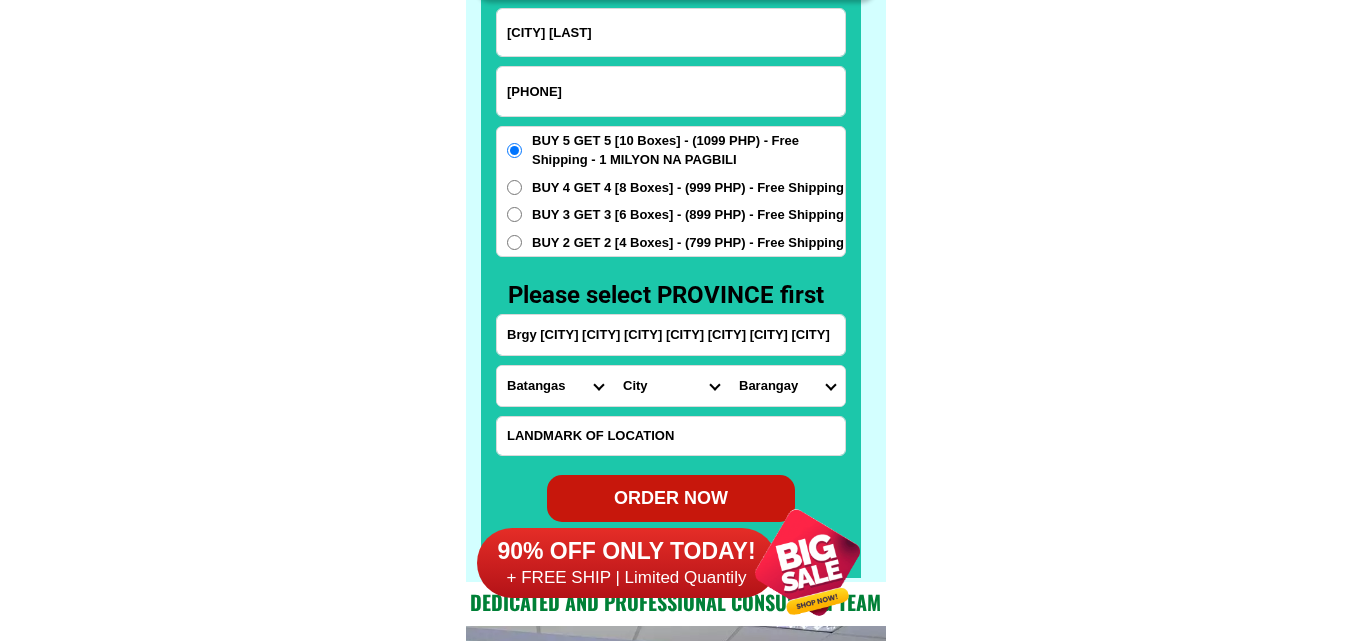 scroll, scrollTop: 15716, scrollLeft: 0, axis: vertical 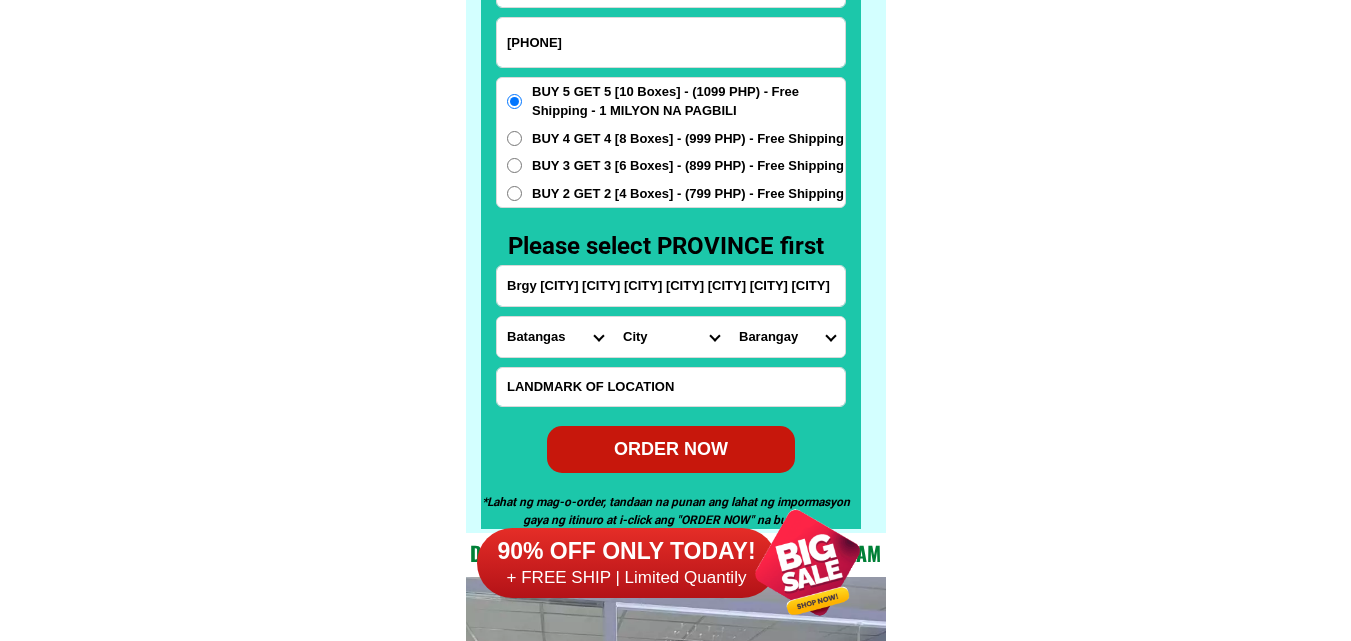 click on "ORDER NOW" at bounding box center [671, 448] 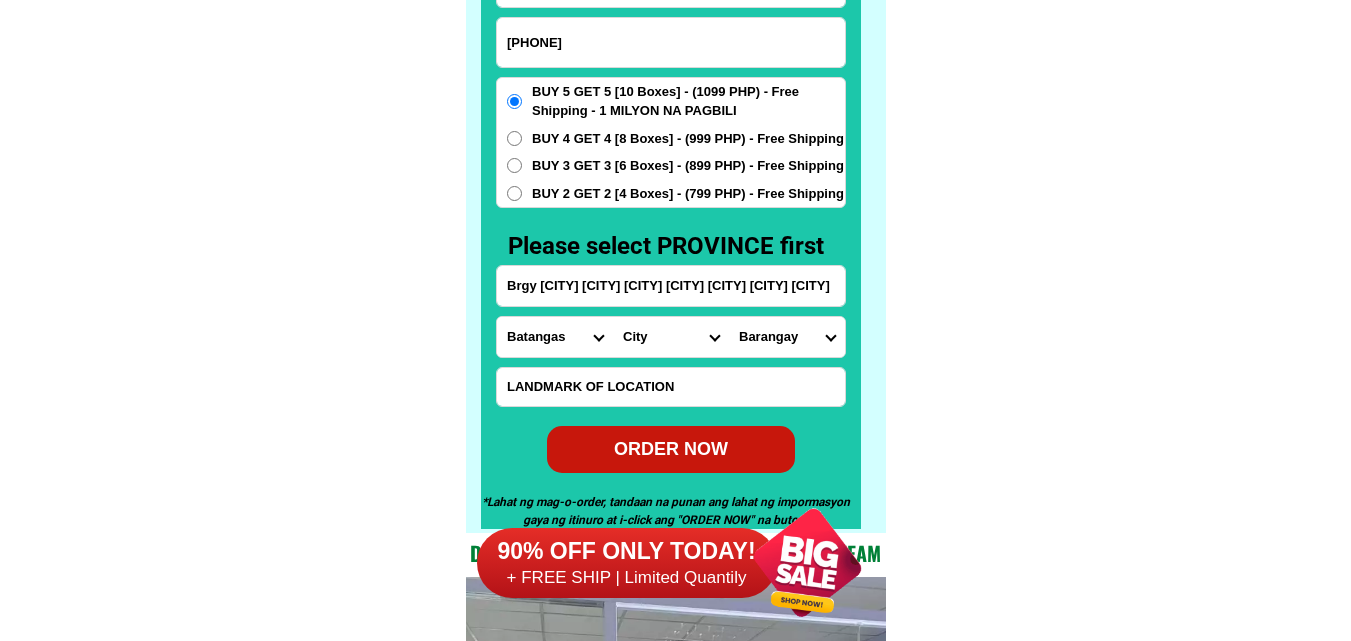 type on "Brgy [CITY] [CITY] [CITY] [CITY] [CITY] [CITY] [CITY]" 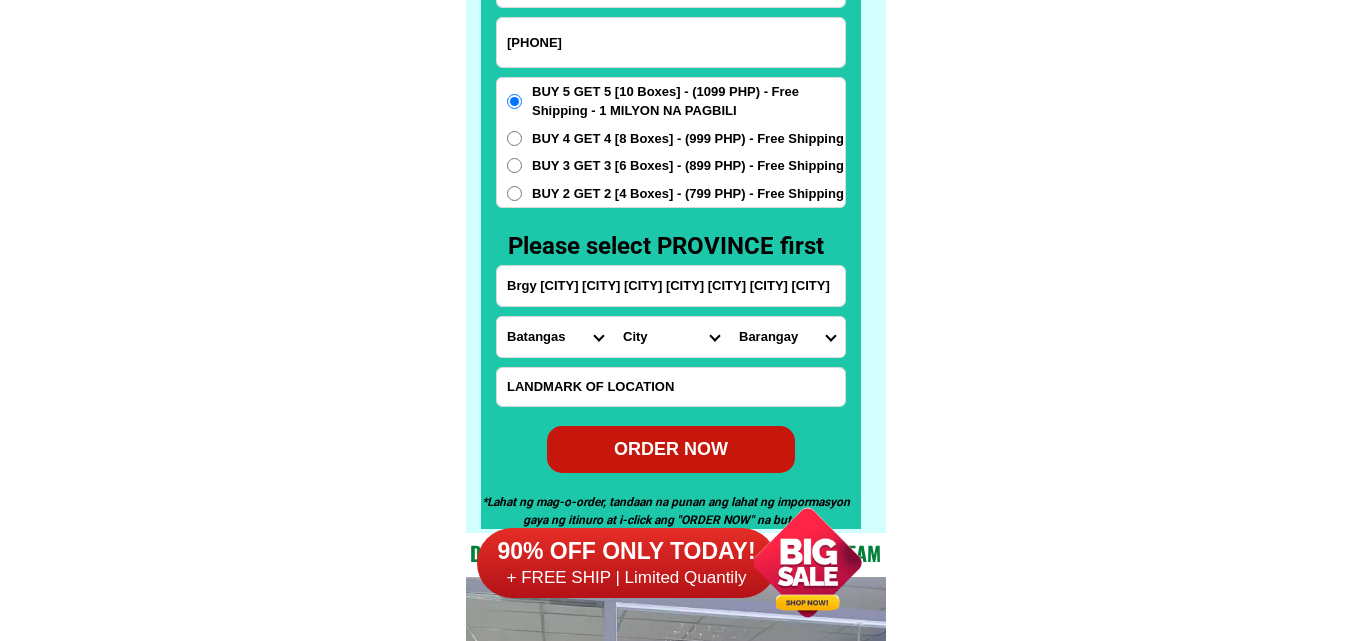 radio on "true" 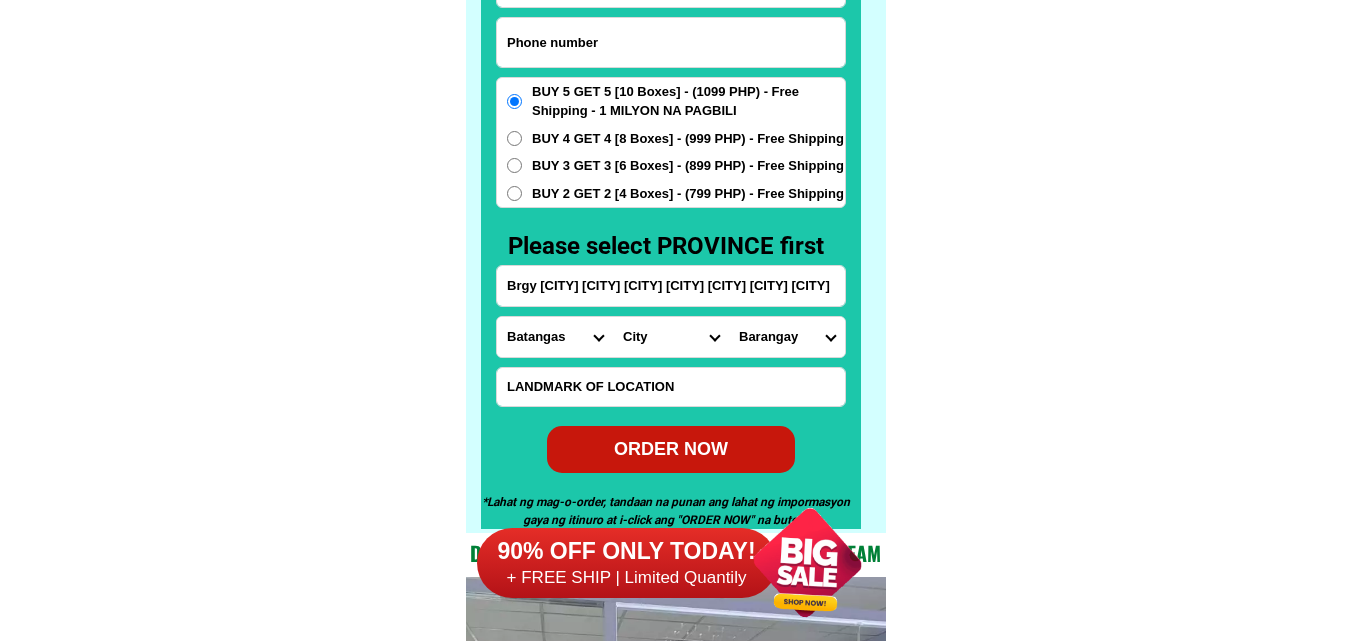 drag, startPoint x: 621, startPoint y: 51, endPoint x: 560, endPoint y: 45, distance: 61.294373 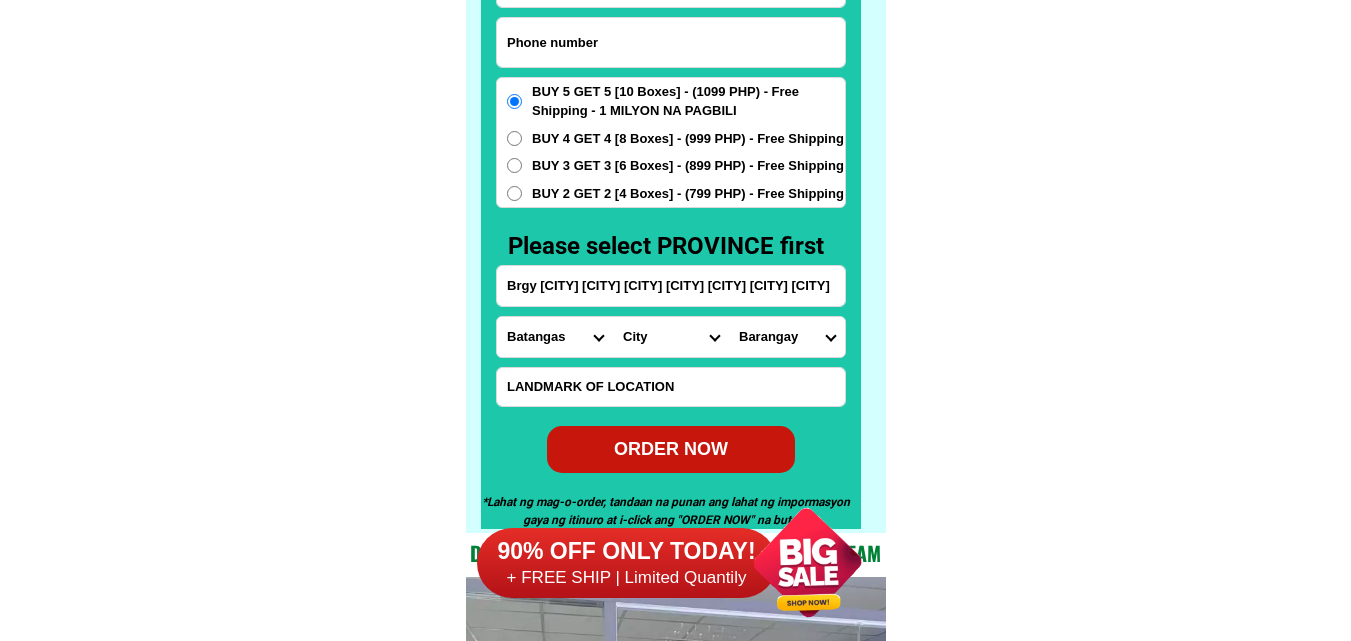 click at bounding box center (671, 42) 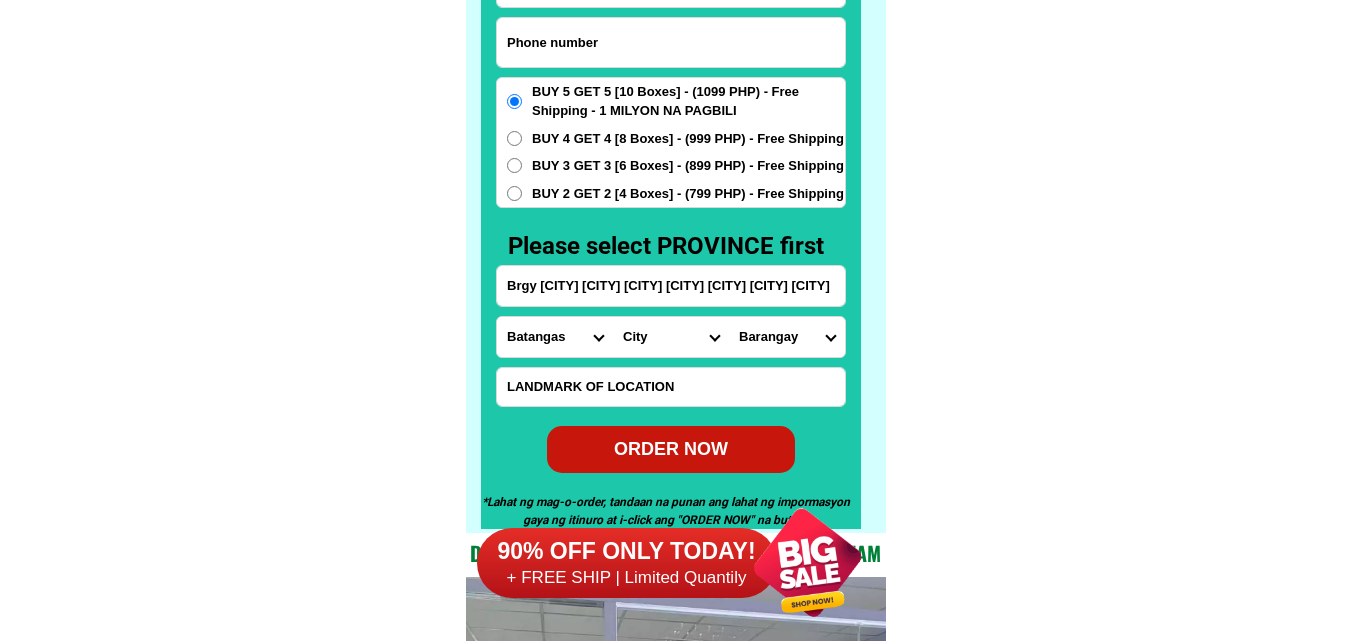 paste on "[PHONE]" 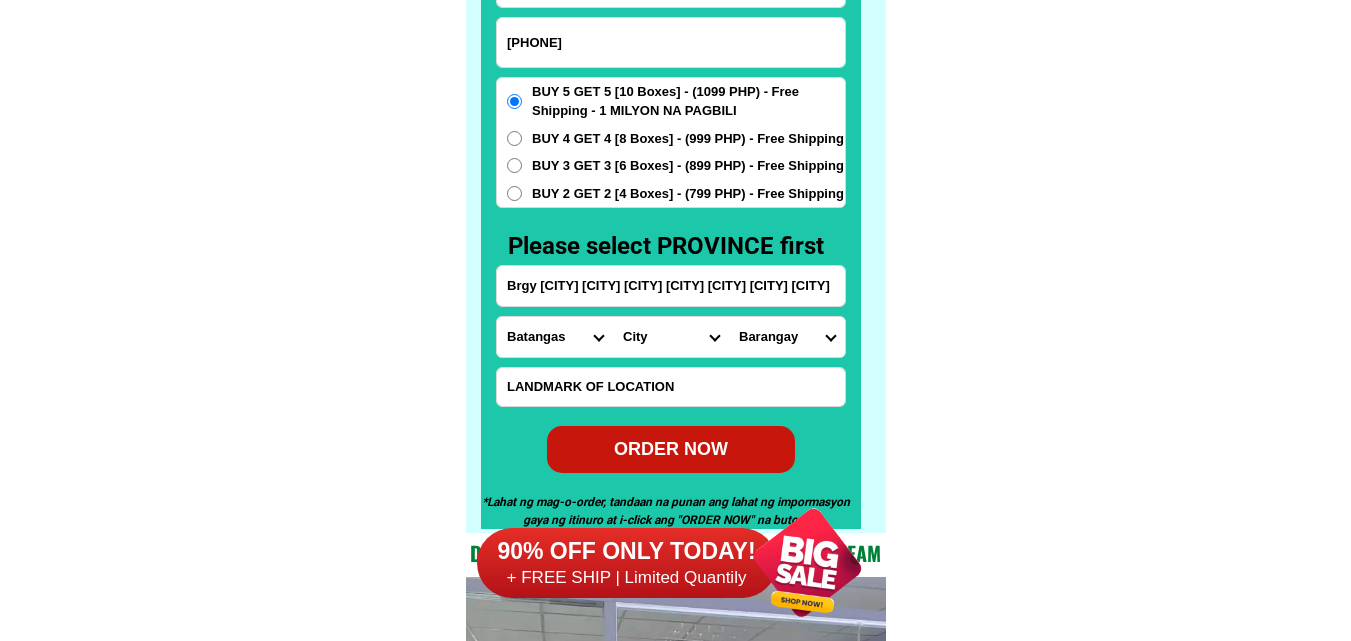 type on "[PHONE]" 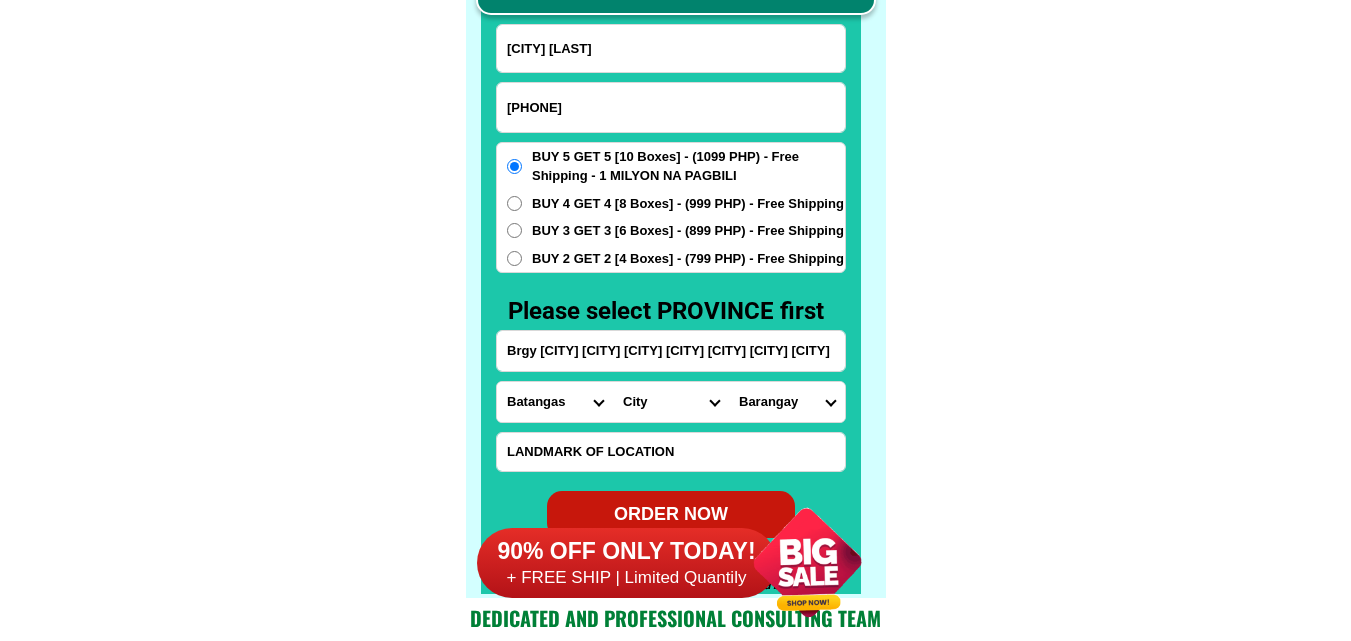 scroll, scrollTop: 15616, scrollLeft: 0, axis: vertical 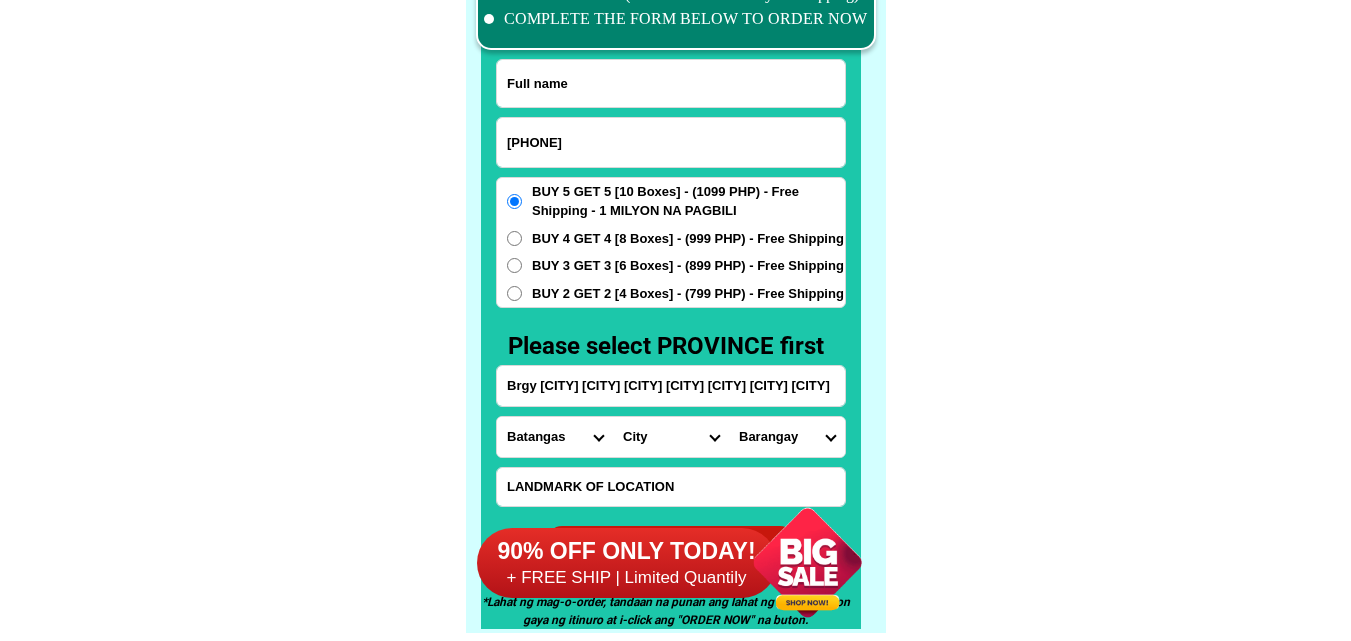 click at bounding box center (671, 83) 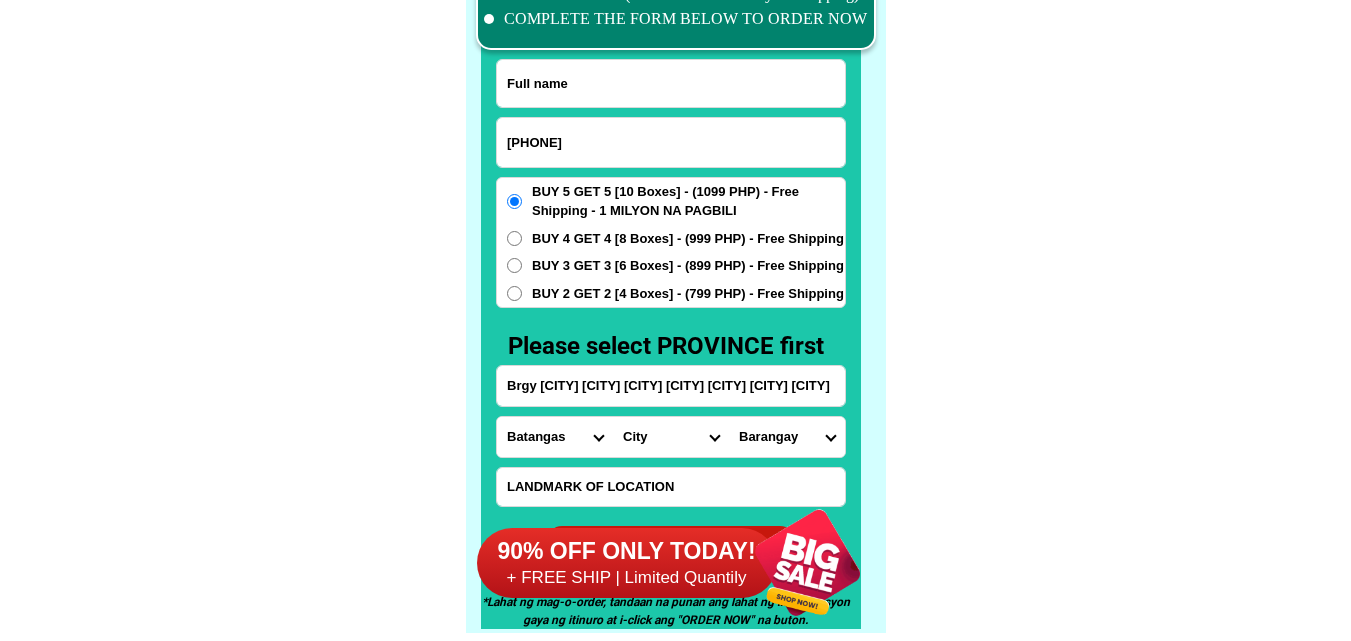 paste on "[FIRST] [LAST]" 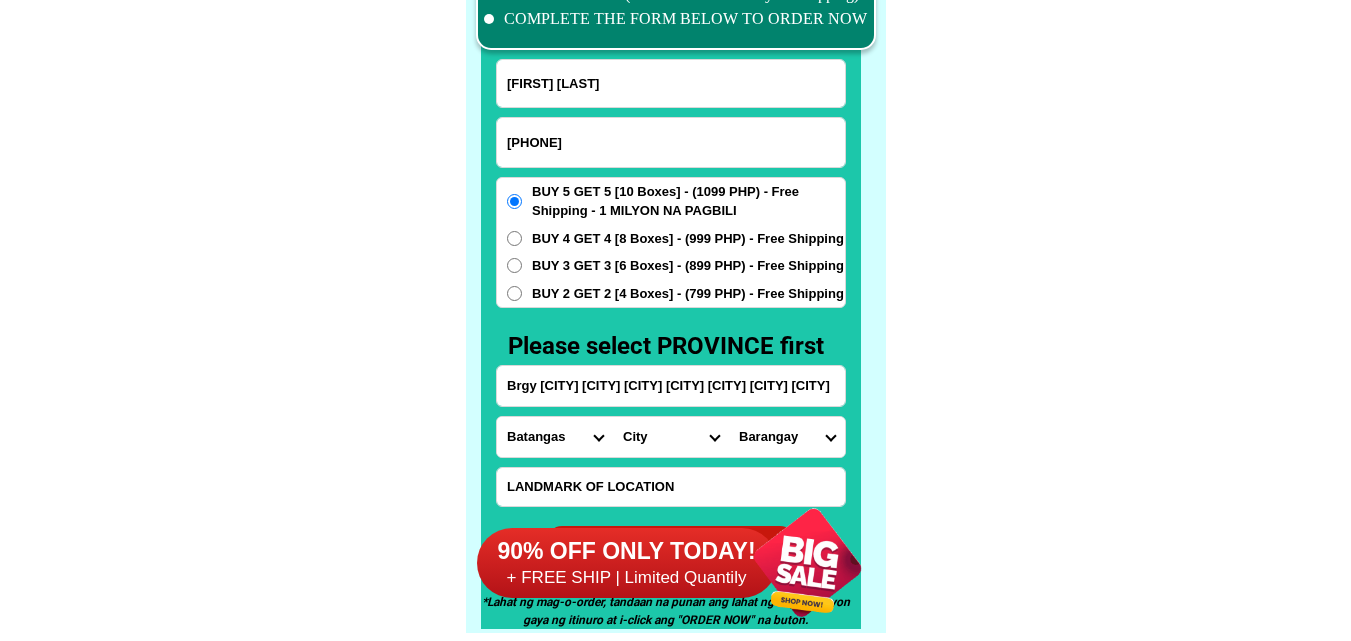 type on "[FIRST] [LAST]" 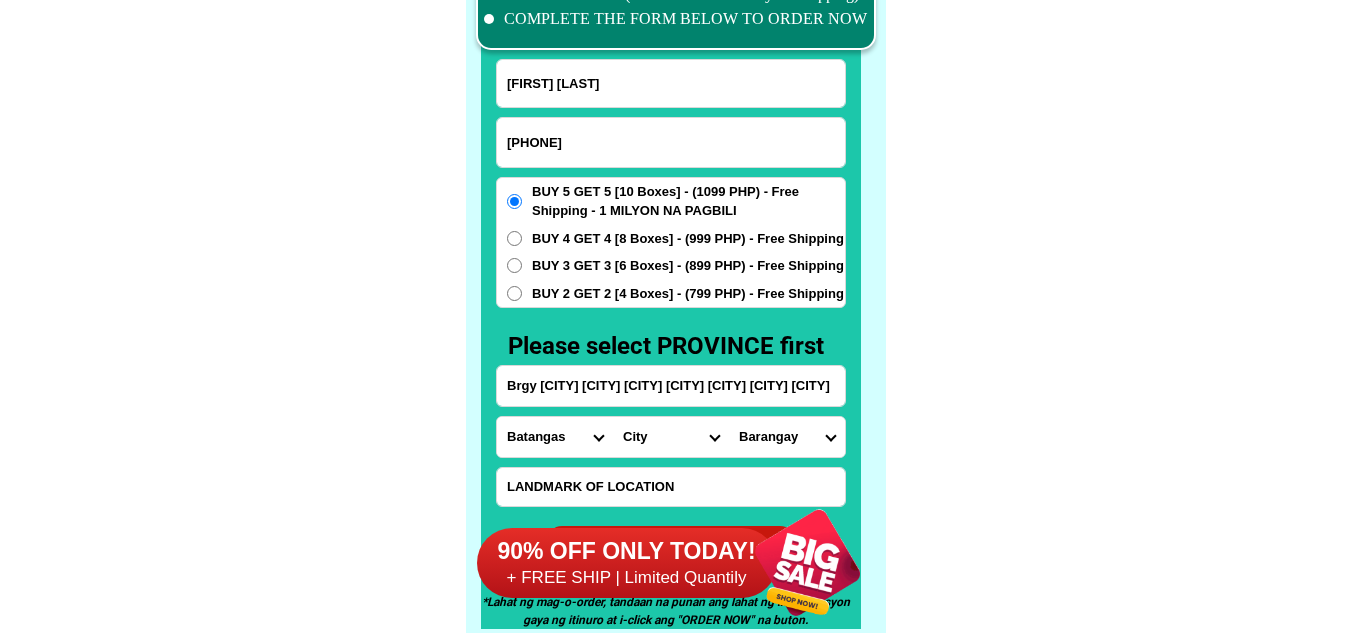 click on "BUY 3 GET 3 [6 Boxes] - (899 PHP) - Free Shipping" at bounding box center (688, 266) 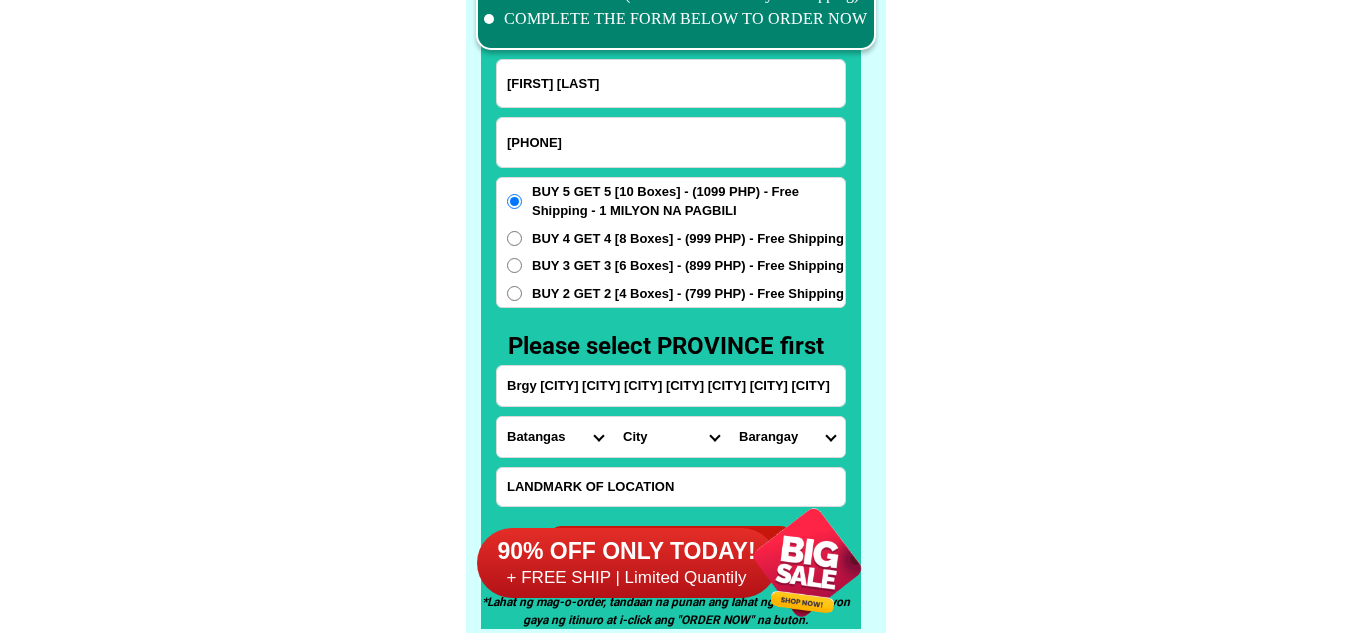 click on "BUY 3 GET 3 [6 Boxes] - (899 PHP) - Free Shipping" at bounding box center (514, 265) 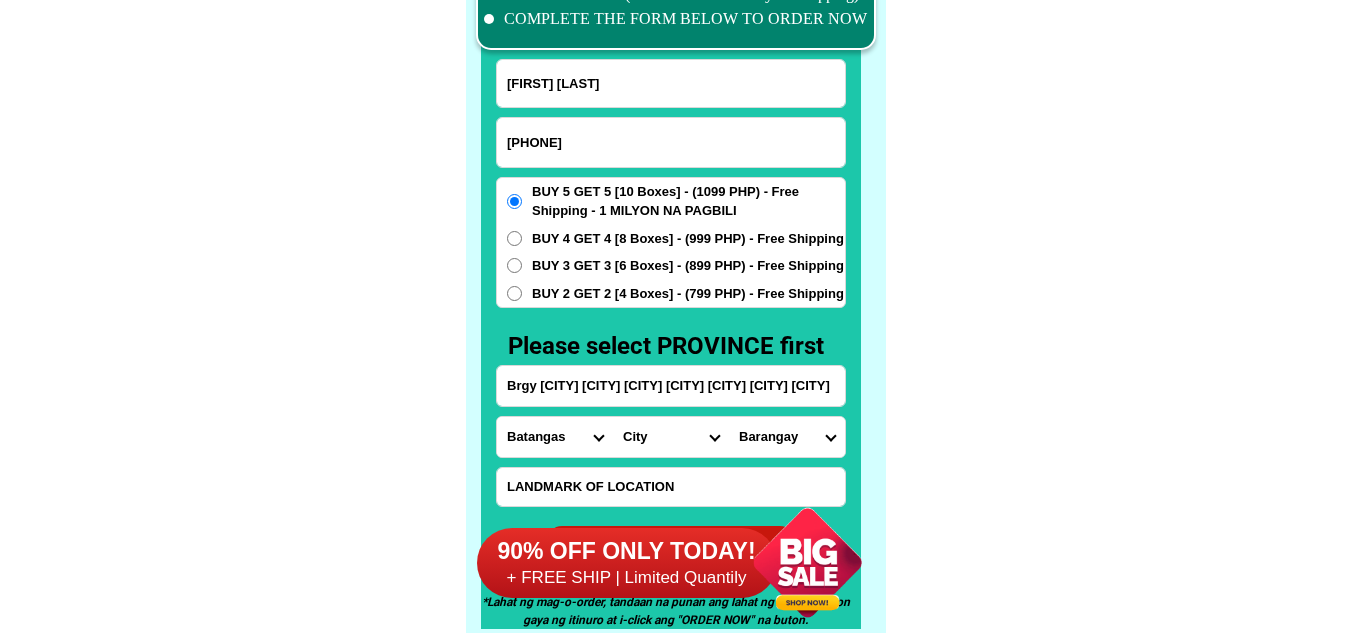 radio on "true" 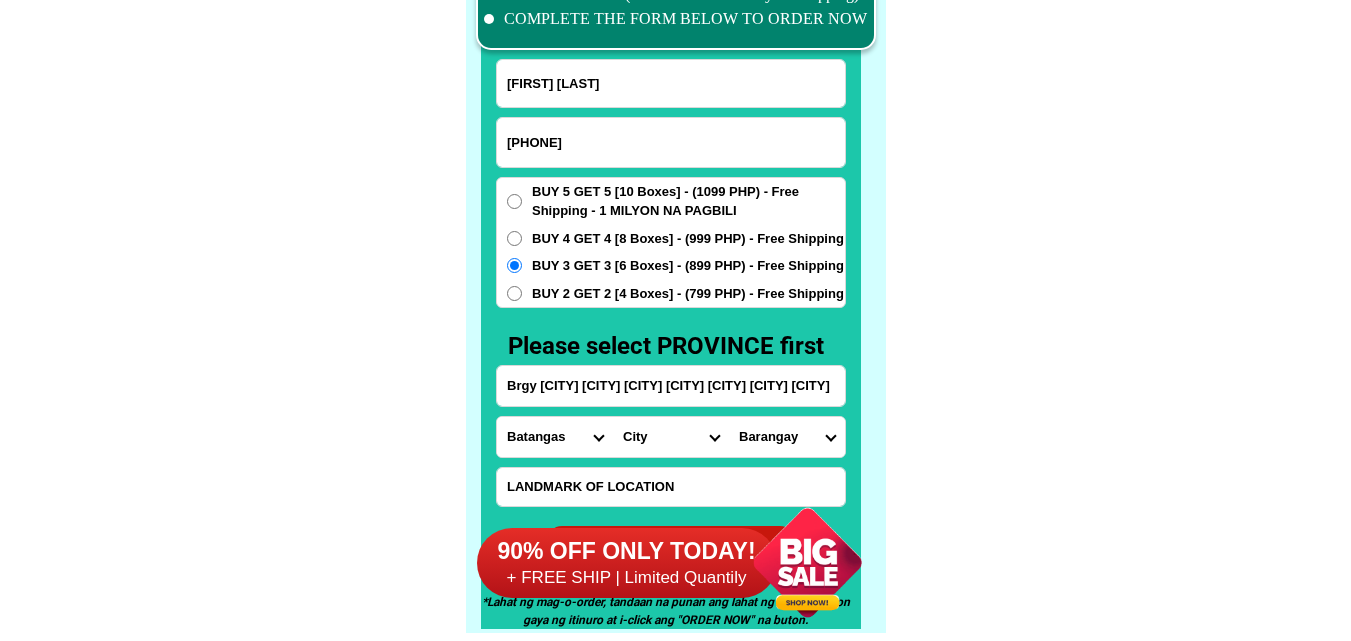 click on "BUY 2 GET 2 [4 Boxes] - (799 PHP) - Free Shipping" at bounding box center [688, 294] 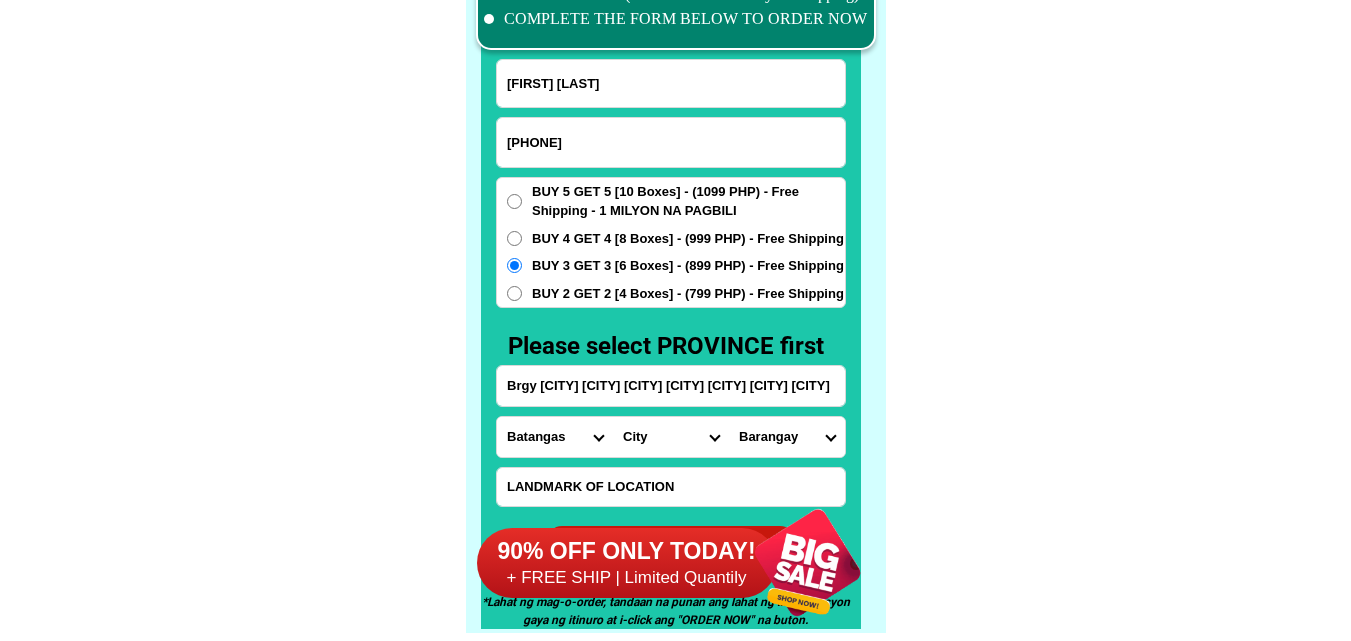 click on "BUY 2 GET 2 [4 Boxes] - (799 PHP) - Free Shipping" at bounding box center (514, 293) 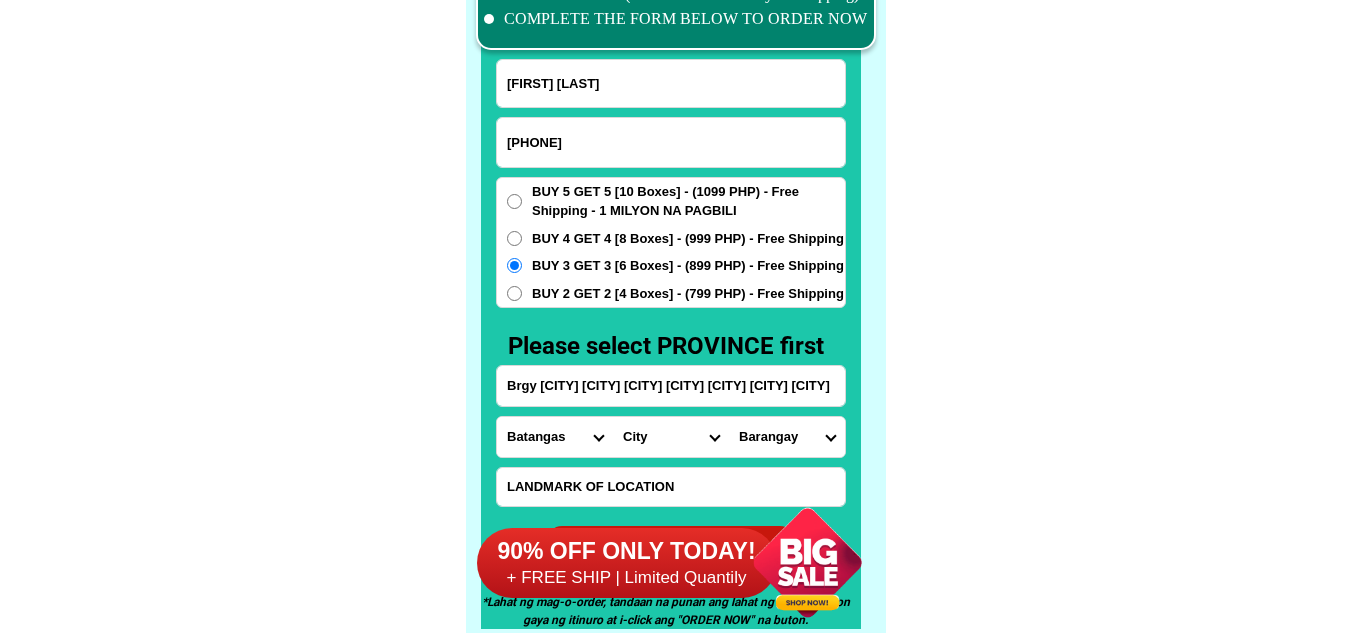 radio on "true" 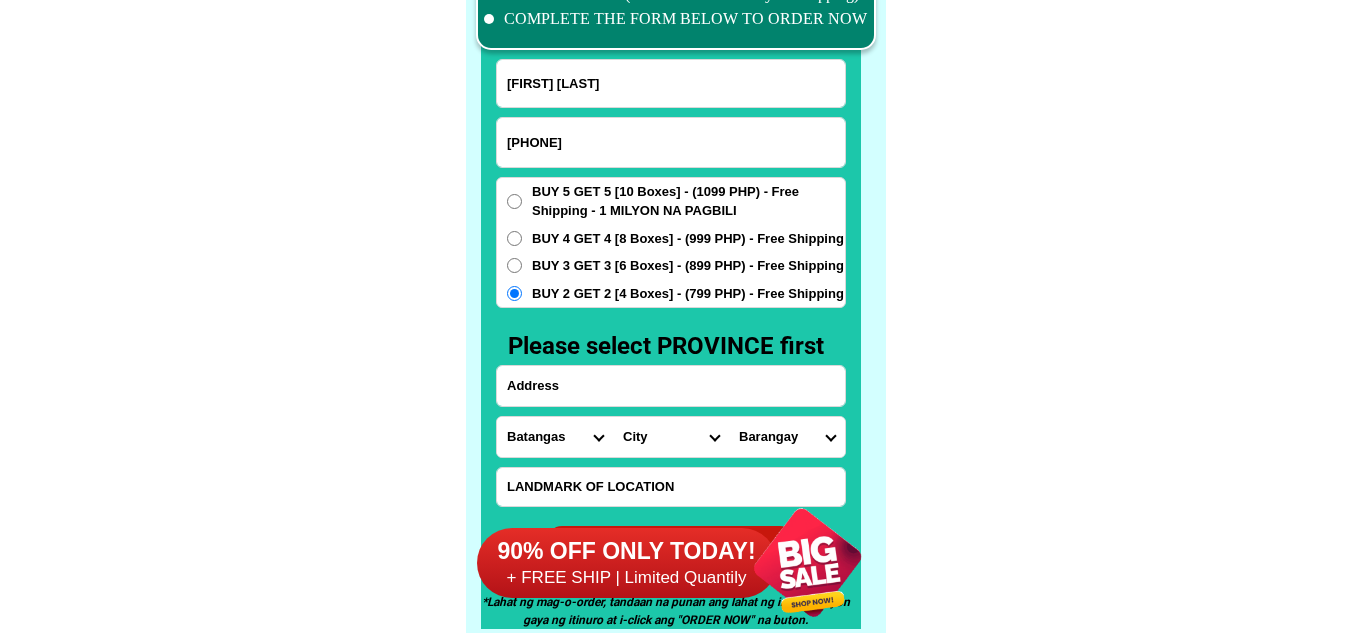 click at bounding box center [671, 386] 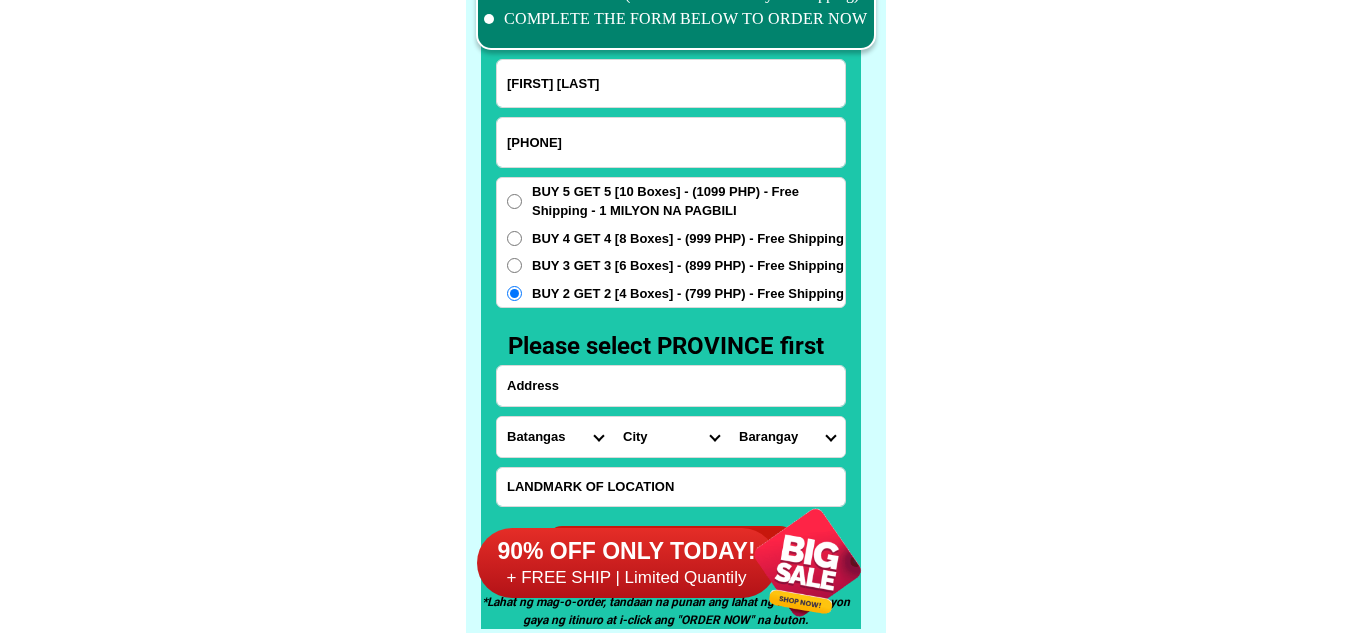 paste on "[CITY]" 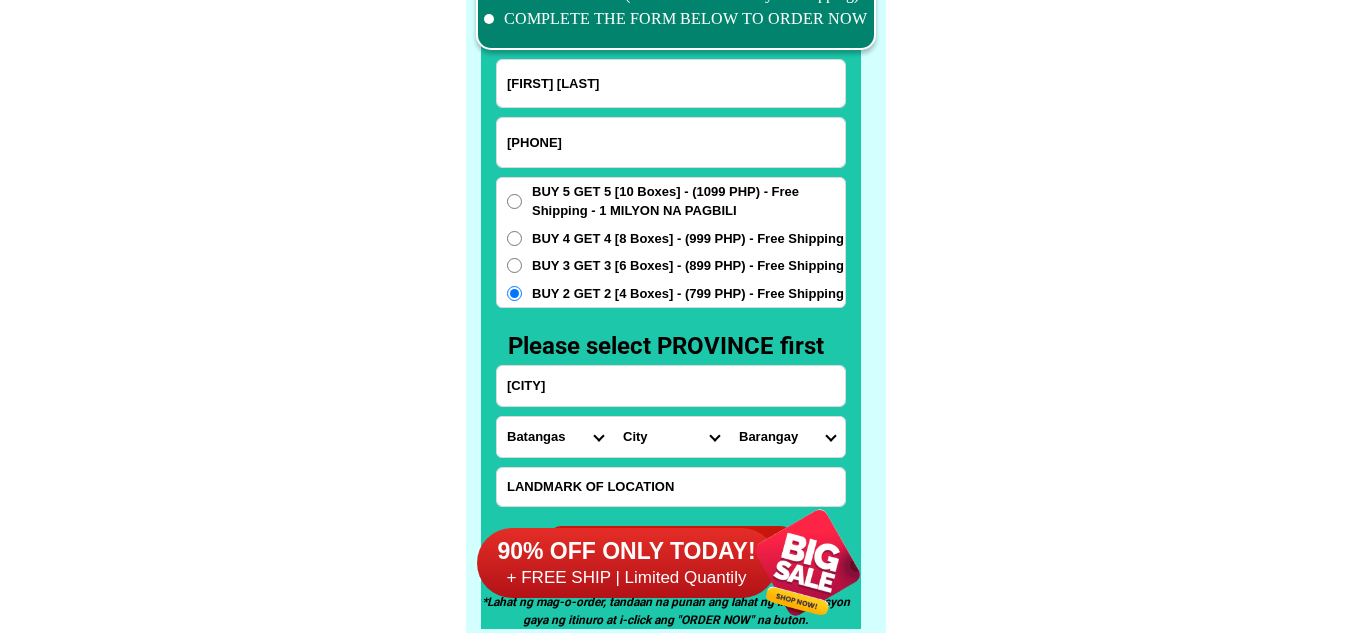 type on "[CITY]" 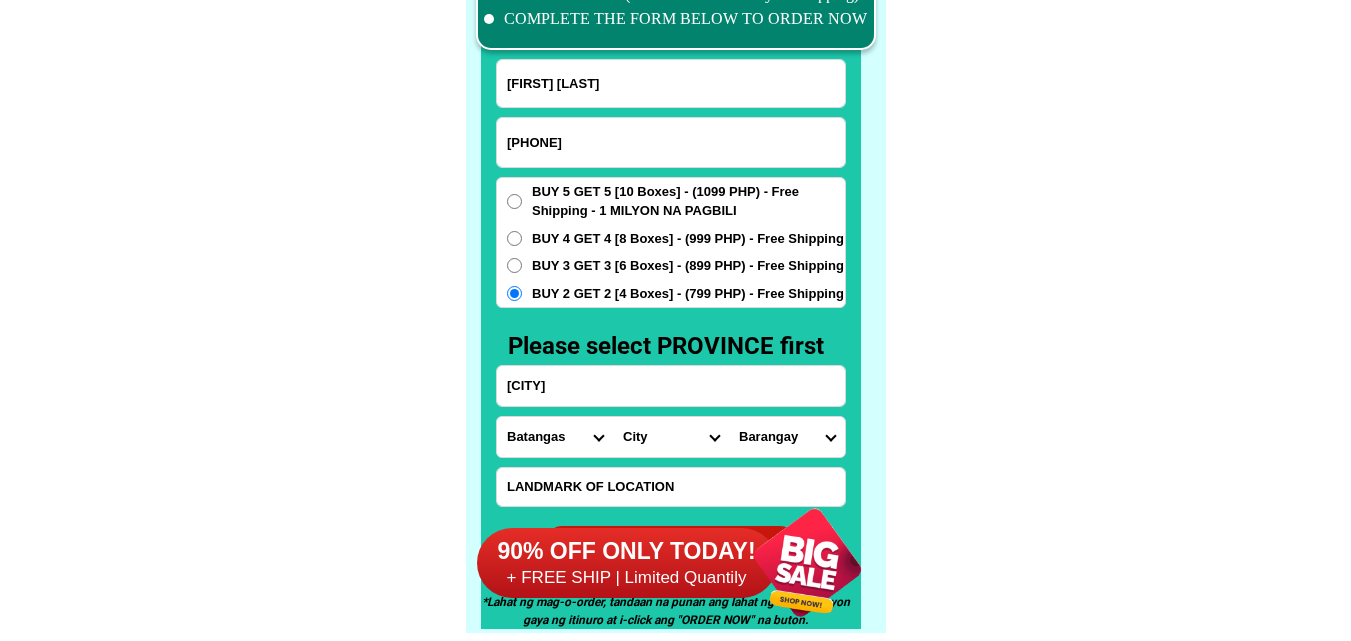 click on "Province Abra Agusan-del-norte Agusan-del-sur Aklan Albay Antique Apayao Aurora Basilan Bataan Batanes Batangas Benguet Biliran Bohol Bukidnon Bulacan Cagayan Camarines-norte Camarines-sur Camiguin Capiz Catanduanes Cavite Cebu Cotabato Davao-de-oro Davao-del-norte Davao-del-sur Davao-occidental Davao-oriental Dinagat-islands Eastern-samar Guimaras Ifugao Ilocos-norte Ilocos-sur Iloilo Isabela Kalinga La-union Laguna Lanao-del-norte Lanao-del-sur Leyte Maguindanao Marinduque Masbate Metro-manila Misamis-occidental Misamis-oriental Mountain-province Negros-occidental Negros-oriental Northern-samar Nueva-ecija Nueva-vizcaya Occidental-mindoro Oriental-mindoro Palawan Pampanga Pangasinan Quezon Quirino Rizal Romblon Sarangani Siquijor Sorsogon South-cotabato Southern-leyte Sultan-kudarat Sulu Surigao-del-norte Surigao-del-sur Tarlac Tawi-tawi Western-samar Zambales Zamboanga-del-norte Zamboanga-del-sur Zamboanga-sibugay" at bounding box center [555, 437] 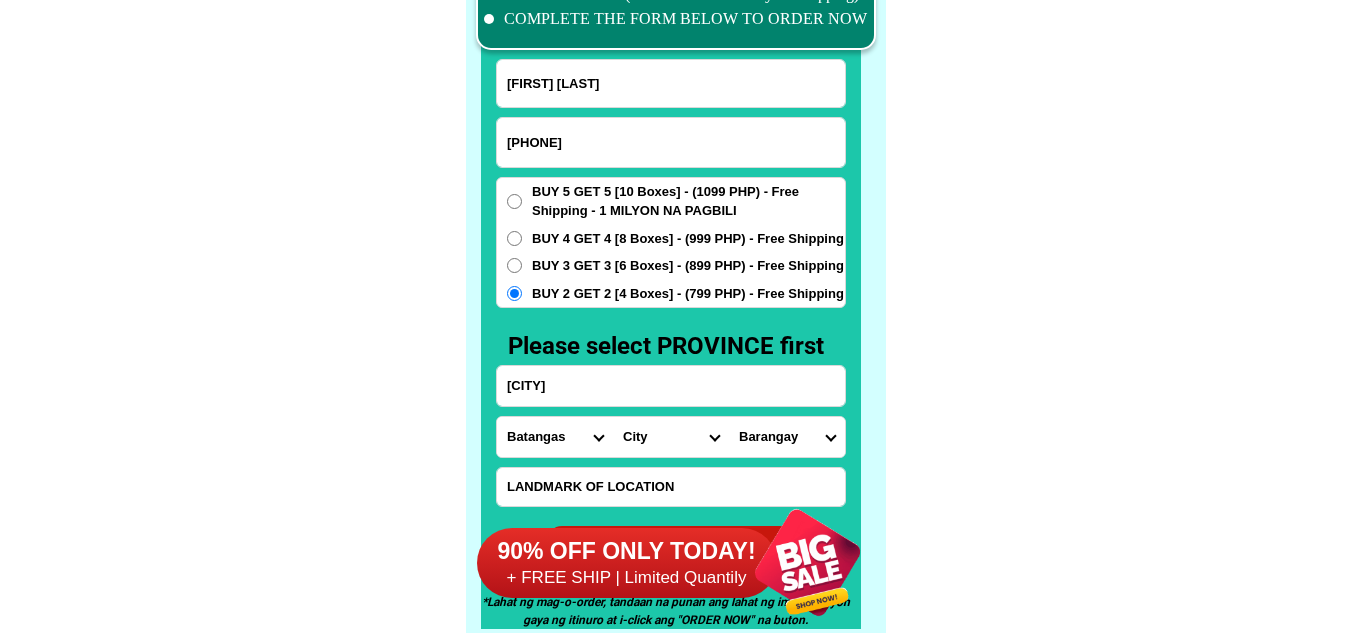 select on "63_115" 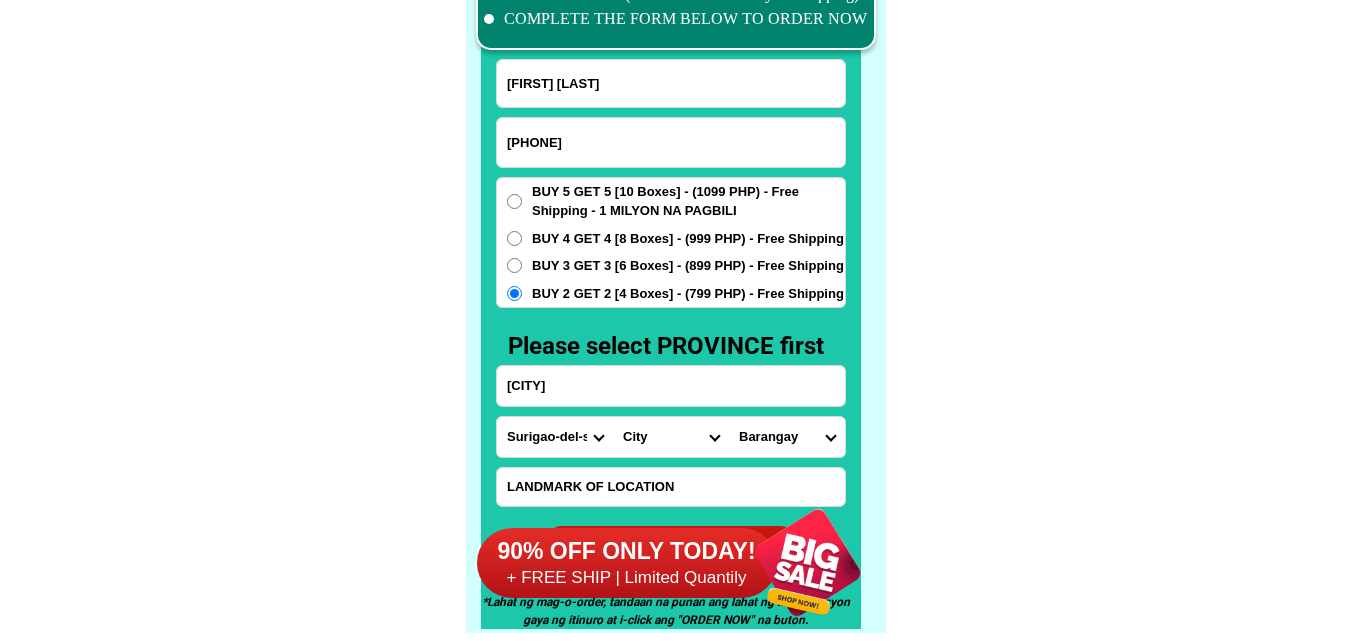click on "Province Abra Agusan-del-norte Agusan-del-sur Aklan Albay Antique Apayao Aurora Basilan Bataan Batanes Batangas Benguet Biliran Bohol Bukidnon Bulacan Cagayan Camarines-norte Camarines-sur Camiguin Capiz Catanduanes Cavite Cebu Cotabato Davao-de-oro Davao-del-norte Davao-del-sur Davao-occidental Davao-oriental Dinagat-islands Eastern-samar Guimaras Ifugao Ilocos-norte Ilocos-sur Iloilo Isabela Kalinga La-union Laguna Lanao-del-norte Lanao-del-sur Leyte Maguindanao Marinduque Masbate Metro-manila Misamis-occidental Misamis-oriental Mountain-province Negros-occidental Negros-oriental Northern-samar Nueva-ecija Nueva-vizcaya Occidental-mindoro Oriental-mindoro Palawan Pampanga Pangasinan Quezon Quirino Rizal Romblon Sarangani Siquijor Sorsogon South-cotabato Southern-leyte Sultan-kudarat Sulu Surigao-del-norte Surigao-del-sur Tarlac Tawi-tawi Western-samar Zambales Zamboanga-del-norte Zamboanga-del-sur Zamboanga-sibugay" at bounding box center (555, 437) 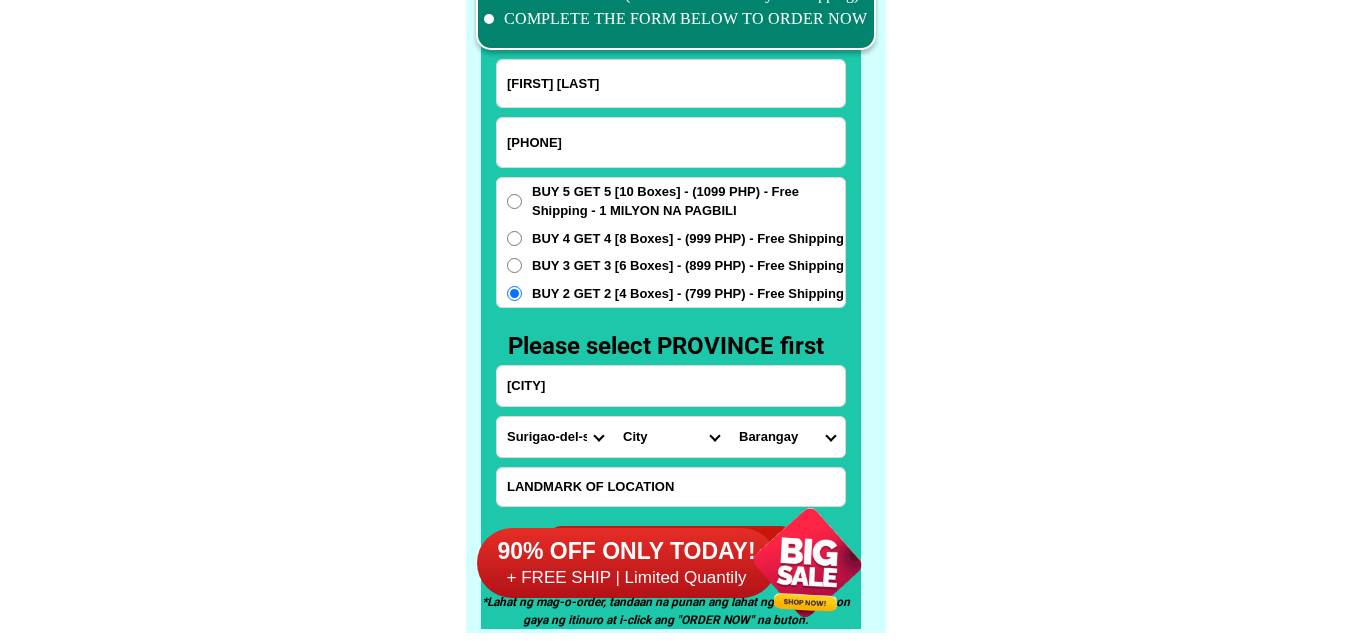 click on "City Barobo Bayabas Bislig-city Cagwait Cantilan Carrascal Hinatuan Lanuza Lianga Lingig Madrid Marihatag Surigao-del-sur-carmen Surigao-del-sur-cortes Surigao-del-sur-san-agustin Surigao-del-sur-san-miguel Tagbina Tago Tandag-city" at bounding box center [671, 437] 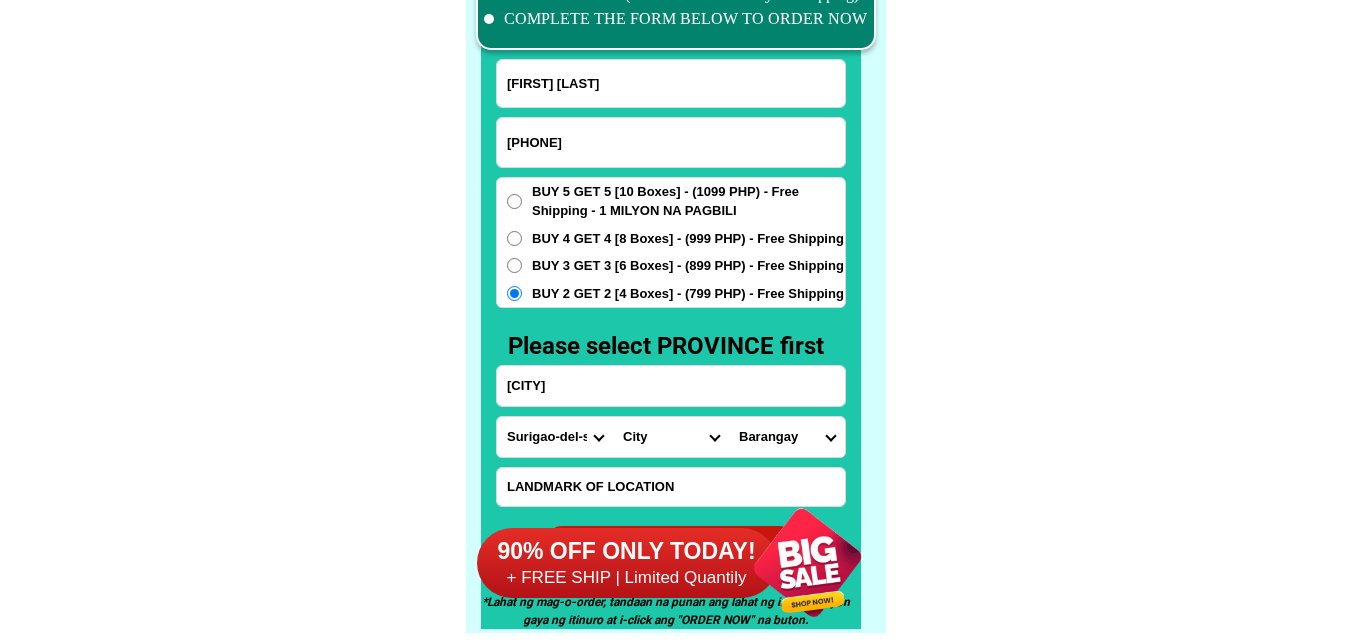 select on "[NUMBER]" 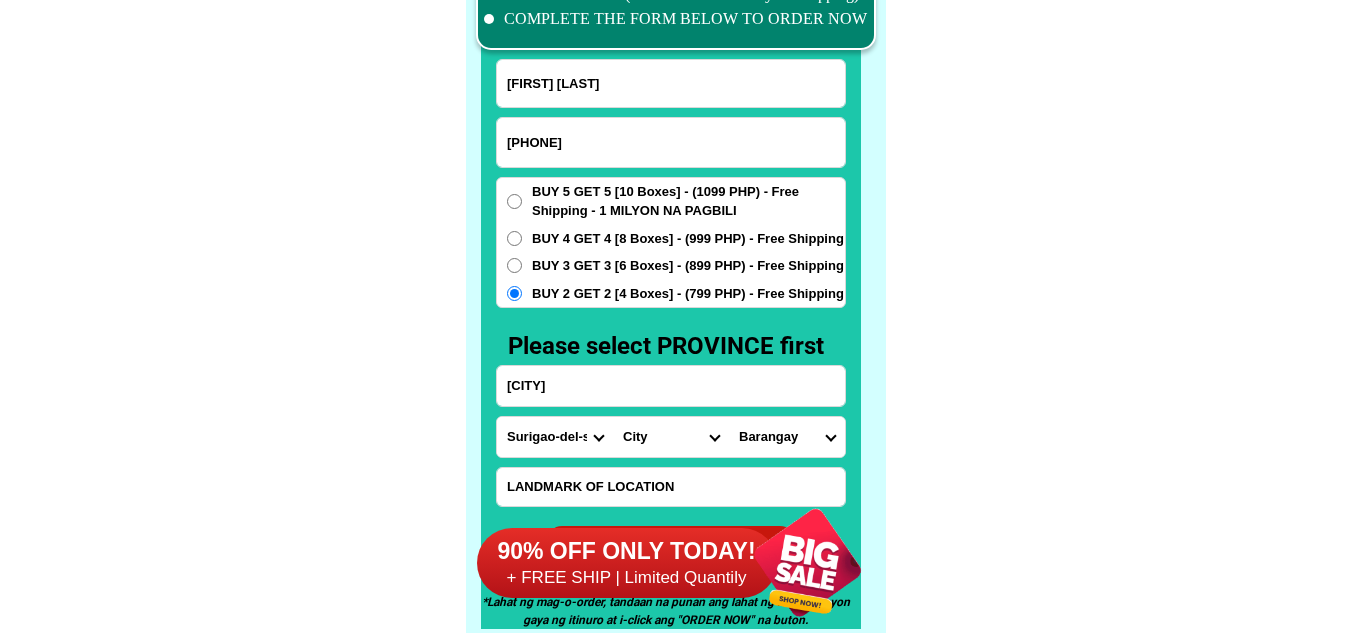 click on "City Barobo Bayabas Bislig-city Cagwait Cantilan Carrascal Hinatuan Lanuza Lianga Lingig Madrid Marihatag Surigao-del-sur-carmen Surigao-del-sur-cortes Surigao-del-sur-san-agustin Surigao-del-sur-san-miguel Tagbina Tago Tandag-city" at bounding box center [671, 437] 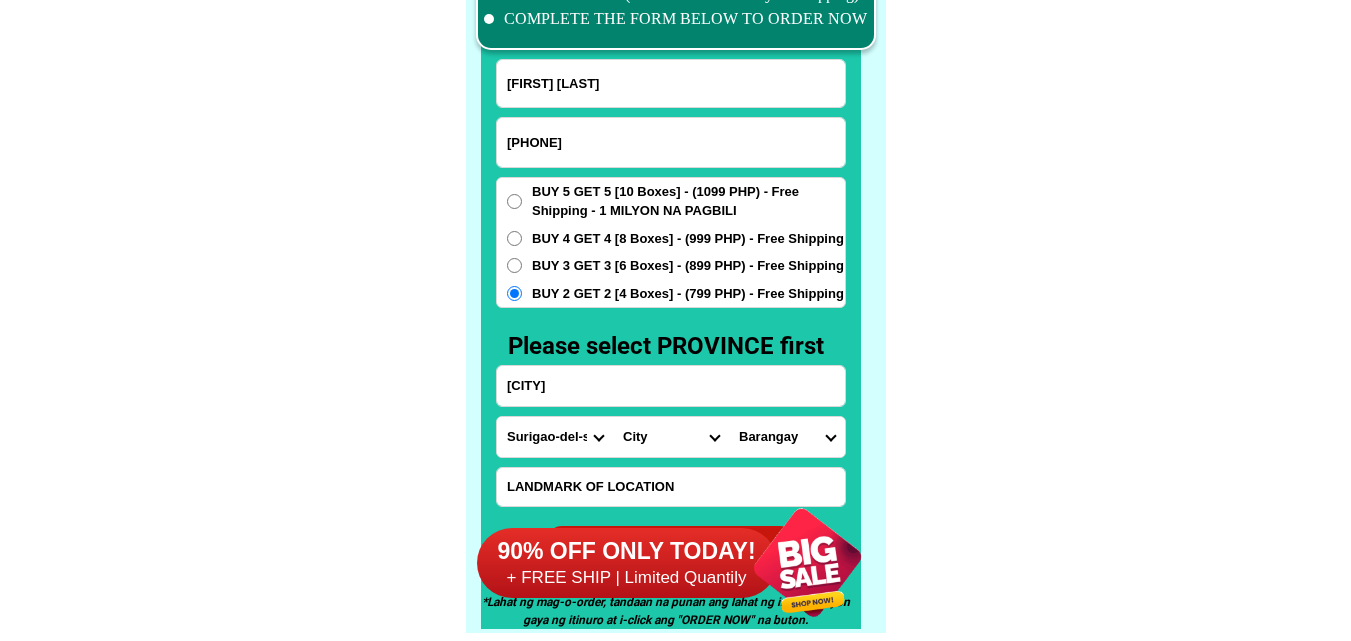 click on "[BARANGAY]" at bounding box center [787, 437] 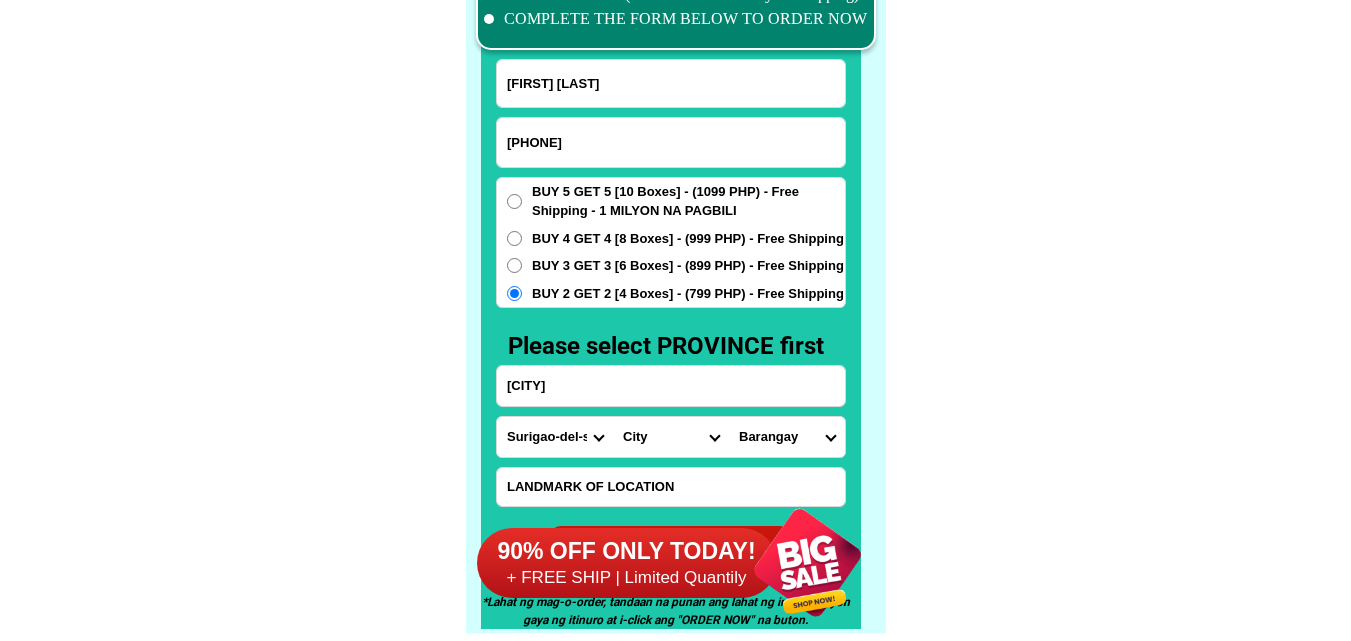 select on "[POSTAL_CODE]" 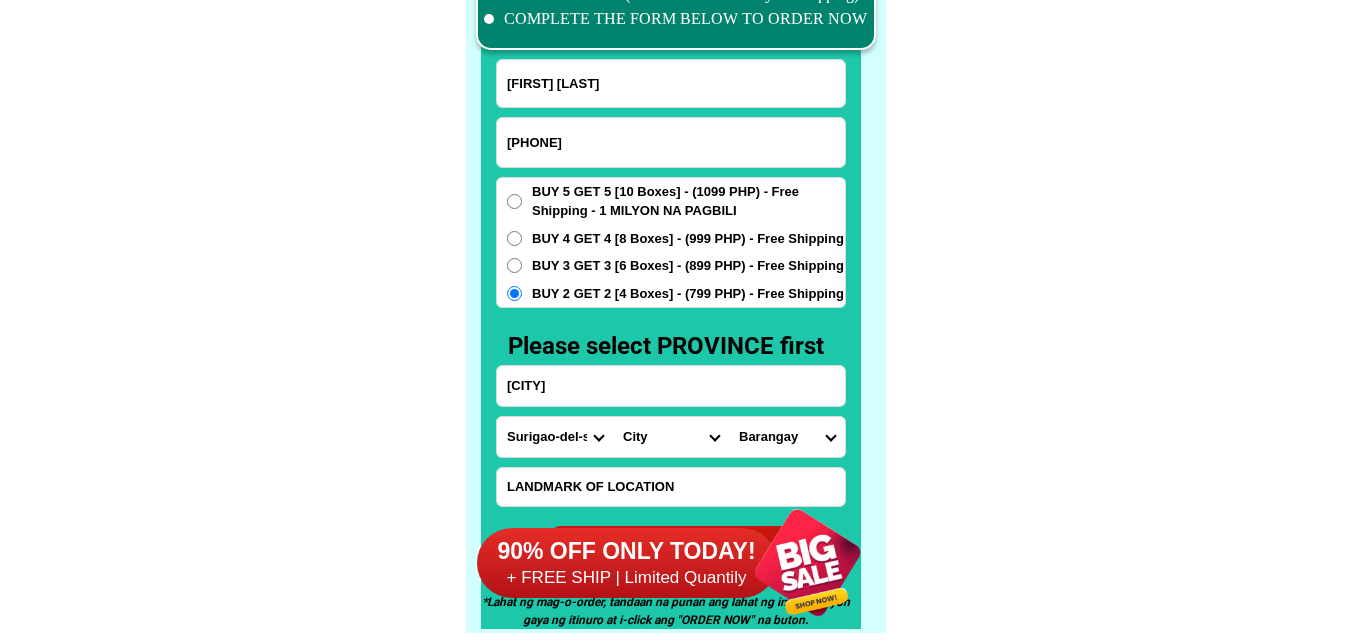 click on "[BARANGAY]" at bounding box center (787, 437) 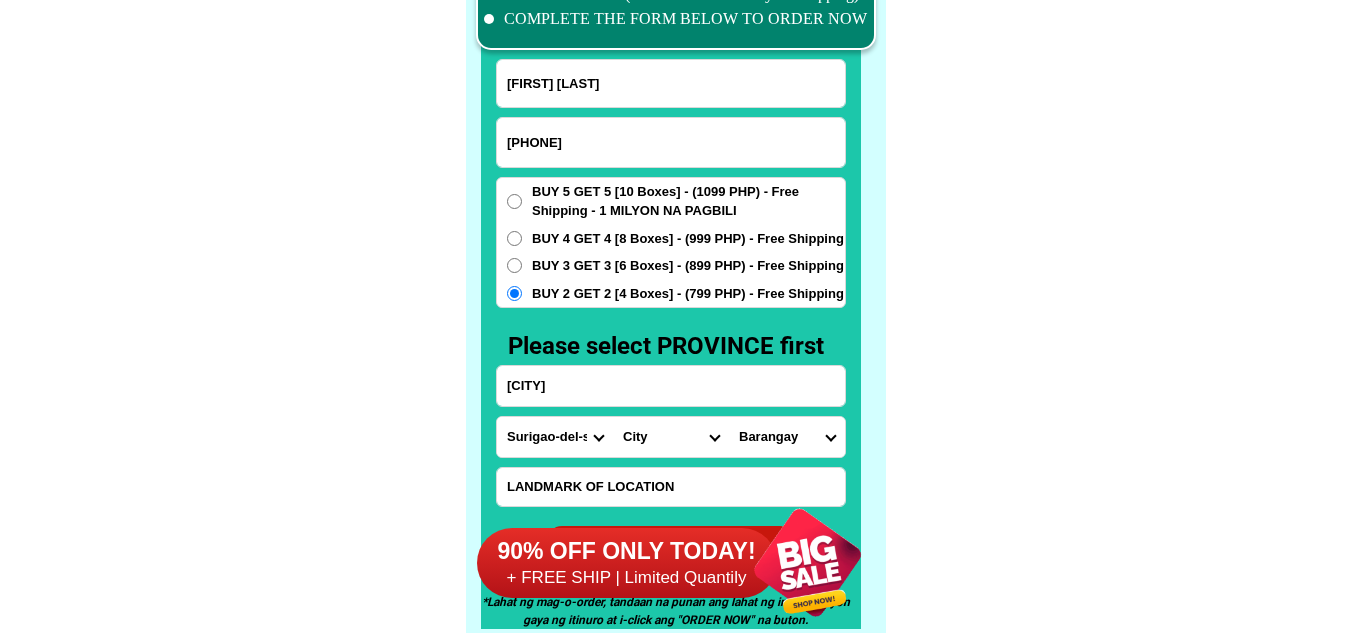 scroll, scrollTop: 15716, scrollLeft: 0, axis: vertical 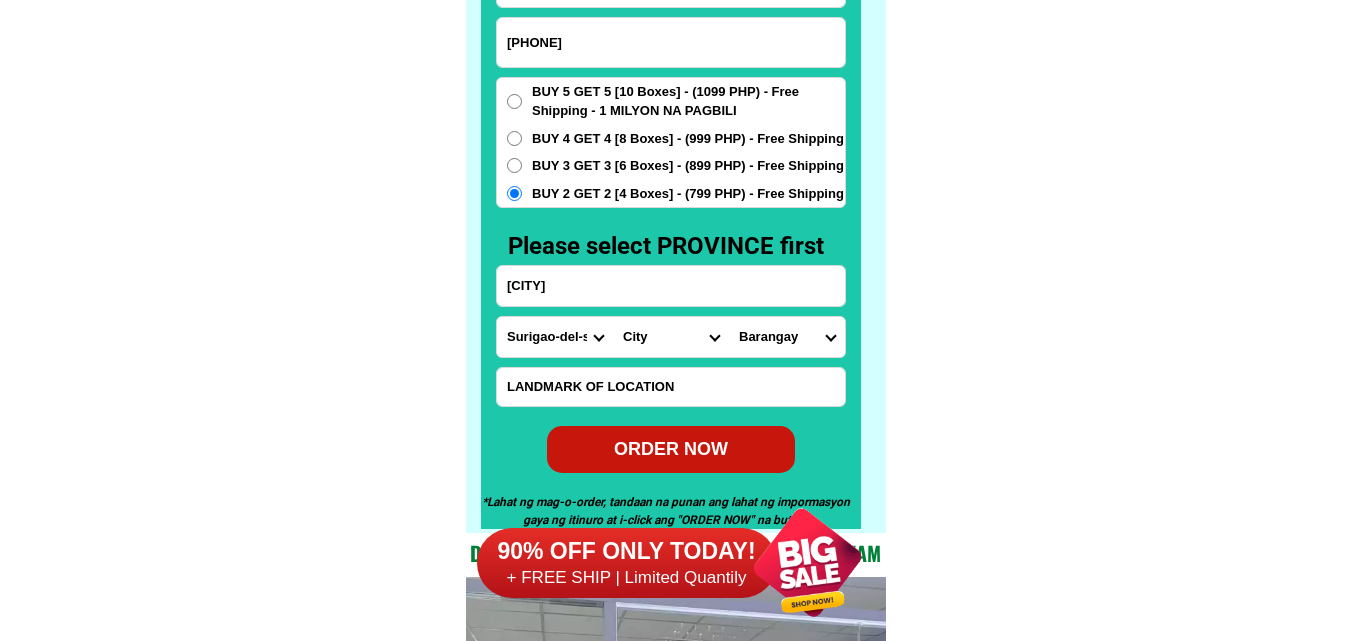 click on "ORDER NOW" at bounding box center (670, 448) 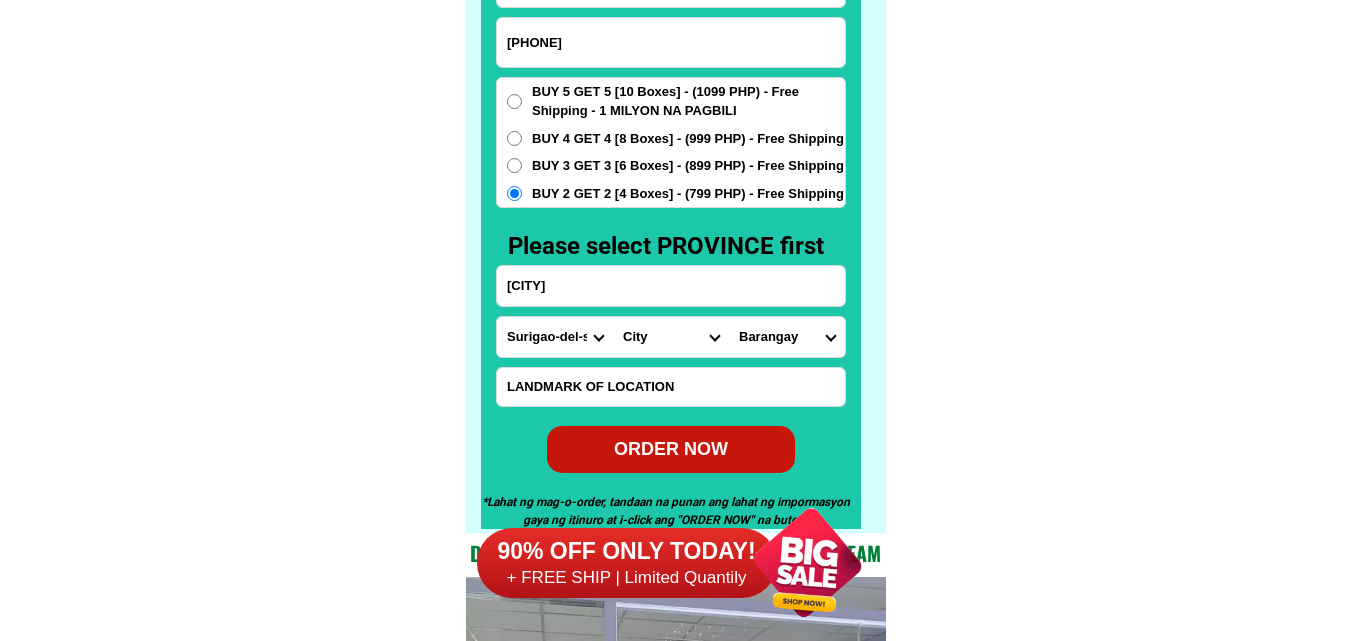 radio on "true" 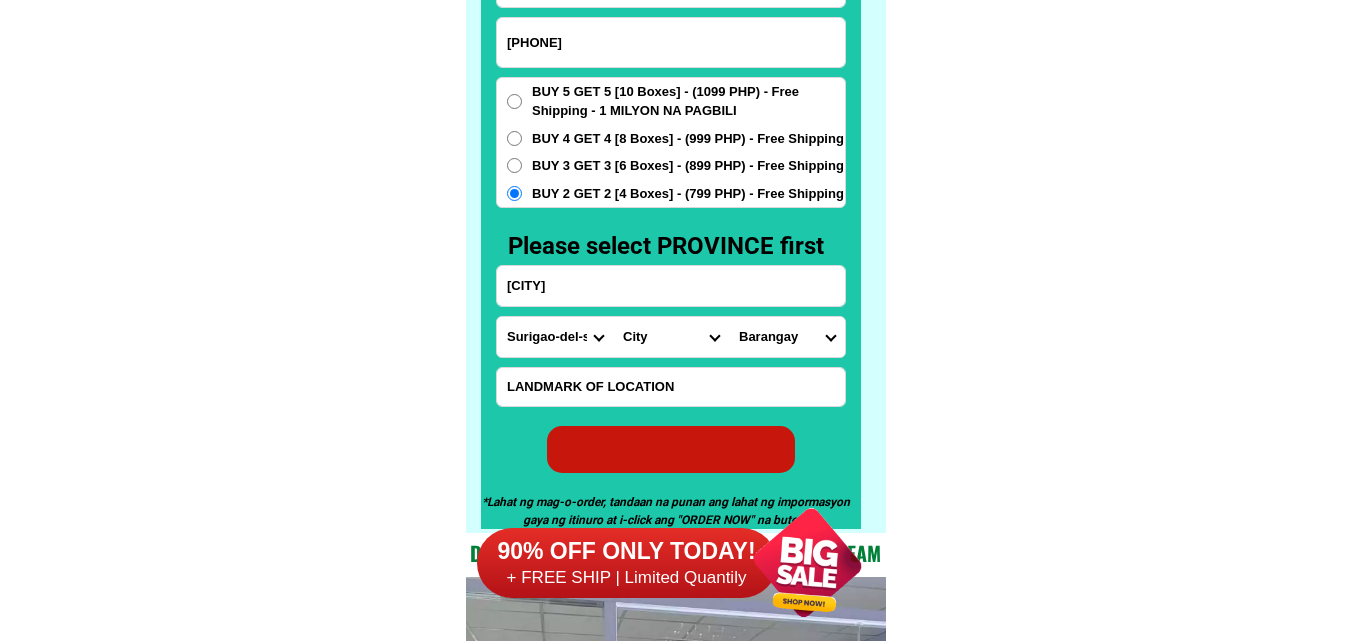 radio on "true" 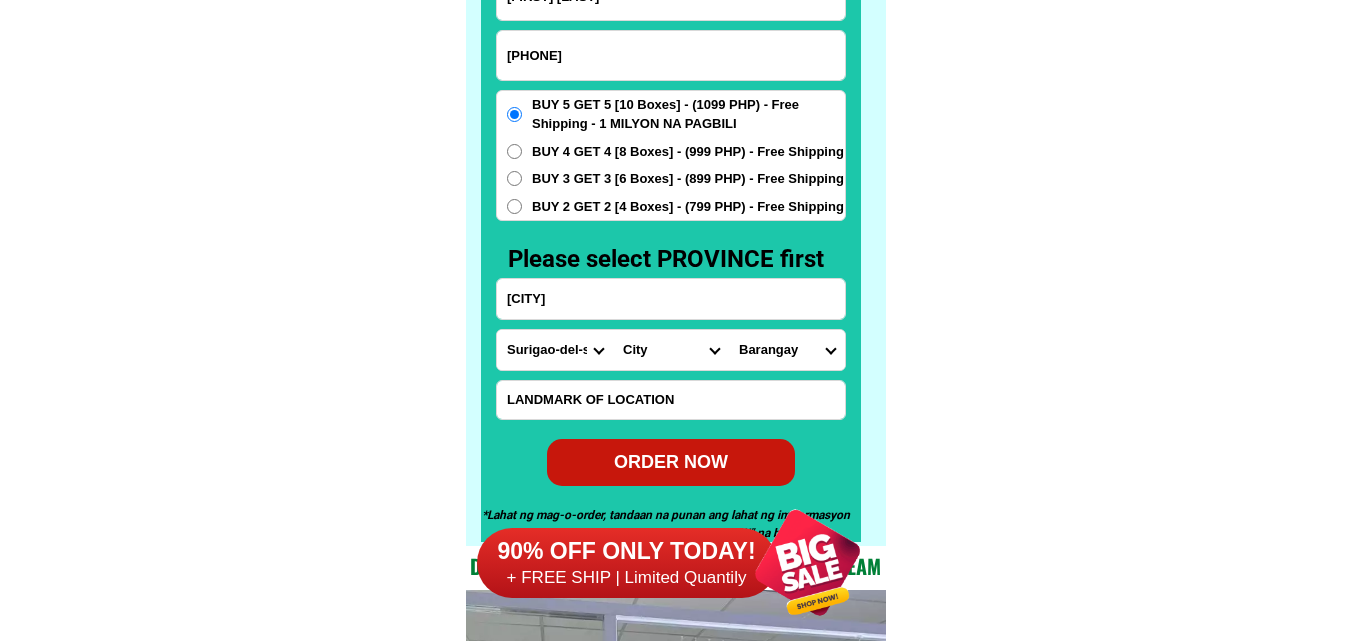 scroll, scrollTop: 15616, scrollLeft: 0, axis: vertical 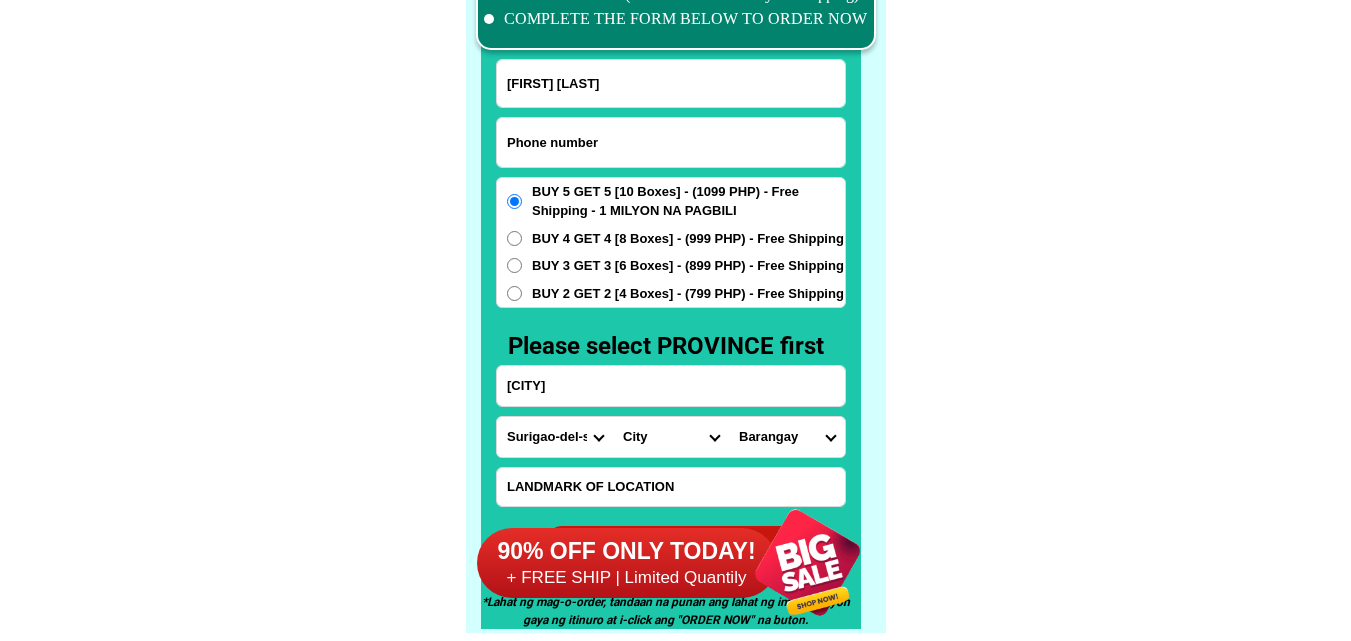 drag, startPoint x: 591, startPoint y: 130, endPoint x: 558, endPoint y: 114, distance: 36.67424 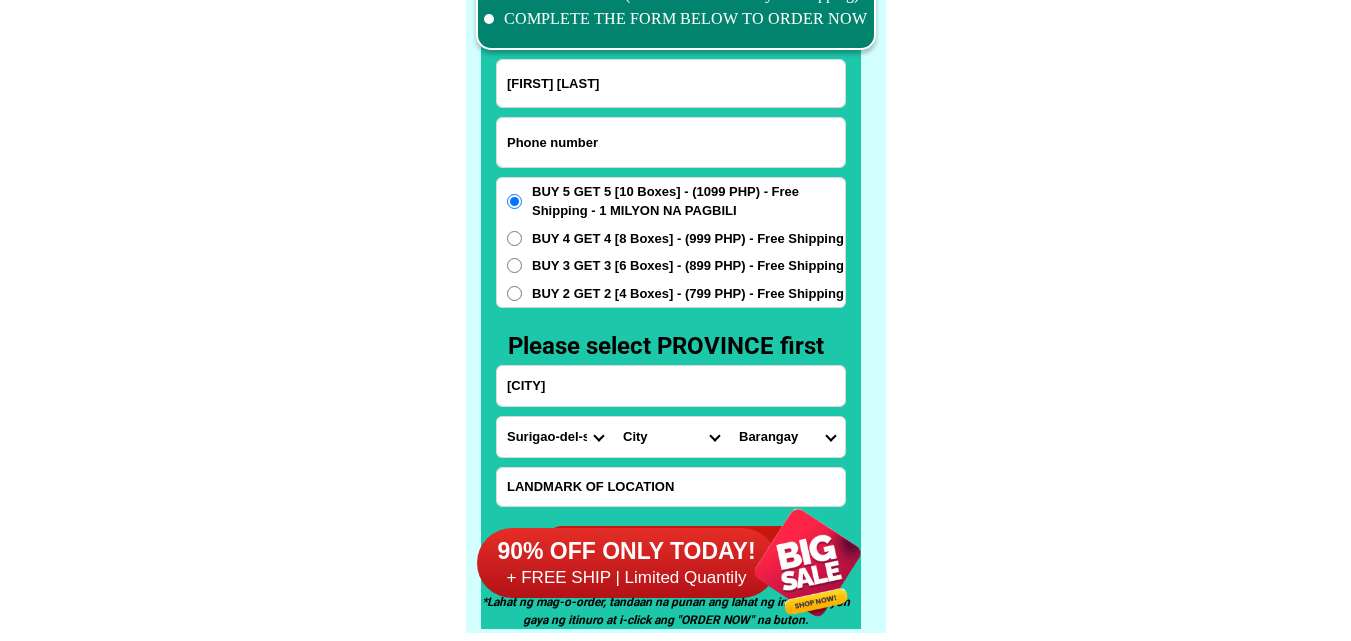click at bounding box center [671, 142] 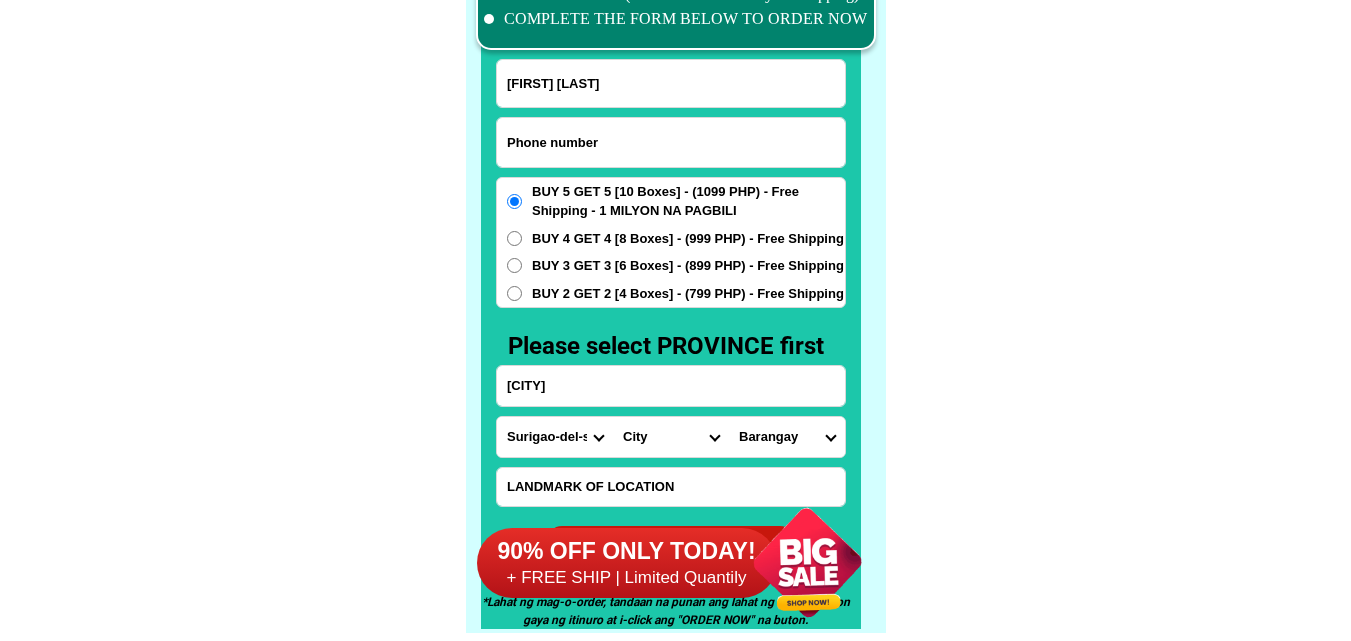 paste on "[PHONE]" 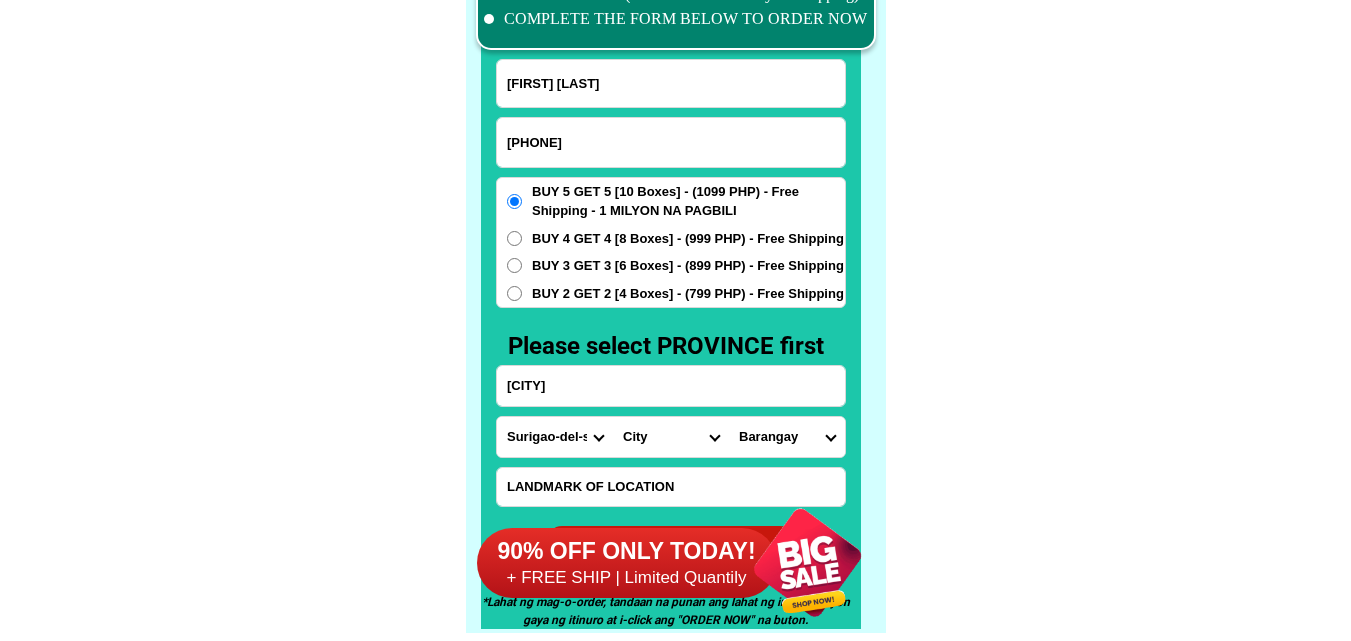 type on "[PHONE]" 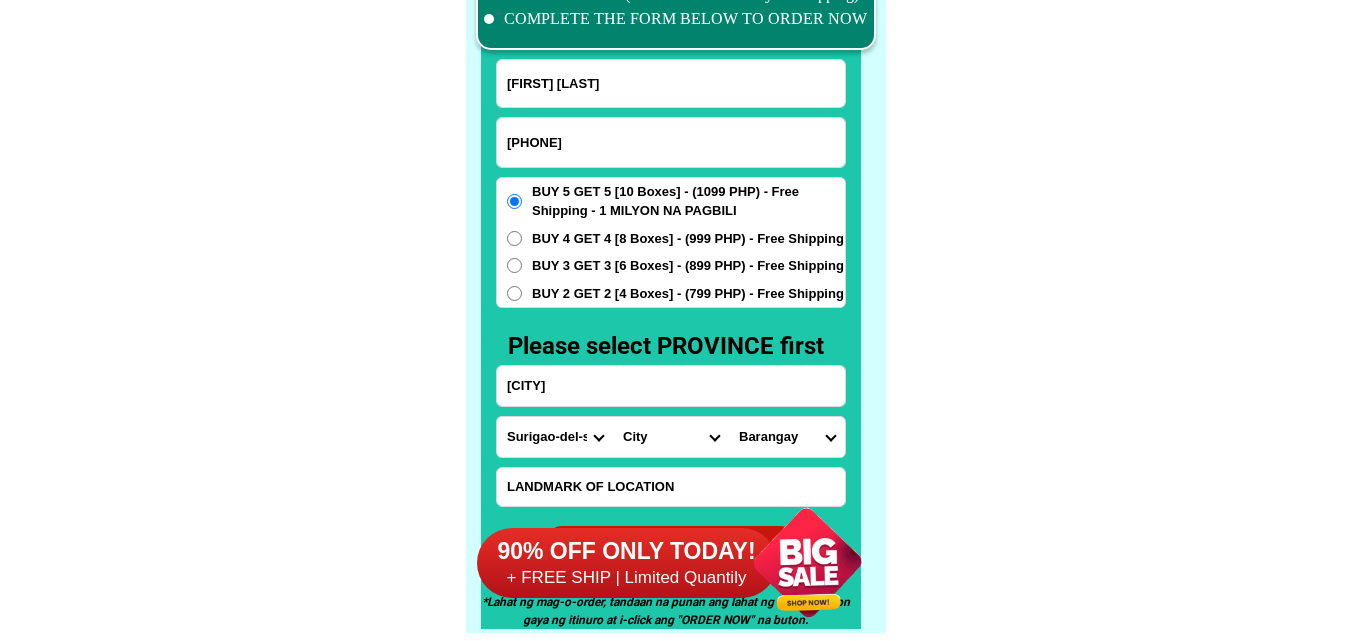 click on "[FIRST] [LAST]" at bounding box center [671, 83] 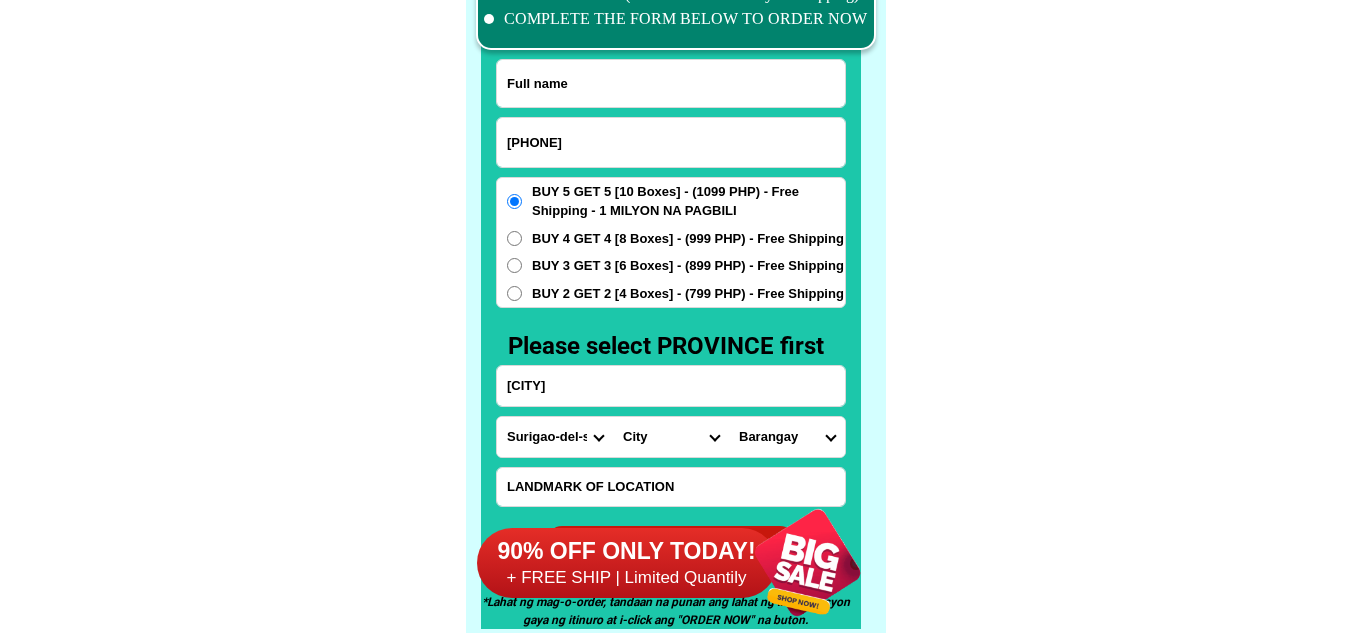 paste on "[FIRST] [LAST]" 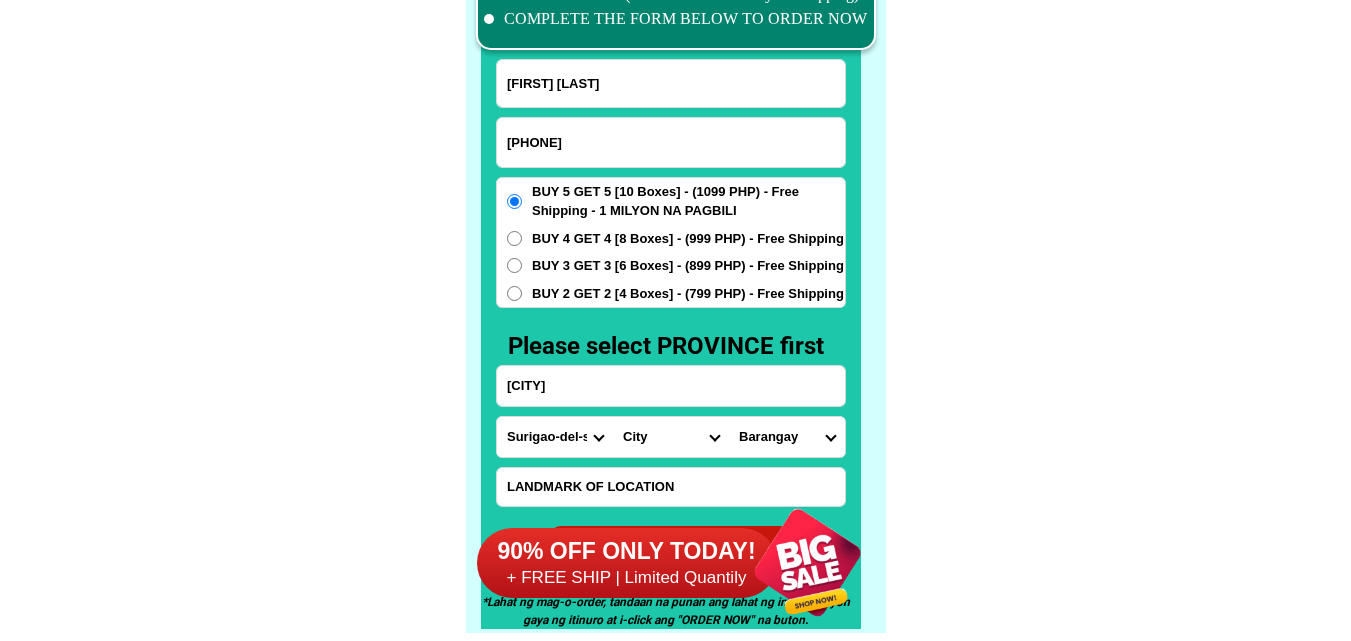 type on "[FIRST] [LAST]" 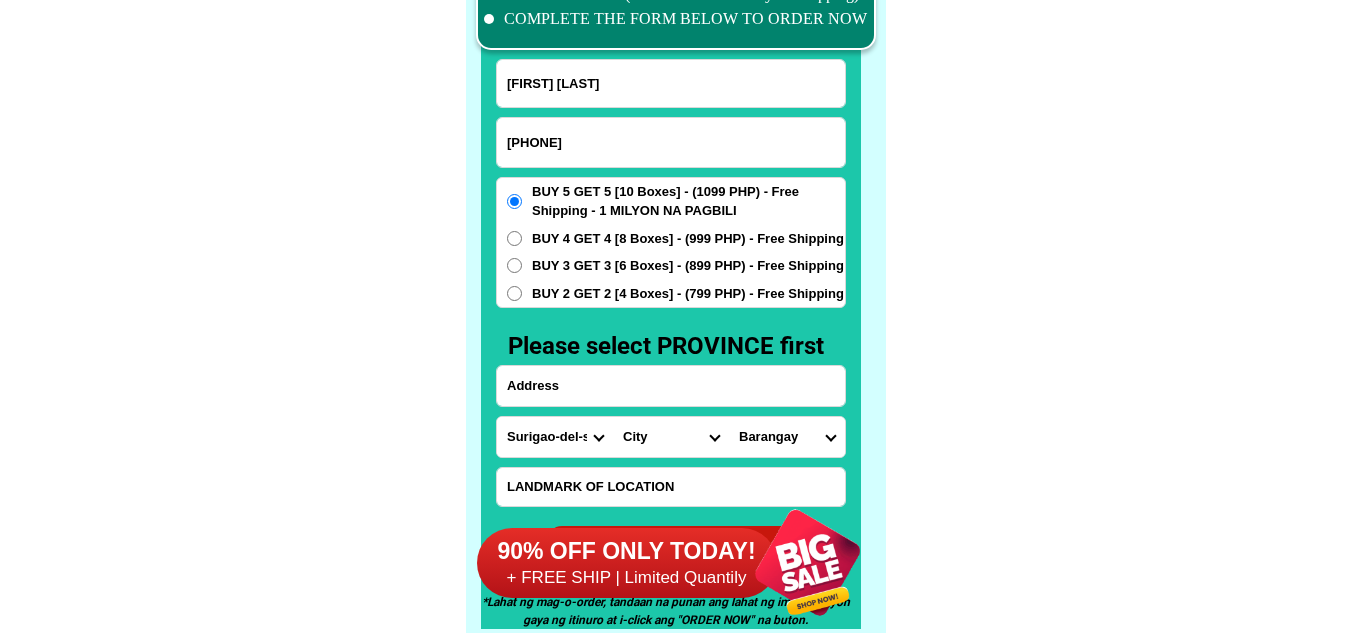 drag, startPoint x: 605, startPoint y: 384, endPoint x: 571, endPoint y: 319, distance: 73.3553 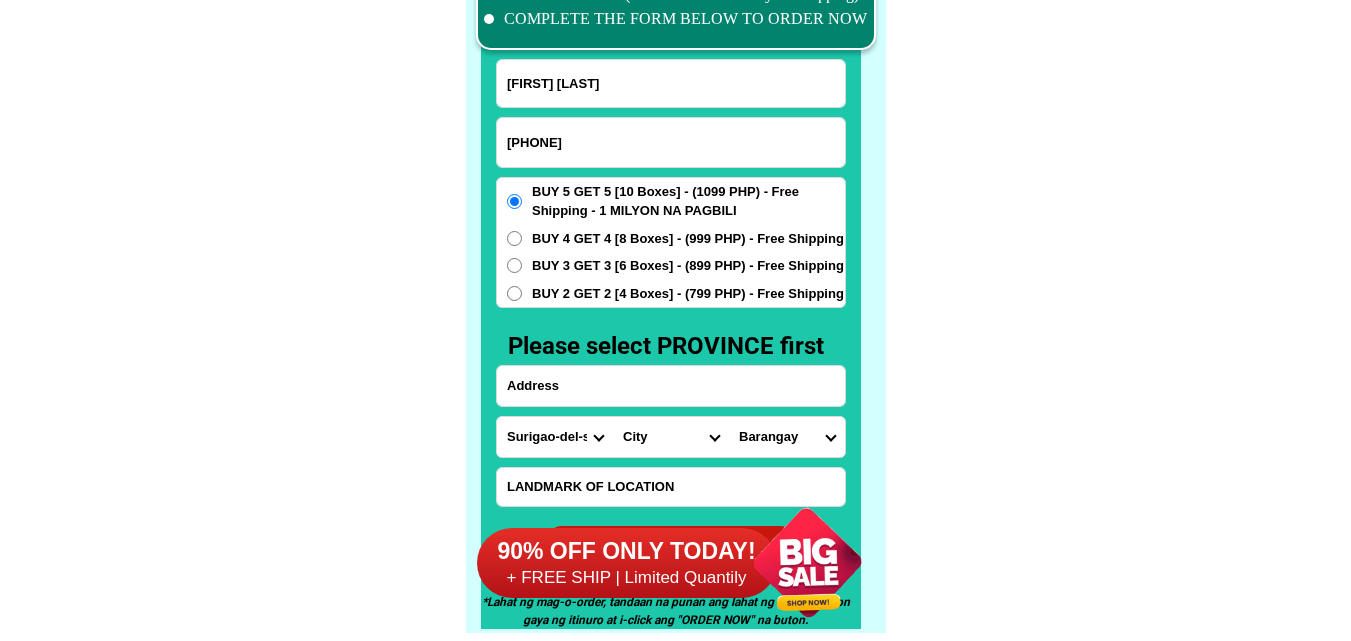 click at bounding box center (671, 386) 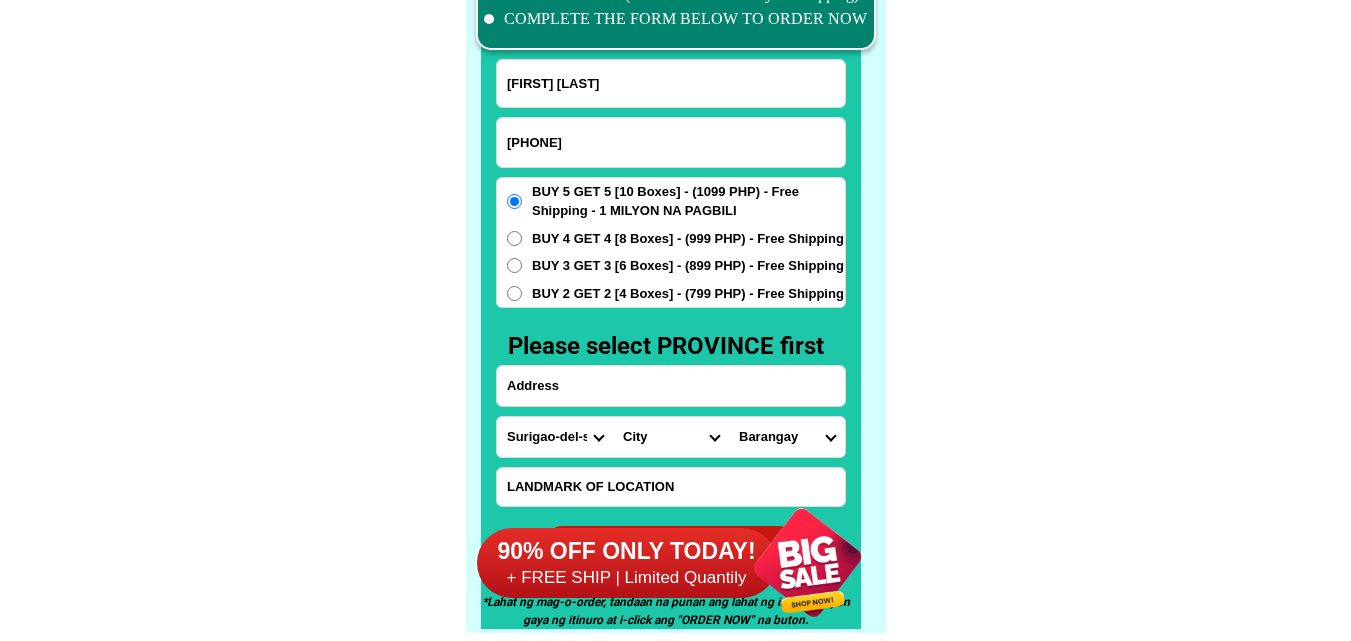 paste on "[NUMBER]-[LETTER] [CITY] [CITY] [CITY]" 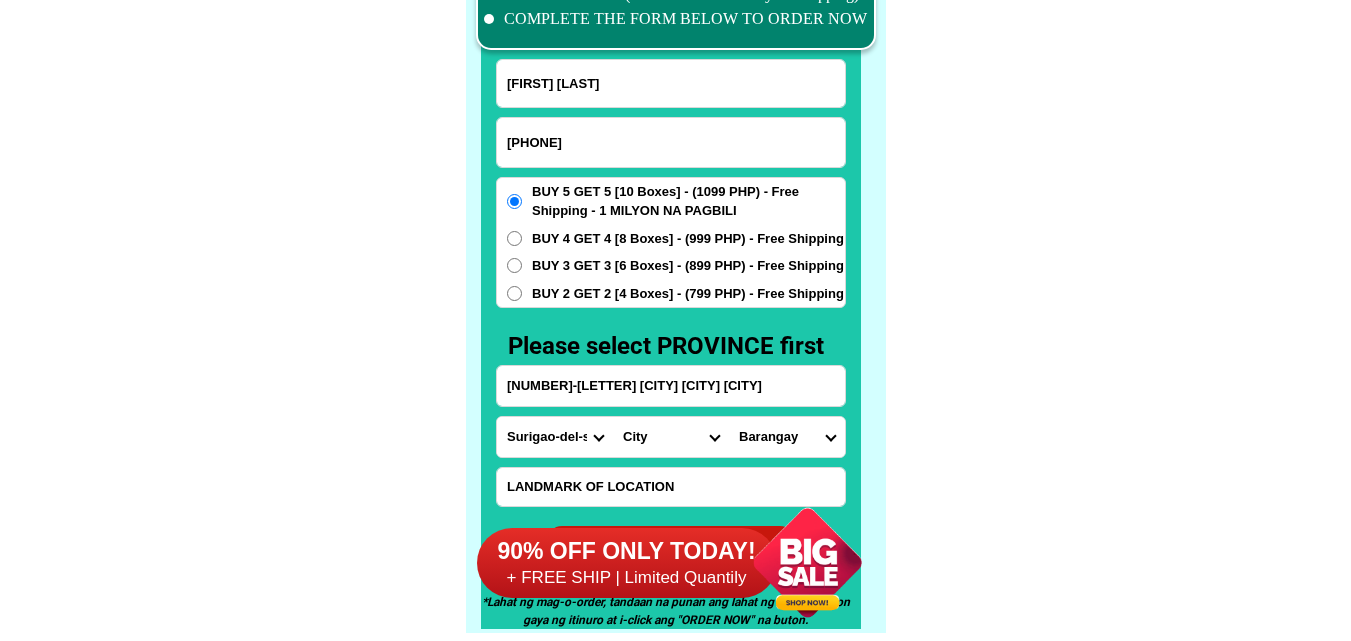 type on "[NUMBER]-[LETTER] [CITY] [CITY] [CITY]" 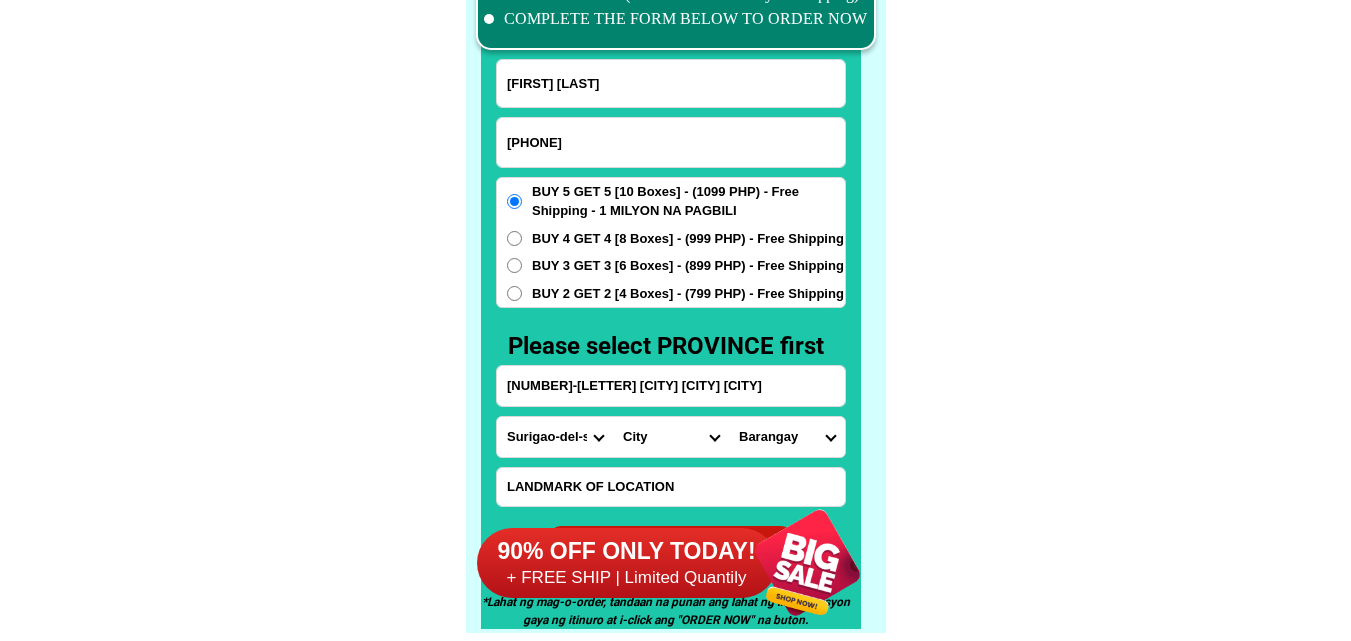 click on "BUY 3 GET 3 [6 Boxes] - (899 PHP) - Free Shipping" at bounding box center (688, 266) 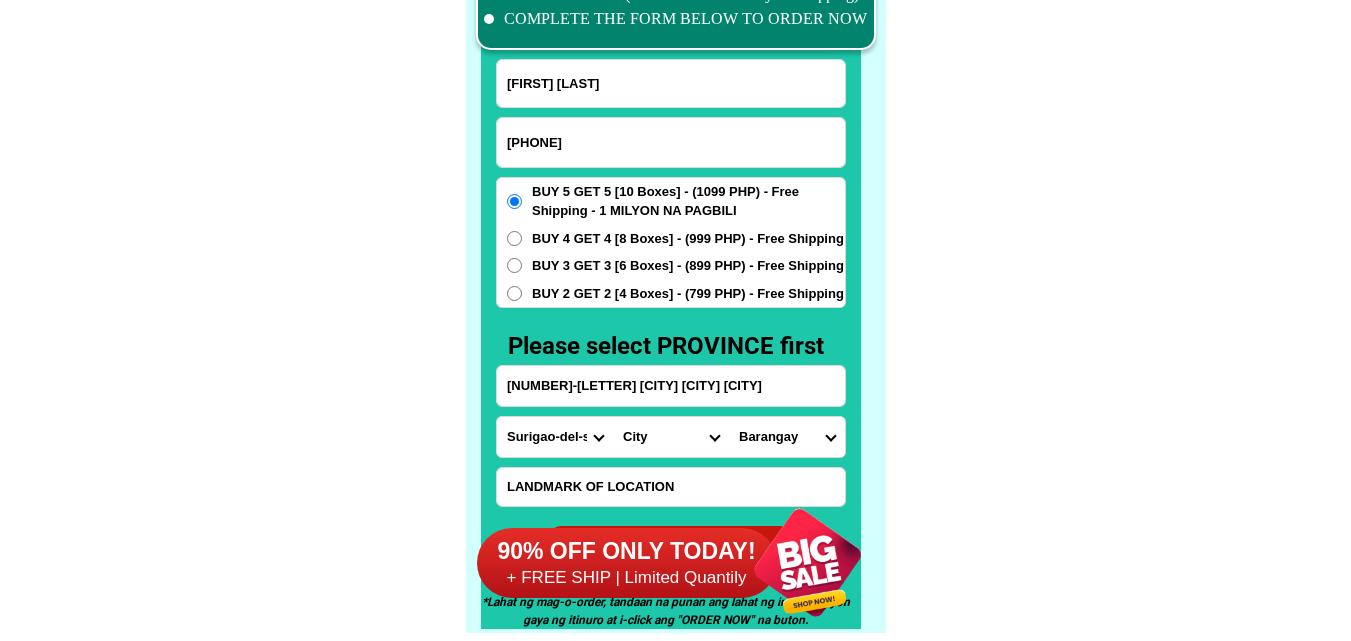 click on "BUY 3 GET 3 [6 Boxes] - (899 PHP) - Free Shipping" at bounding box center (514, 265) 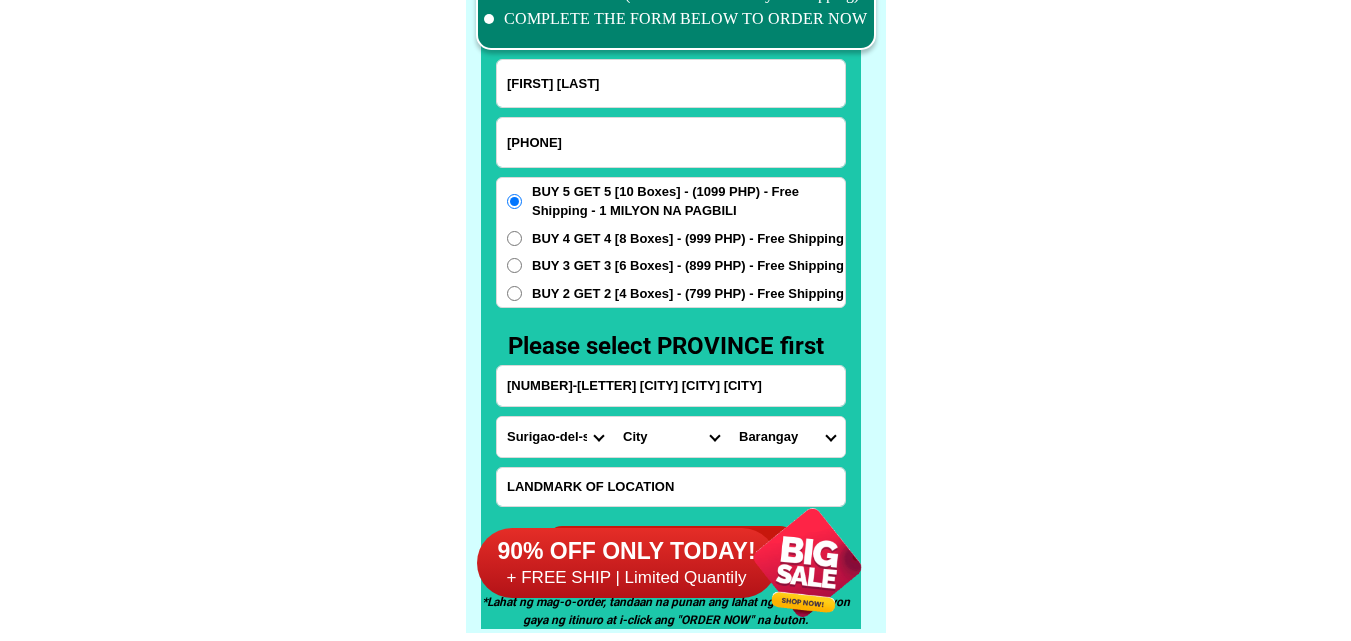 radio on "true" 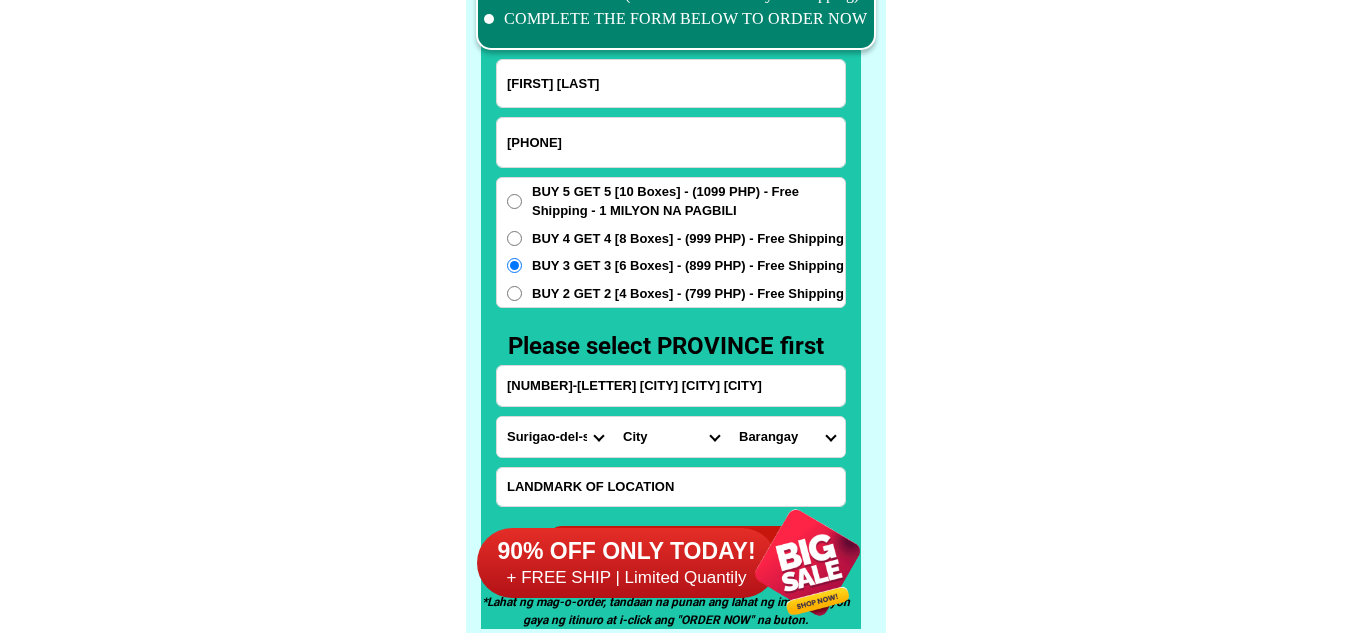 click on "Province Abra Agusan-del-norte Agusan-del-sur Aklan Albay Antique Apayao Aurora Basilan Bataan Batanes Batangas Benguet Biliran Bohol Bukidnon Bulacan Cagayan Camarines-norte Camarines-sur Camiguin Capiz Catanduanes Cavite Cebu Cotabato Davao-de-oro Davao-del-norte Davao-del-sur Davao-occidental Davao-oriental Dinagat-islands Eastern-samar Guimaras Ifugao Ilocos-norte Ilocos-sur Iloilo Isabela Kalinga La-union Laguna Lanao-del-norte Lanao-del-sur Leyte Maguindanao Marinduque Masbate Metro-manila Misamis-occidental Misamis-oriental Mountain-province Negros-occidental Negros-oriental Northern-samar Nueva-ecija Nueva-vizcaya Occidental-mindoro Oriental-mindoro Palawan Pampanga Pangasinan Quezon Quirino Rizal Romblon Sarangani Siquijor Sorsogon South-cotabato Southern-leyte Sultan-kudarat Sulu Surigao-del-norte Surigao-del-sur Tarlac Tawi-tawi Western-samar Zambales Zamboanga-del-norte Zamboanga-del-sur Zamboanga-sibugay" at bounding box center [555, 437] 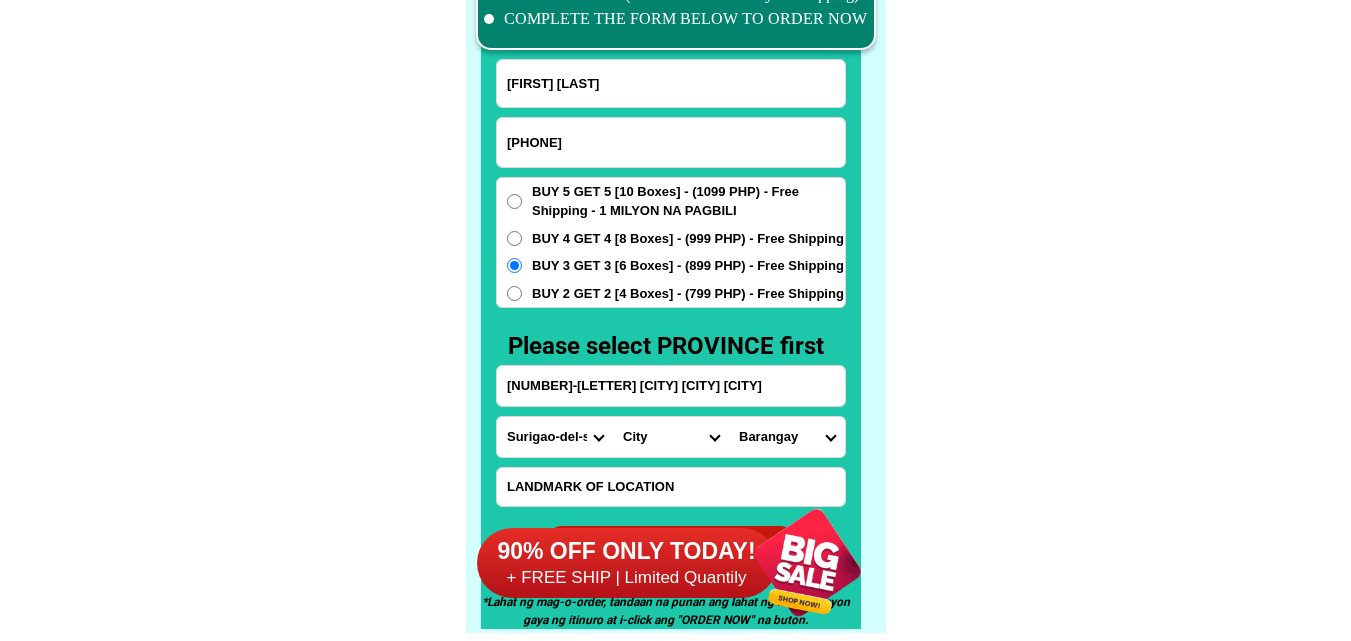 select on "63_791" 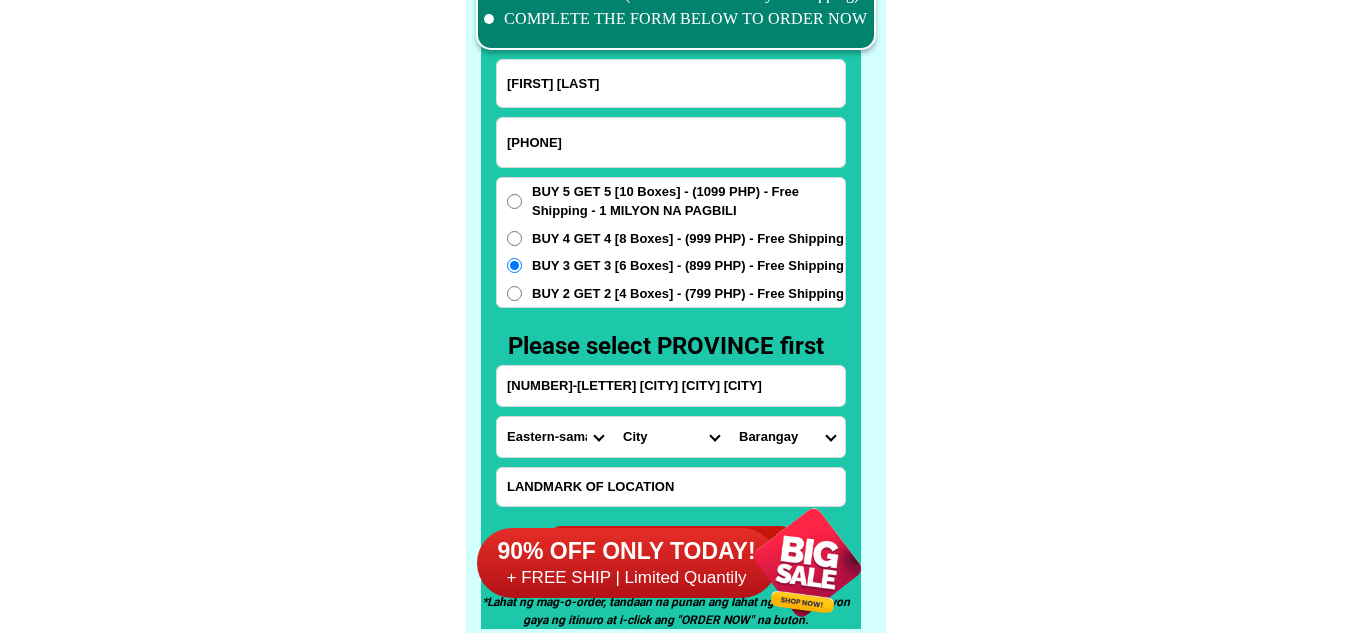 click on "Province Abra Agusan-del-norte Agusan-del-sur Aklan Albay Antique Apayao Aurora Basilan Bataan Batanes Batangas Benguet Biliran Bohol Bukidnon Bulacan Cagayan Camarines-norte Camarines-sur Camiguin Capiz Catanduanes Cavite Cebu Cotabato Davao-de-oro Davao-del-norte Davao-del-sur Davao-occidental Davao-oriental Dinagat-islands Eastern-samar Guimaras Ifugao Ilocos-norte Ilocos-sur Iloilo Isabela Kalinga La-union Laguna Lanao-del-norte Lanao-del-sur Leyte Maguindanao Marinduque Masbate Metro-manila Misamis-occidental Misamis-oriental Mountain-province Negros-occidental Negros-oriental Northern-samar Nueva-ecija Nueva-vizcaya Occidental-mindoro Oriental-mindoro Palawan Pampanga Pangasinan Quezon Quirino Rizal Romblon Sarangani Siquijor Sorsogon South-cotabato Southern-leyte Sultan-kudarat Sulu Surigao-del-norte Surigao-del-sur Tarlac Tawi-tawi Western-samar Zambales Zamboanga-del-norte Zamboanga-del-sur Zamboanga-sibugay" at bounding box center (555, 437) 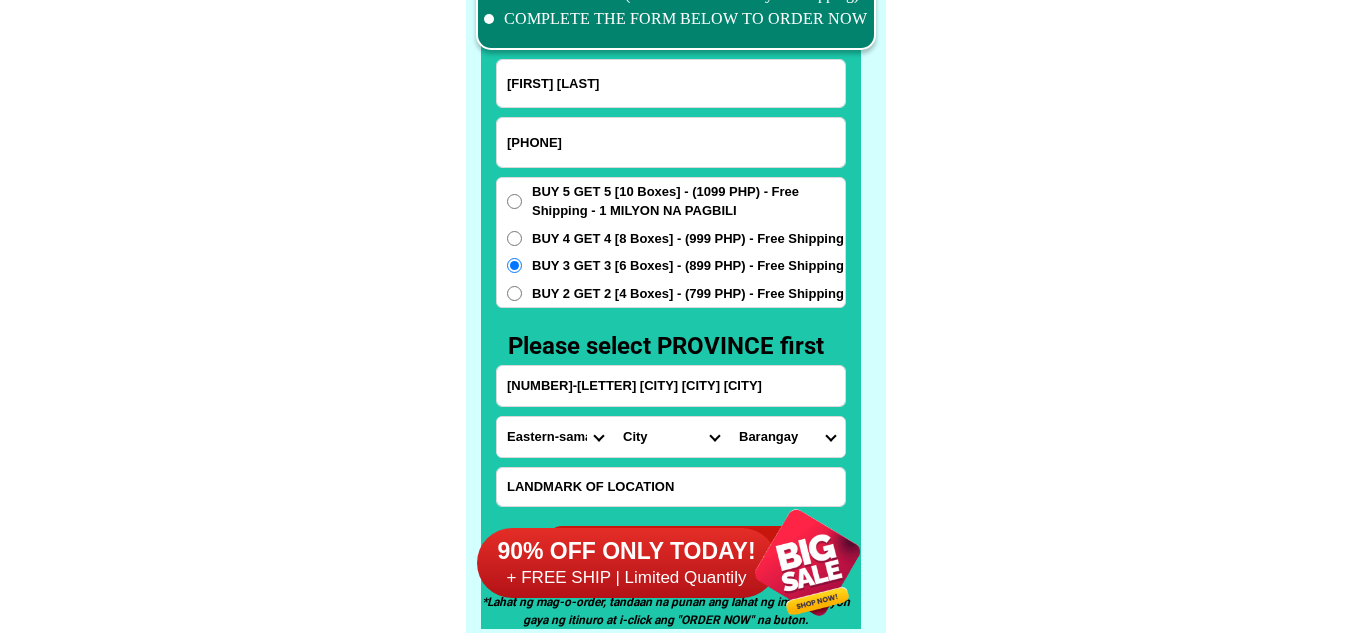 click on "City [CITY] [CITY] [CITY] [CITY] [CITY]-[CITY] [CITY]-[CITY] [CITY]-[CITY] [CITY]-[CITY] [CITY]-[CITY] [CITY]-[CITY] [CITY] [CITY] [CITY] [CITY] [CITY] [CITY] [CITY] [CITY] [CITY]" at bounding box center [671, 437] 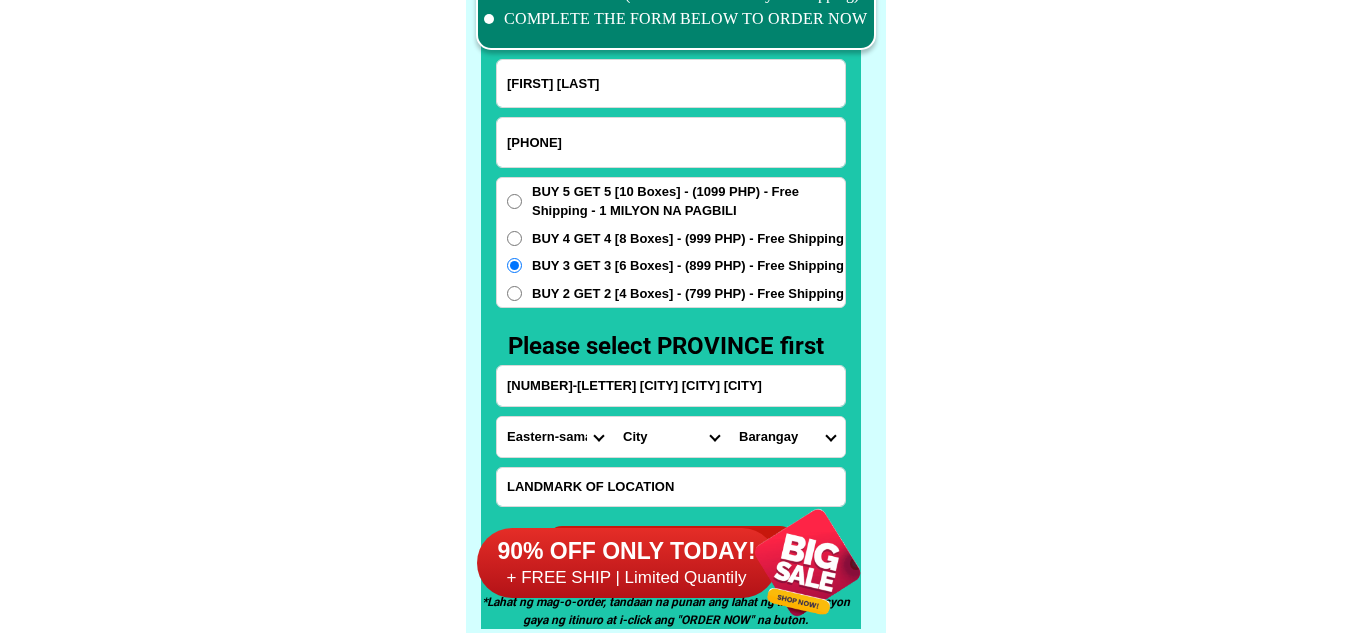 select on "[NUMBER]" 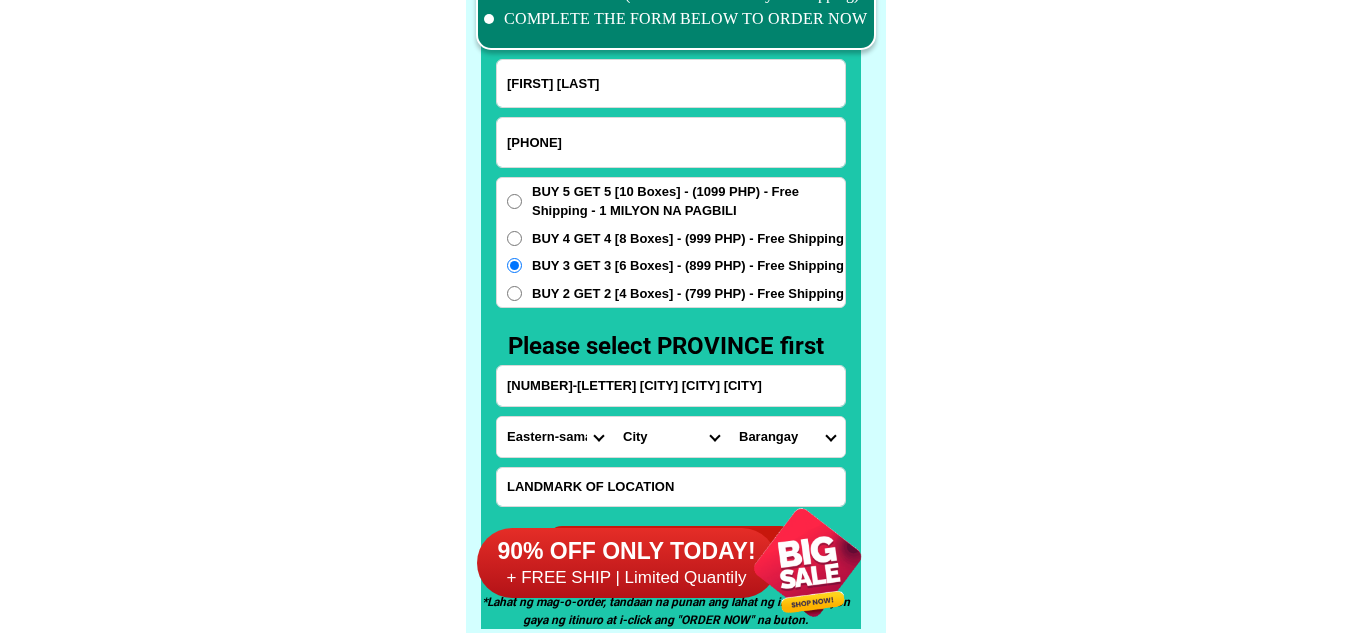 drag, startPoint x: 1065, startPoint y: 358, endPoint x: 842, endPoint y: 147, distance: 307.00162 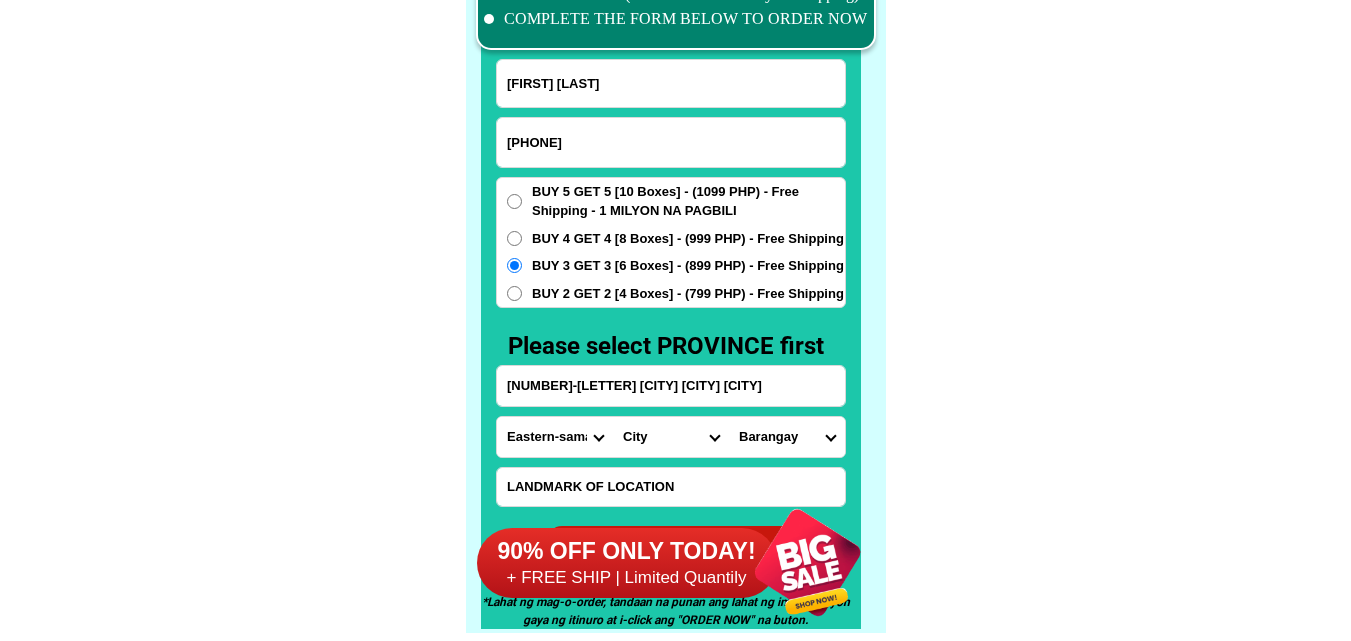 click on "[NUMBER]-[LETTER] [CITY] [CITY] [CITY]" at bounding box center [671, 386] 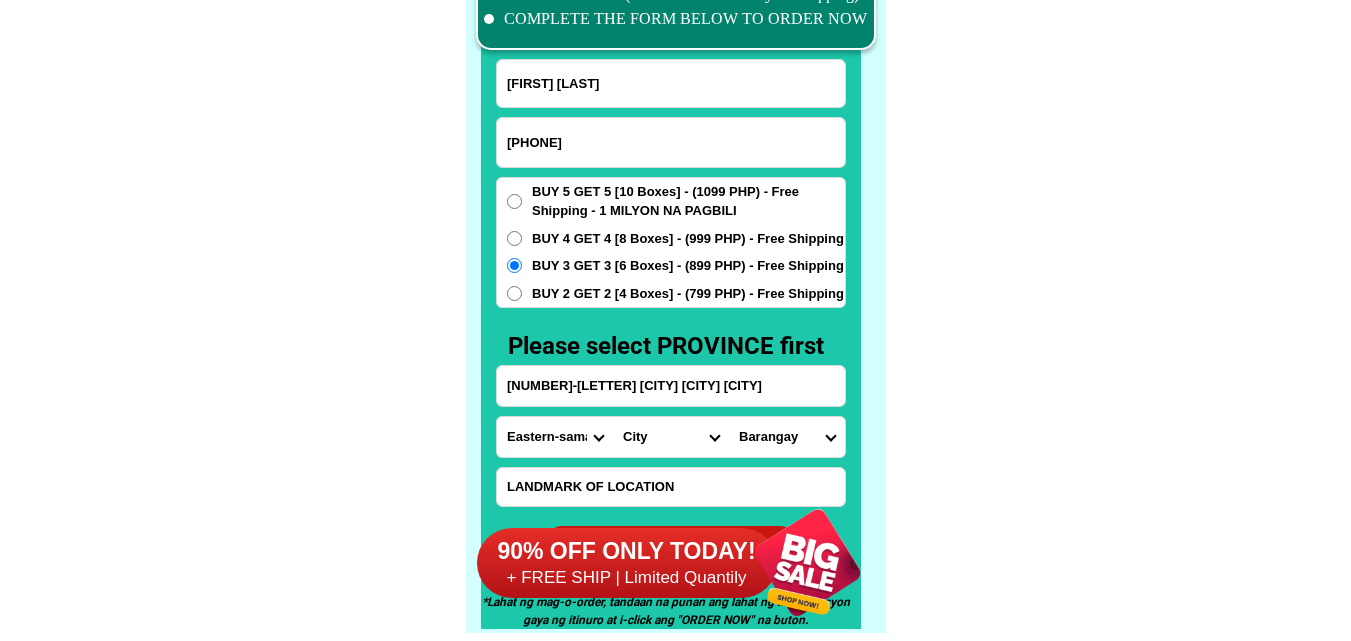 click on "Province Abra Agusan-del-norte Agusan-del-sur Aklan Albay Antique Apayao Aurora Basilan Bataan Batanes Batangas Benguet Biliran Bohol Bukidnon Bulacan Cagayan Camarines-norte Camarines-sur Camiguin Capiz Catanduanes Cavite Cebu Cotabato Davao-de-oro Davao-del-norte Davao-del-sur Davao-occidental Davao-oriental Dinagat-islands Eastern-samar Guimaras Ifugao Ilocos-norte Ilocos-sur Iloilo Isabela Kalinga La-union Laguna Lanao-del-norte Lanao-del-sur Leyte Maguindanao Marinduque Masbate Metro-manila Misamis-occidental Misamis-oriental Mountain-province Negros-occidental Negros-oriental Northern-samar Nueva-ecija Nueva-vizcaya Occidental-mindoro Oriental-mindoro Palawan Pampanga Pangasinan Quezon Quirino Rizal Romblon Sarangani Siquijor Sorsogon South-cotabato Southern-leyte Sultan-kudarat Sulu Surigao-del-norte Surigao-del-sur Tarlac Tawi-tawi Western-samar Zambales Zamboanga-del-norte Zamboanga-del-sur Zamboanga-sibugay" at bounding box center [555, 437] 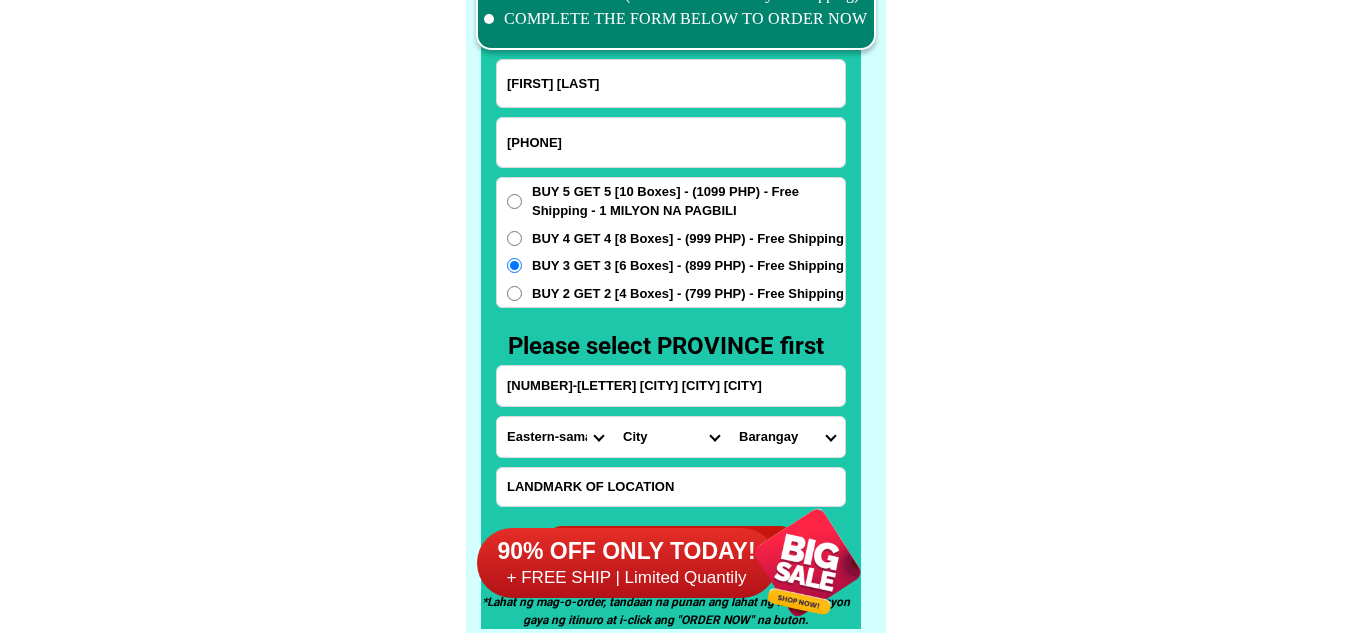 select on "63_199" 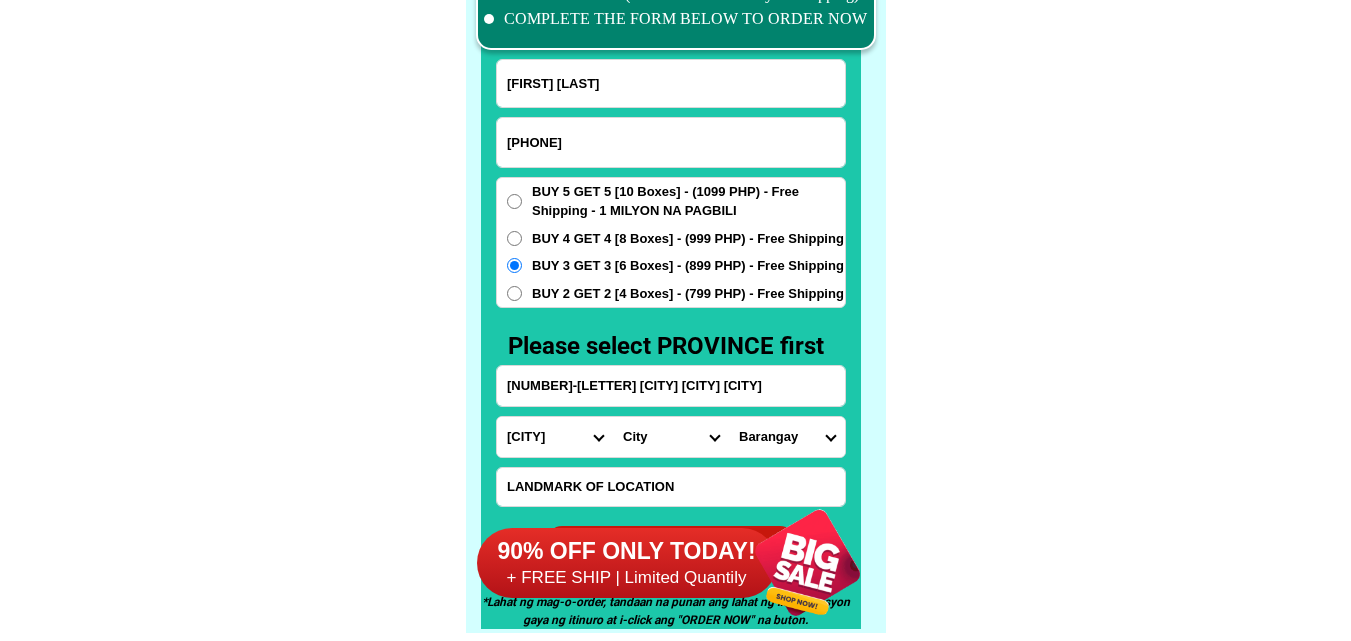 click on "Province Abra Agusan-del-norte Agusan-del-sur Aklan Albay Antique Apayao Aurora Basilan Bataan Batanes Batangas Benguet Biliran Bohol Bukidnon Bulacan Cagayan Camarines-norte Camarines-sur Camiguin Capiz Catanduanes Cavite Cebu Cotabato Davao-de-oro Davao-del-norte Davao-del-sur Davao-occidental Davao-oriental Dinagat-islands Eastern-samar Guimaras Ifugao Ilocos-norte Ilocos-sur Iloilo Isabela Kalinga La-union Laguna Lanao-del-norte Lanao-del-sur Leyte Maguindanao Marinduque Masbate Metro-manila Misamis-occidental Misamis-oriental Mountain-province Negros-occidental Negros-oriental Northern-samar Nueva-ecija Nueva-vizcaya Occidental-mindoro Oriental-mindoro Palawan Pampanga Pangasinan Quezon Quirino Rizal Romblon Sarangani Siquijor Sorsogon South-cotabato Southern-leyte Sultan-kudarat Sulu Surigao-del-norte Surigao-del-sur Tarlac Tawi-tawi Western-samar Zambales Zamboanga-del-norte Zamboanga-del-sur Zamboanga-sibugay" at bounding box center (555, 437) 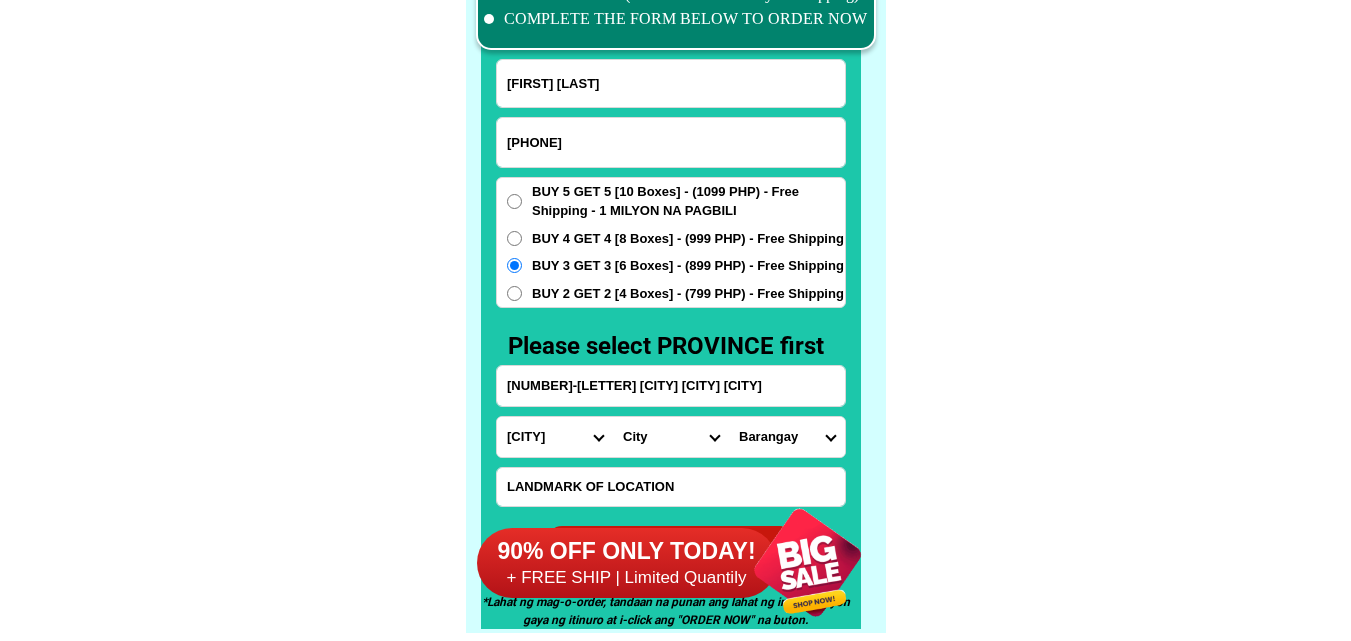 click on "City Abuyog Alangalang Albuera Babatngon Barugo Baybay-city Burauen Calubian Capoocan Carigara Dagami Dulag Hilongos Hindang Inopacan Isabel Jaro Javier Julita Kananga Leyte Leyte-bato Leyte-la-paz Leyte-san-isidro Leyte-san-miguel Leyte-santa-fe Macarthur Mahaplag Matag-ob Matalom Mayorga Merida Ormoc-city Palo Palompon Pastrana Tabango Tabontabon Tacloban-city Tanauan Tolosa Tunga Villaba" at bounding box center (671, 437) 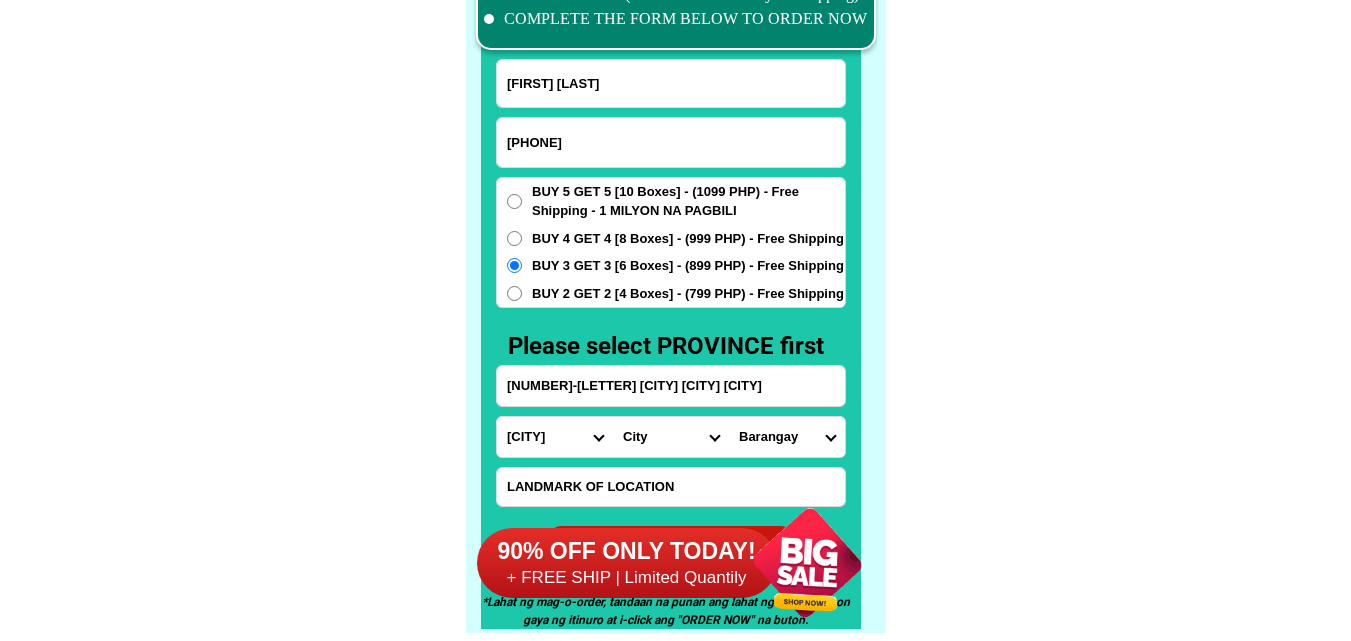 select on "[POSTAL_CODE]" 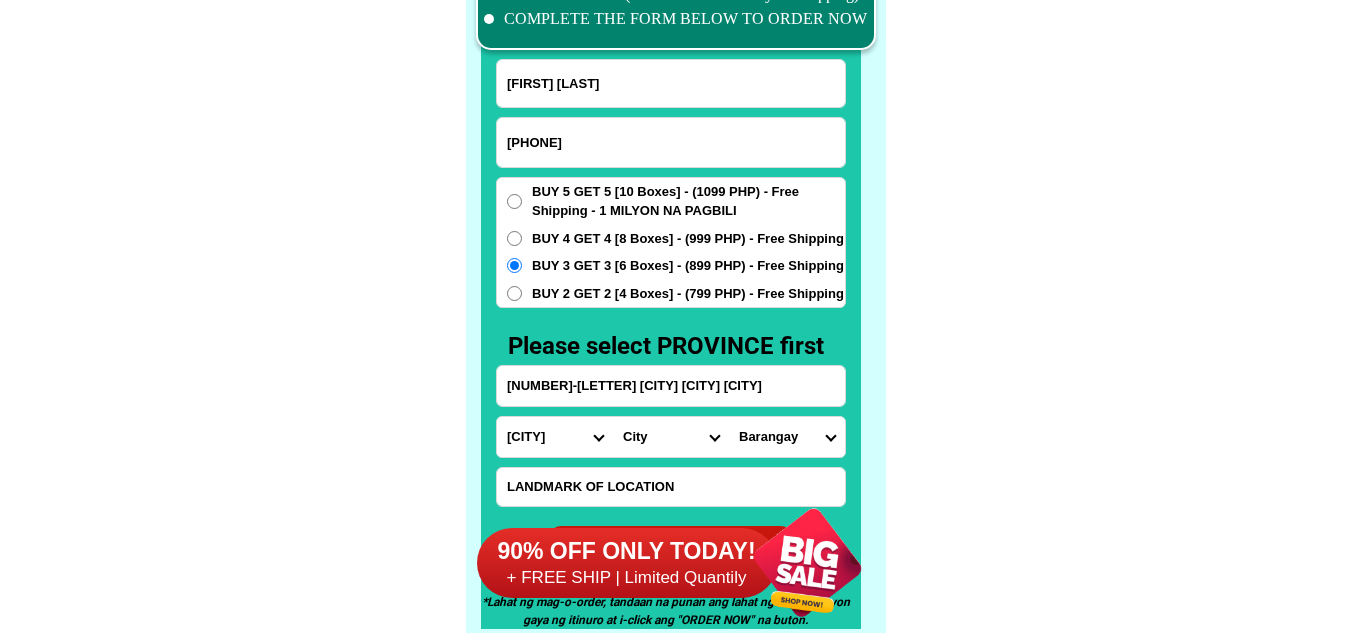click on "City Abuyog Alangalang Albuera Babatngon Barugo Baybay-city Burauen Calubian Capoocan Carigara Dagami Dulag Hilongos Hindang Inopacan Isabel Jaro Javier Julita Kananga Leyte Leyte-bato Leyte-la-paz Leyte-san-isidro Leyte-san-miguel Leyte-santa-fe Macarthur Mahaplag Matag-ob Matalom Mayorga Merida Ormoc-city Palo Palompon Pastrana Tabango Tabontabon Tacloban-city Tanauan Tolosa Tunga Villaba" at bounding box center (671, 437) 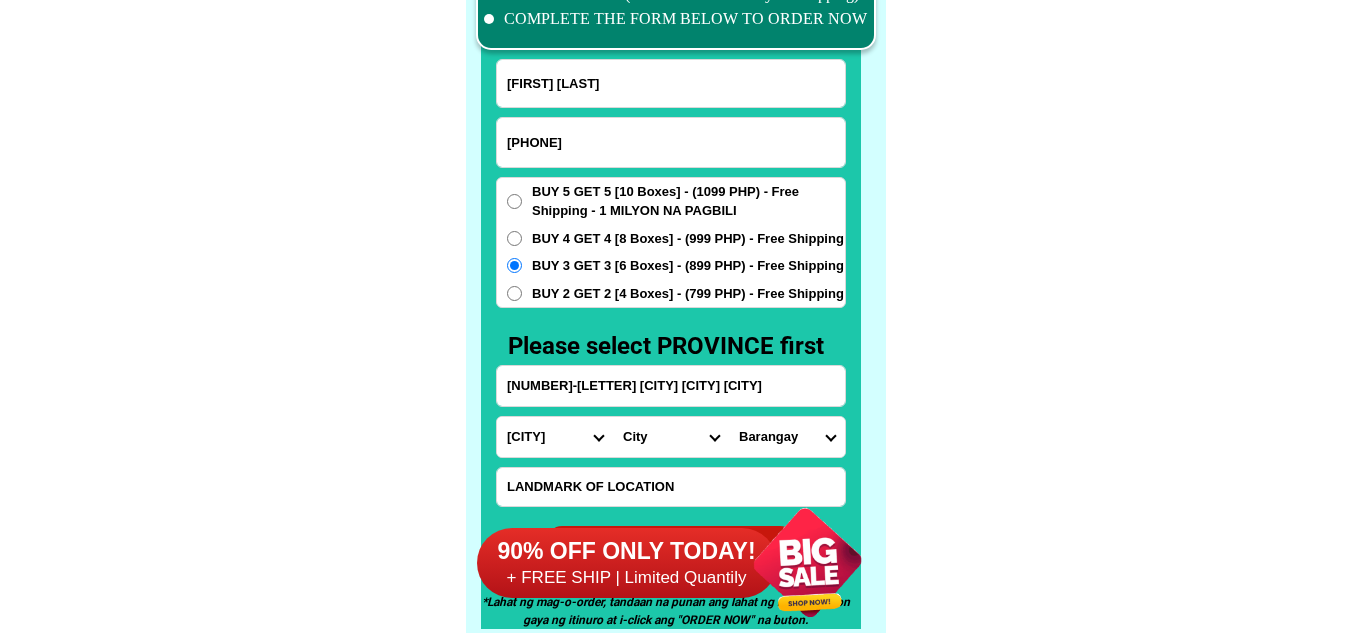 click on "[BARANGAY]" at bounding box center [787, 437] 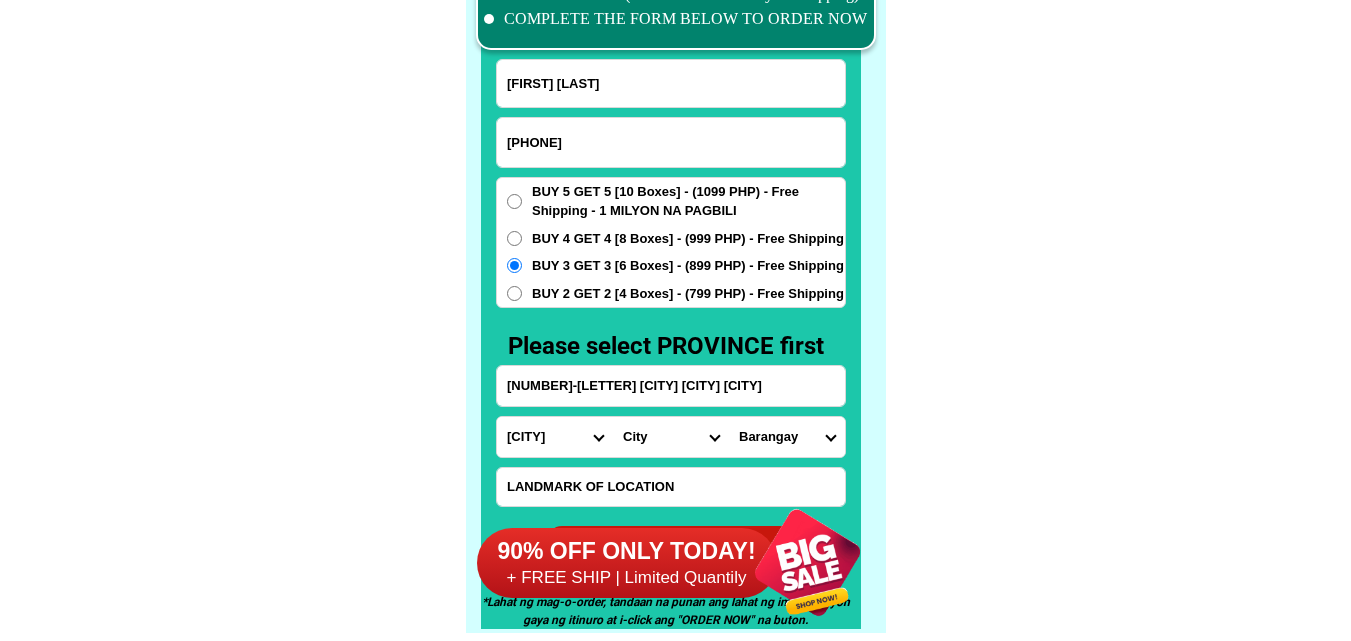 select on "[NUMBER]" 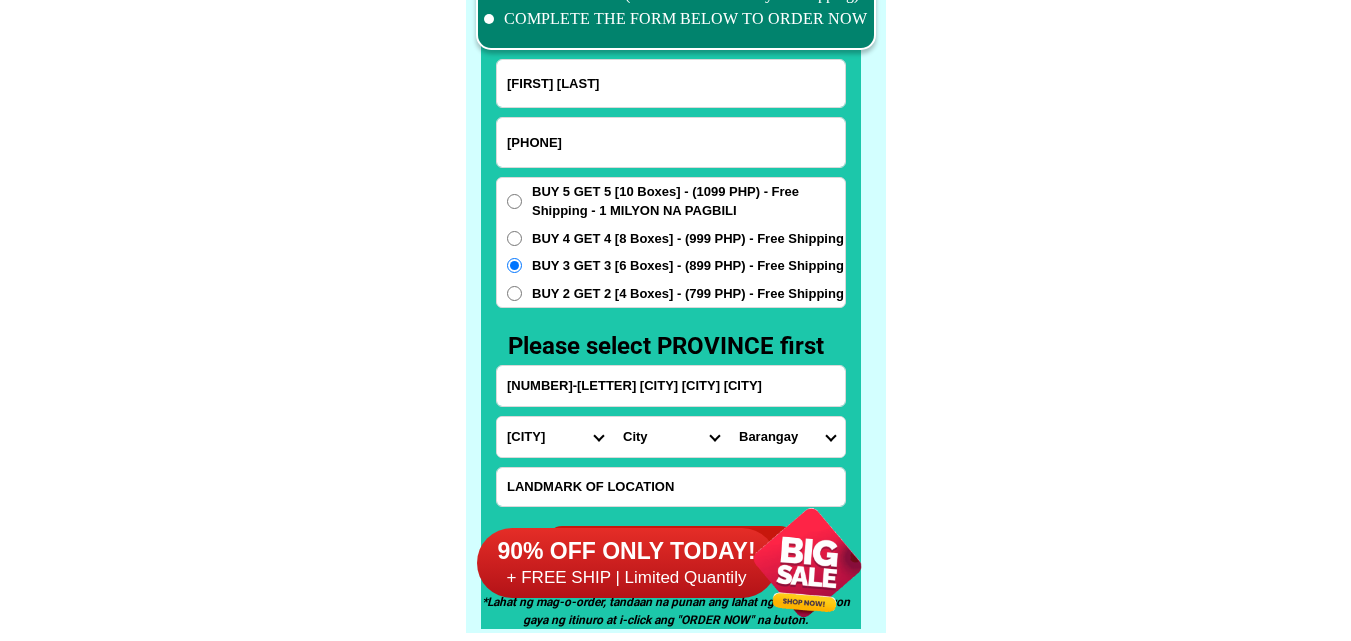 click on "[BARANGAY]" at bounding box center [787, 437] 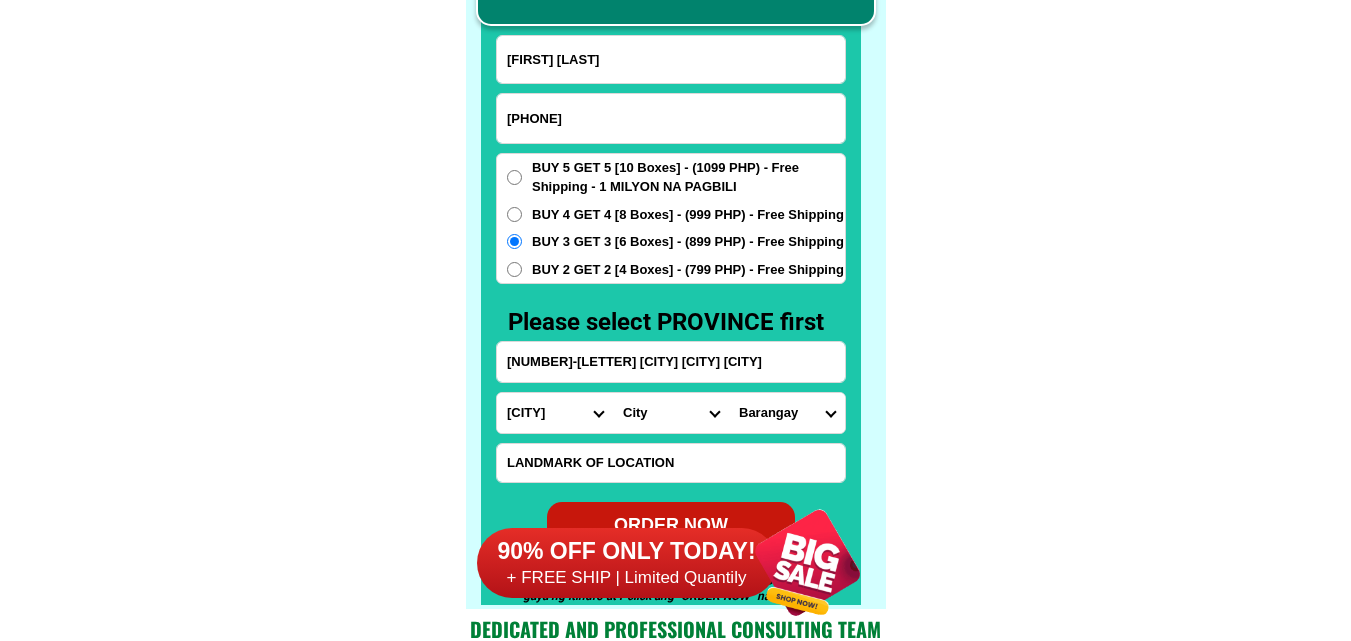scroll, scrollTop: 15716, scrollLeft: 0, axis: vertical 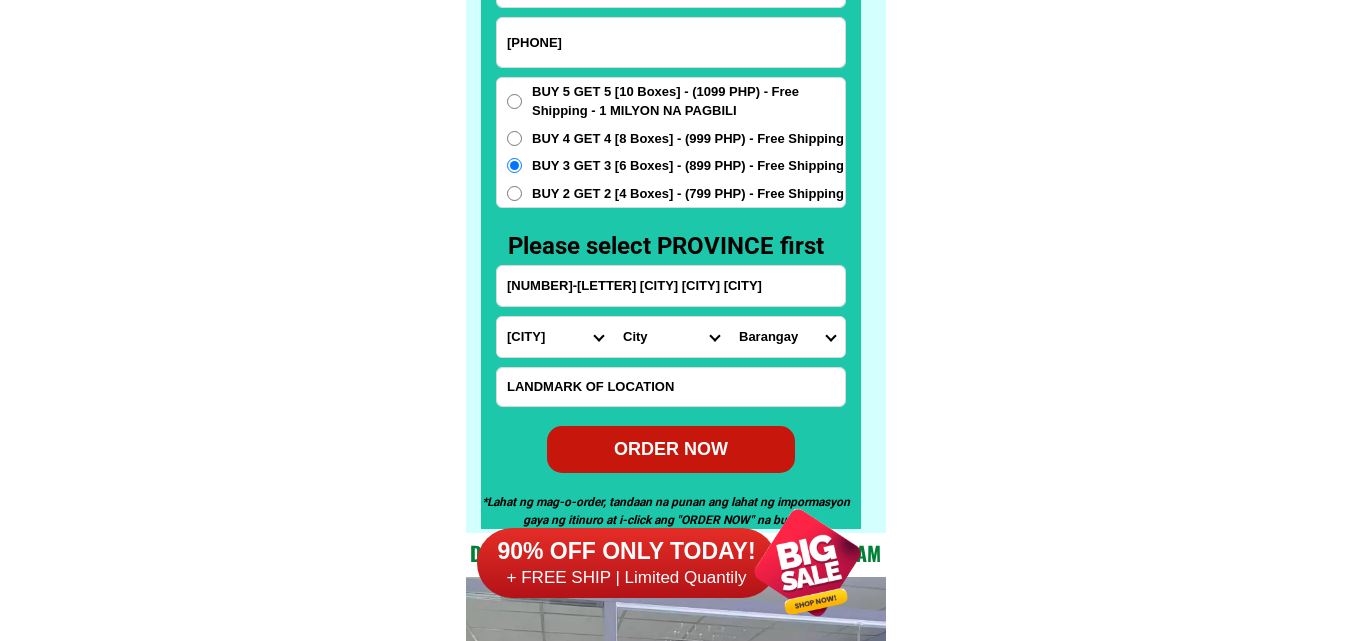 click on "ORDER NOW" at bounding box center [671, 448] 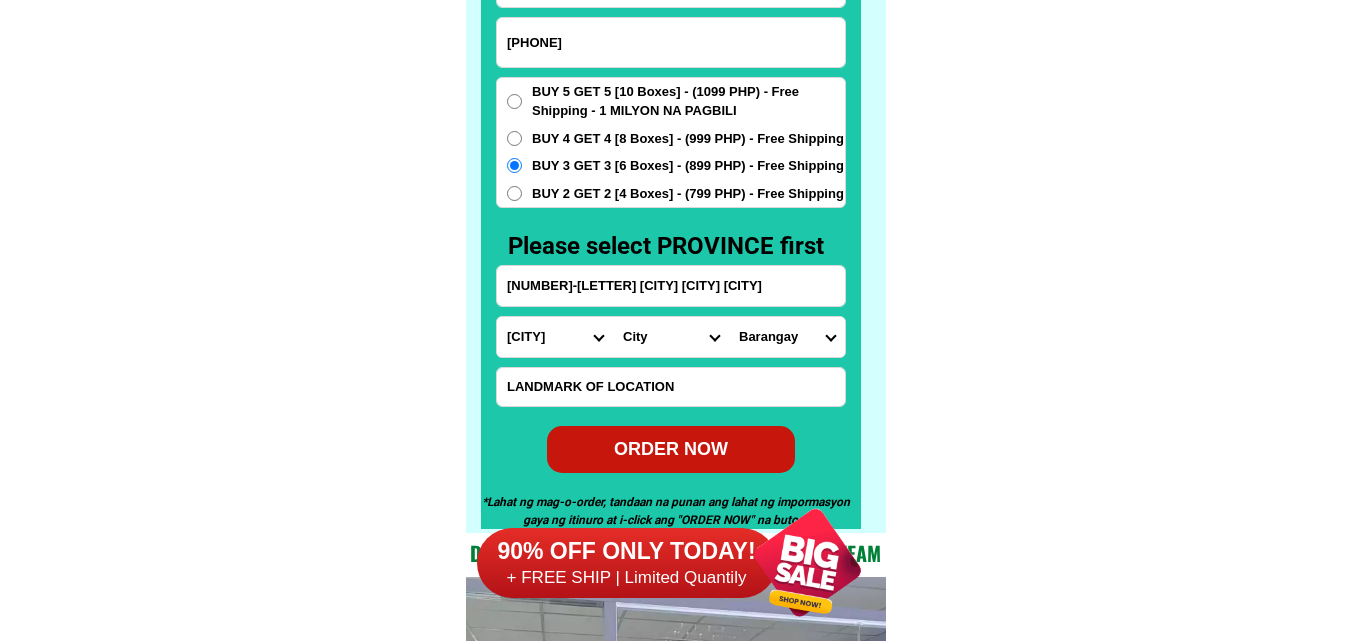 type on "[PHONE]" 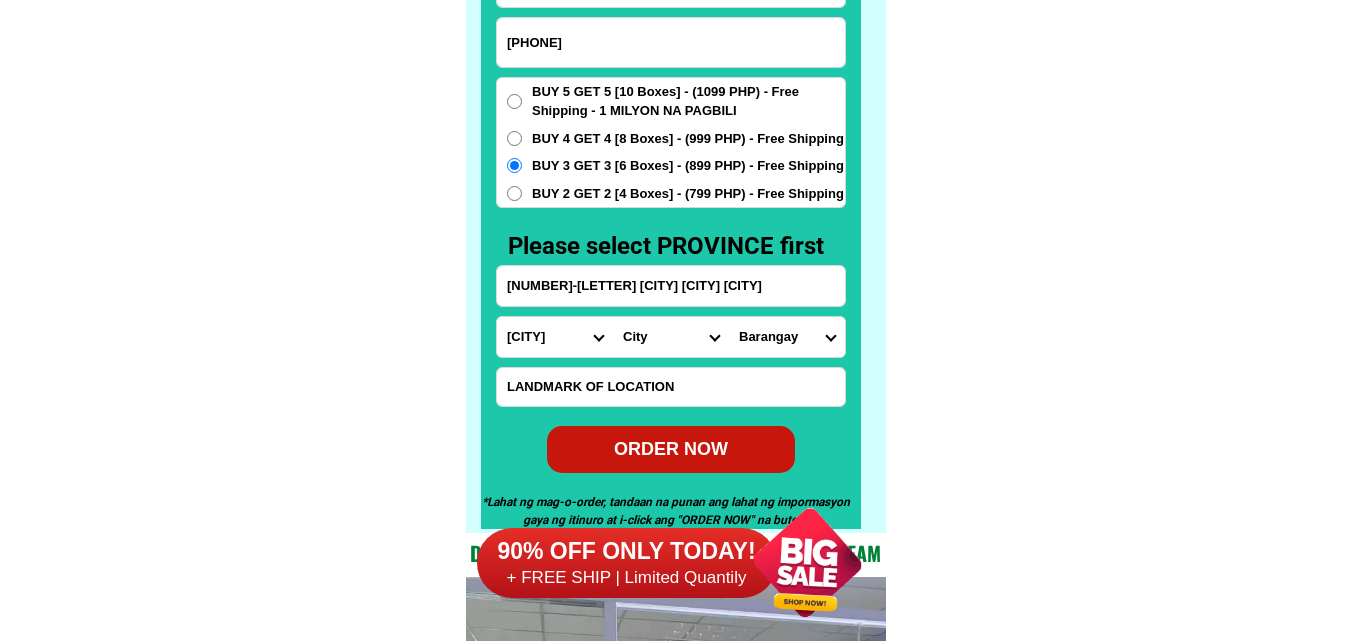 type on "[NUMBER]-[LETTER] [CITY] [CITY] [CITY]" 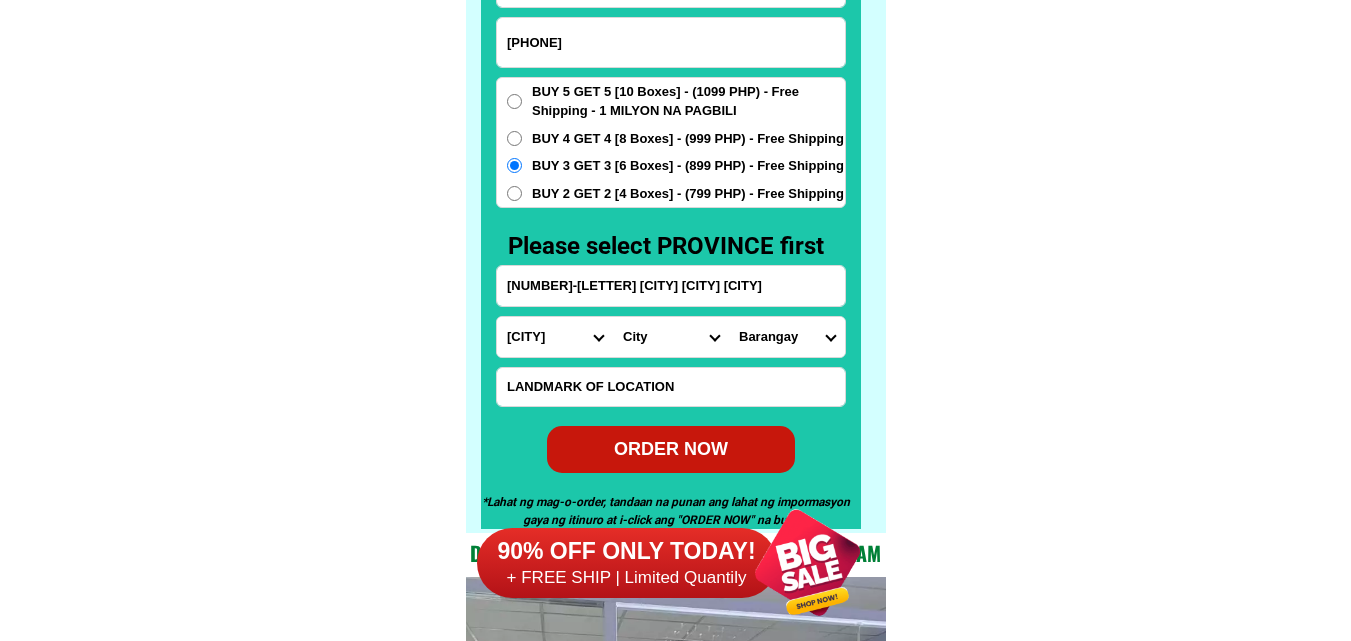 radio on "true" 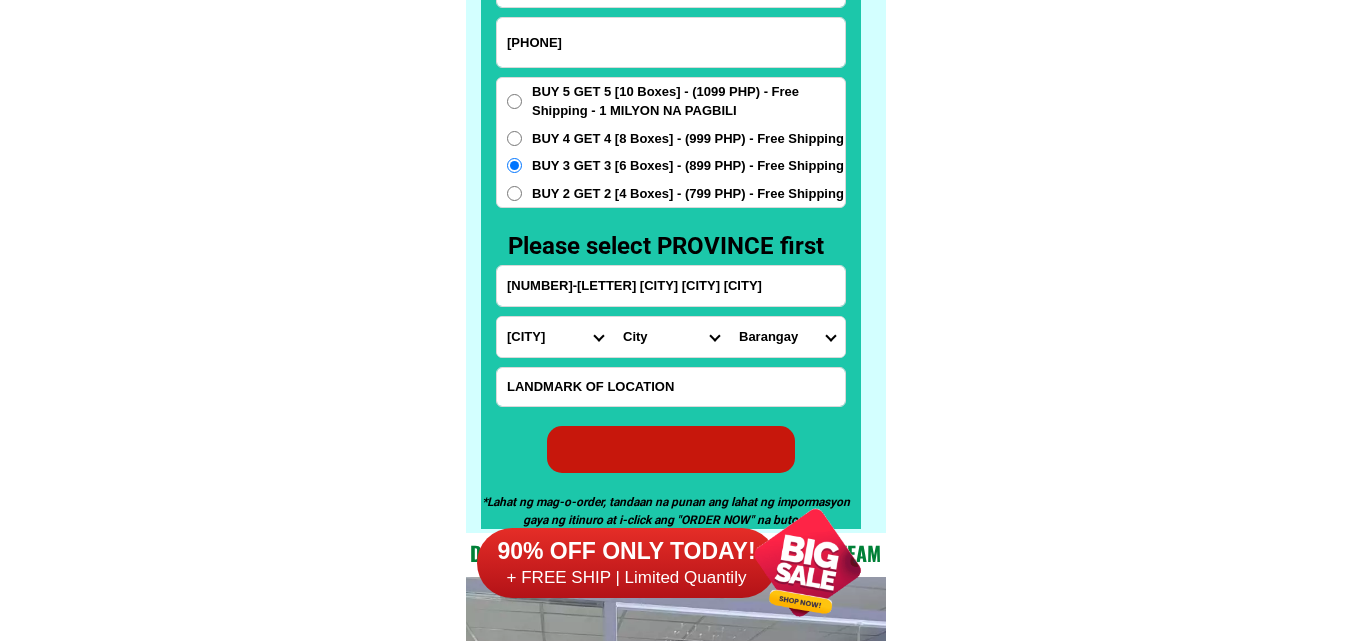 radio on "true" 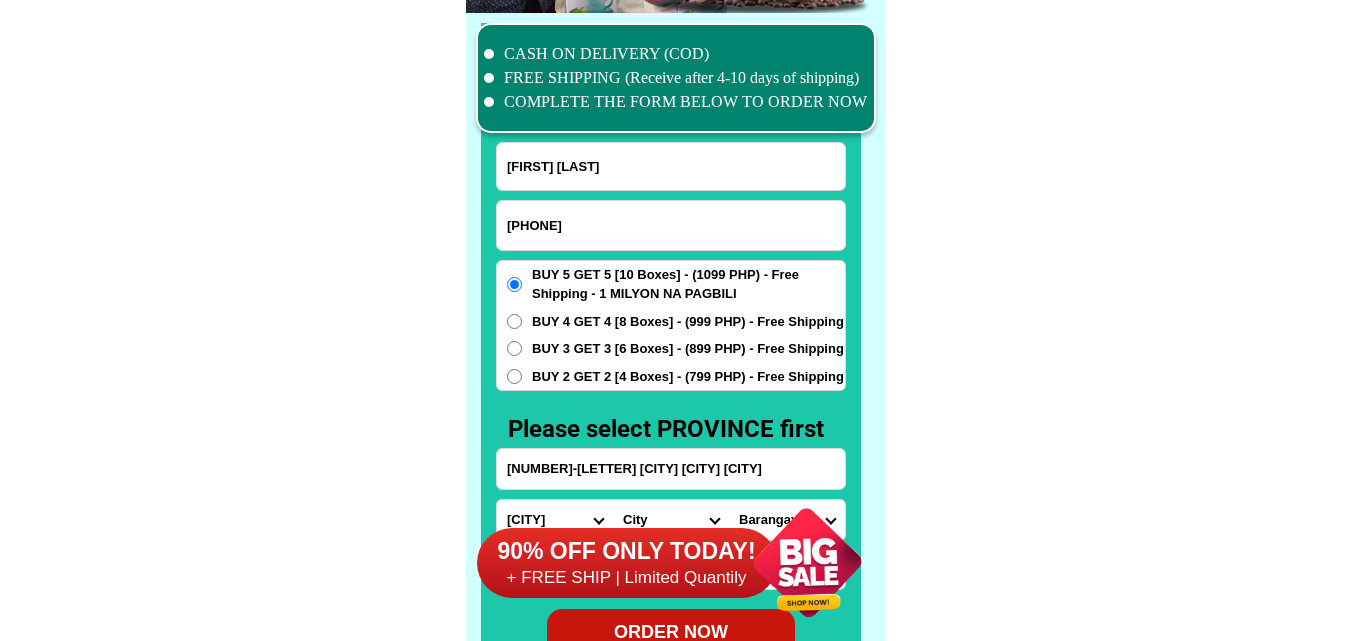 scroll, scrollTop: 15516, scrollLeft: 0, axis: vertical 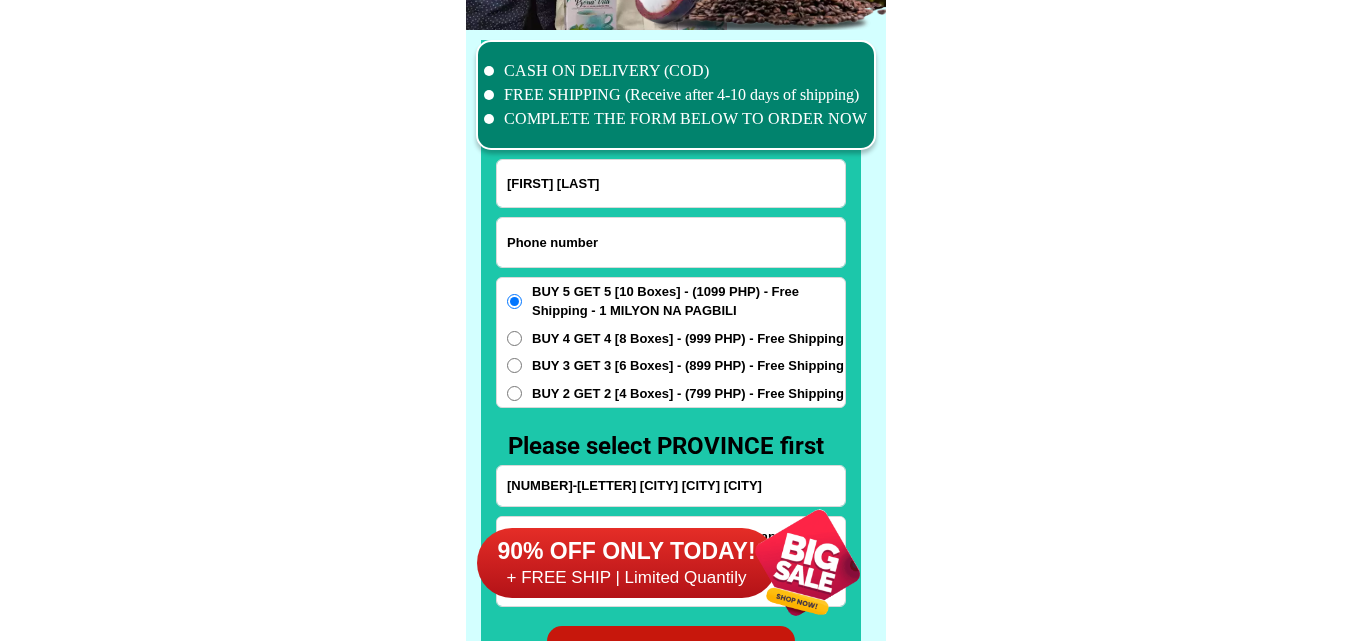 drag, startPoint x: 593, startPoint y: 241, endPoint x: 470, endPoint y: 136, distance: 161.72198 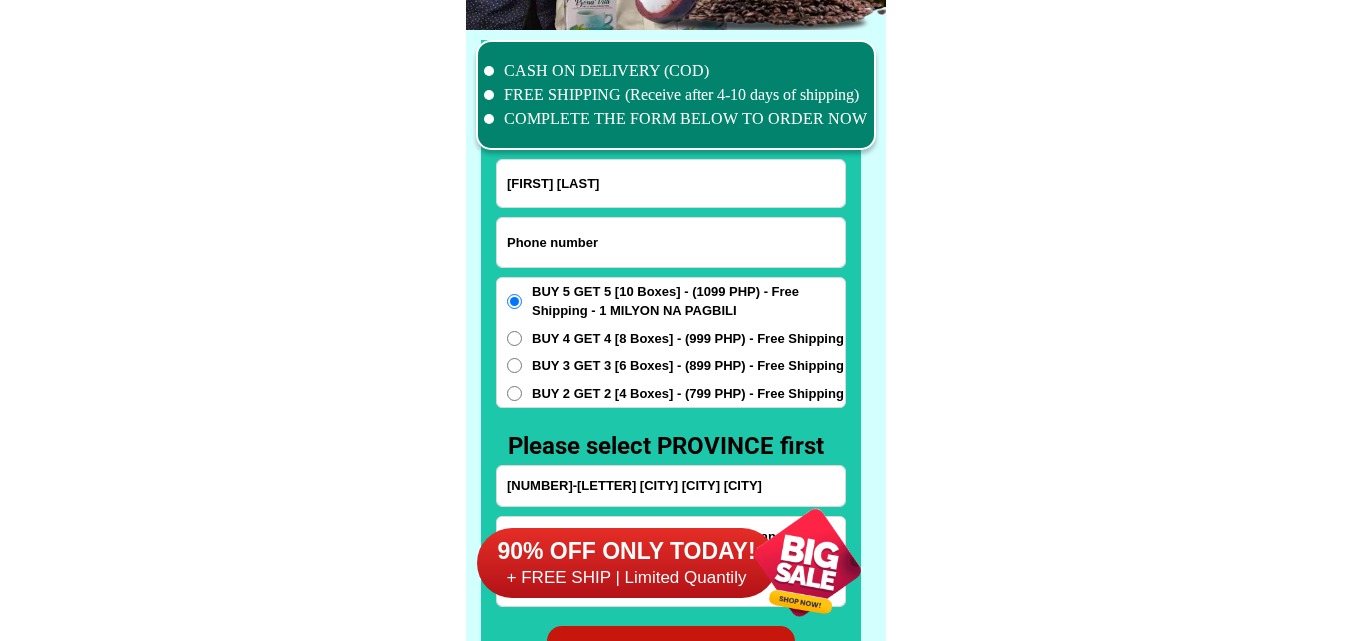 click at bounding box center [671, 242] 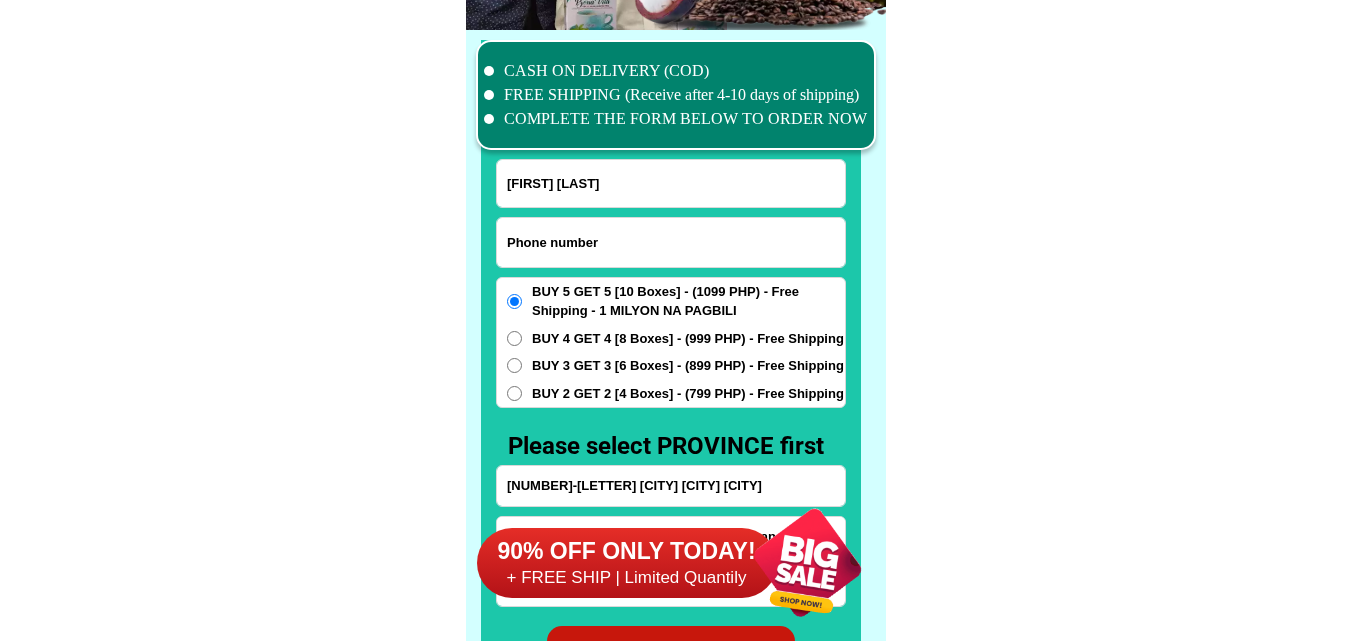 paste on "[PHONE]" 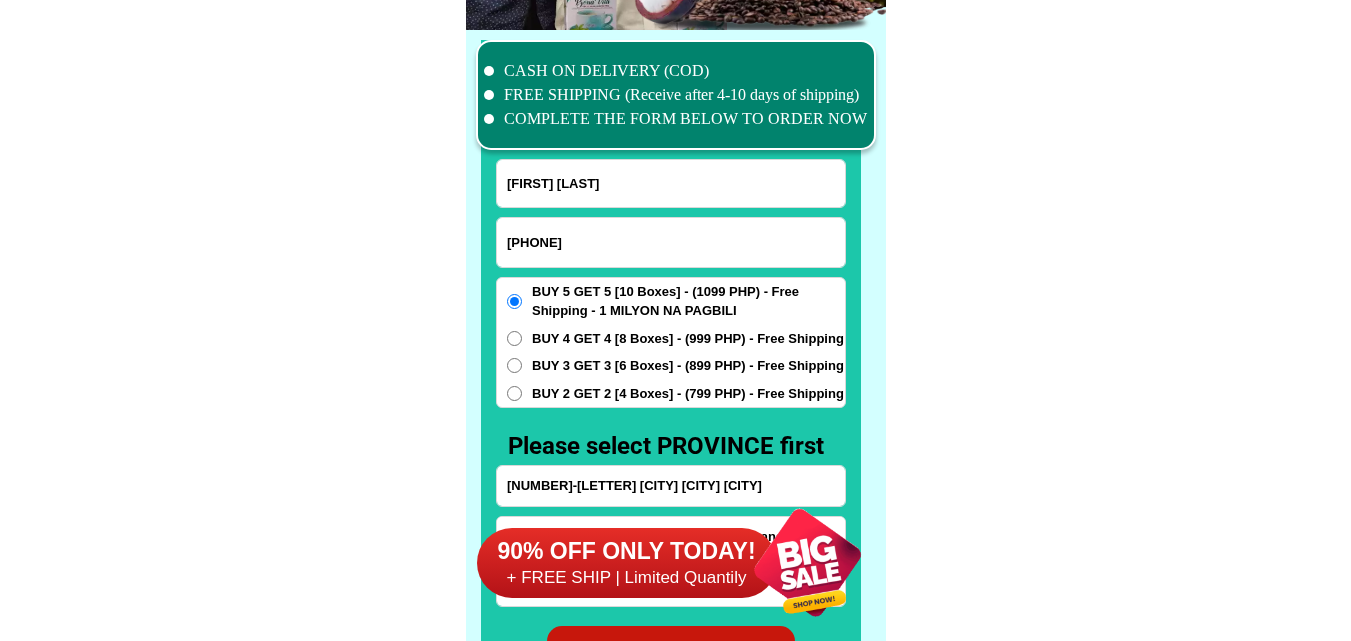 type on "[PHONE]" 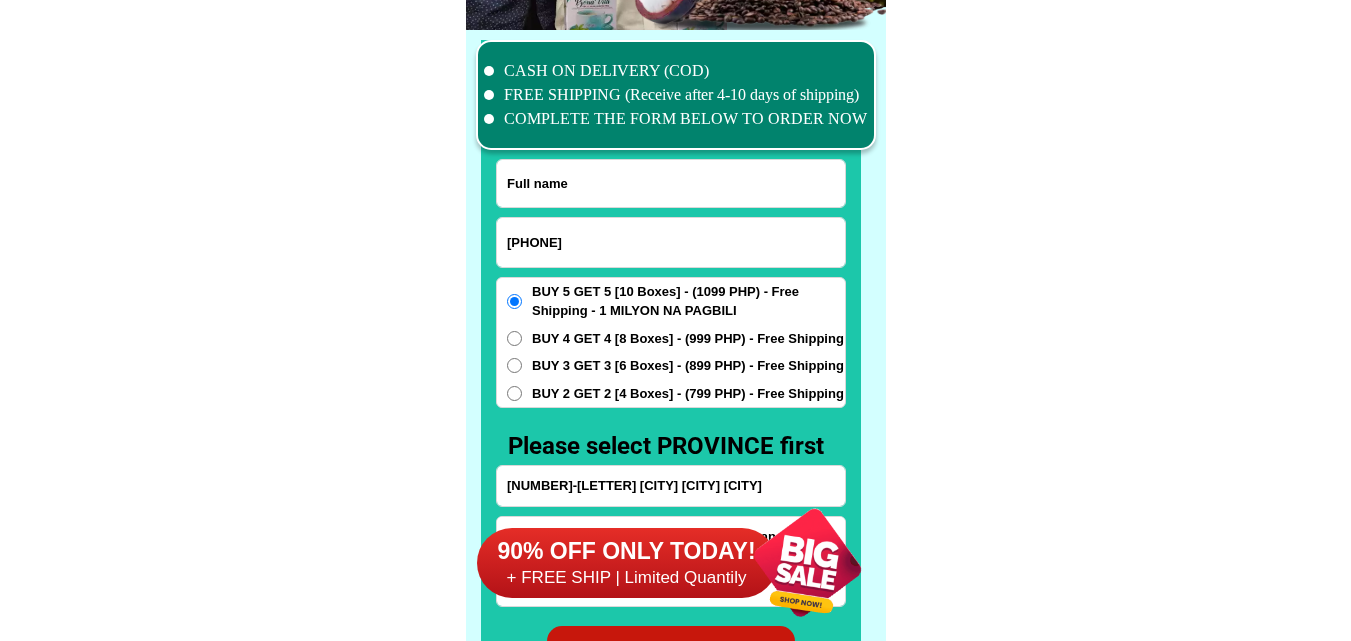 click at bounding box center (671, 183) 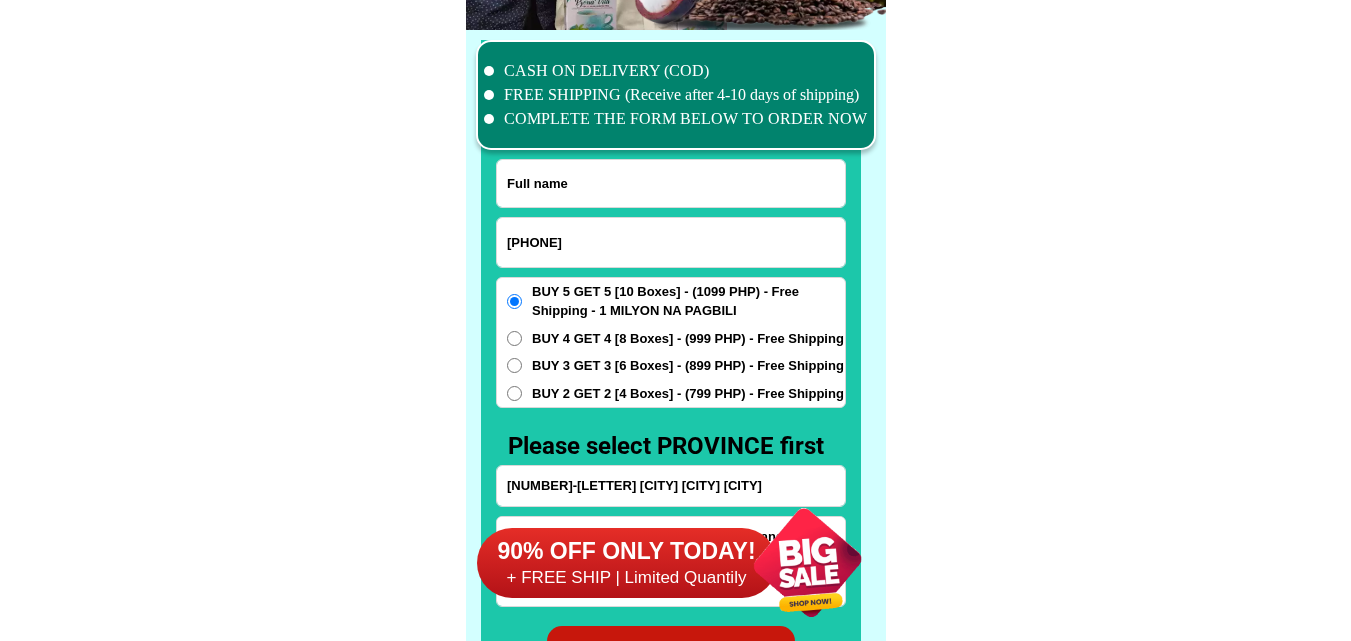 paste on "[NAME]" 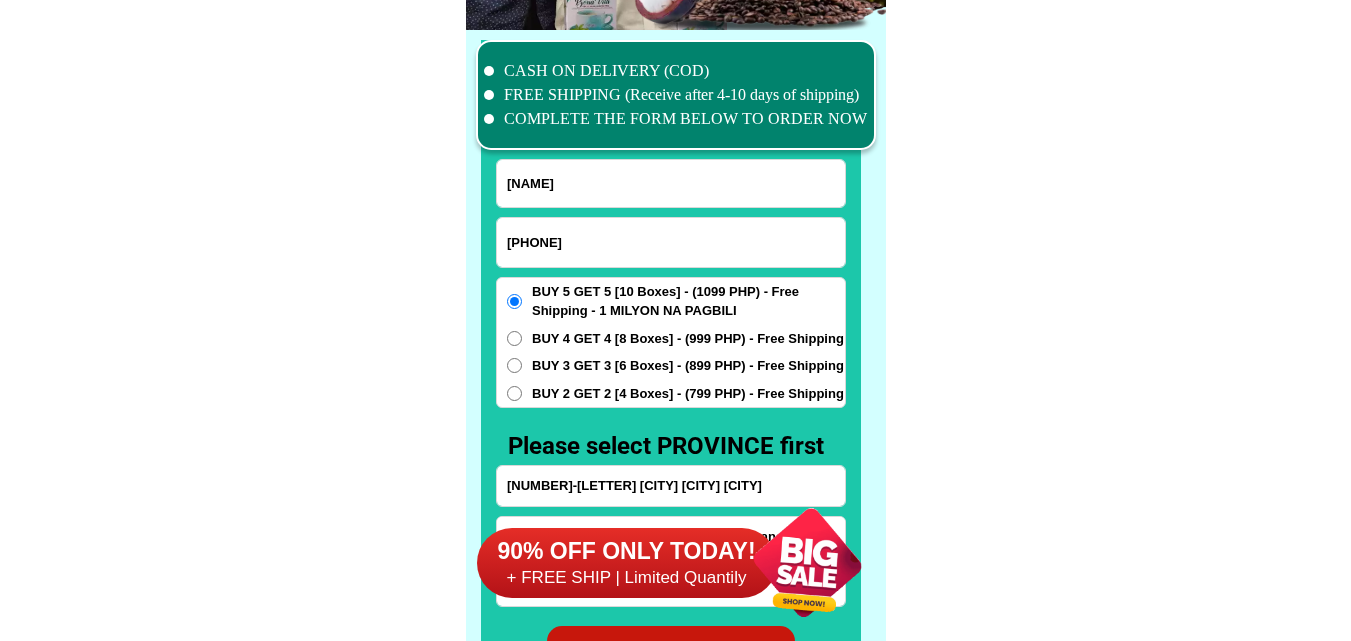 type on "[NAME]" 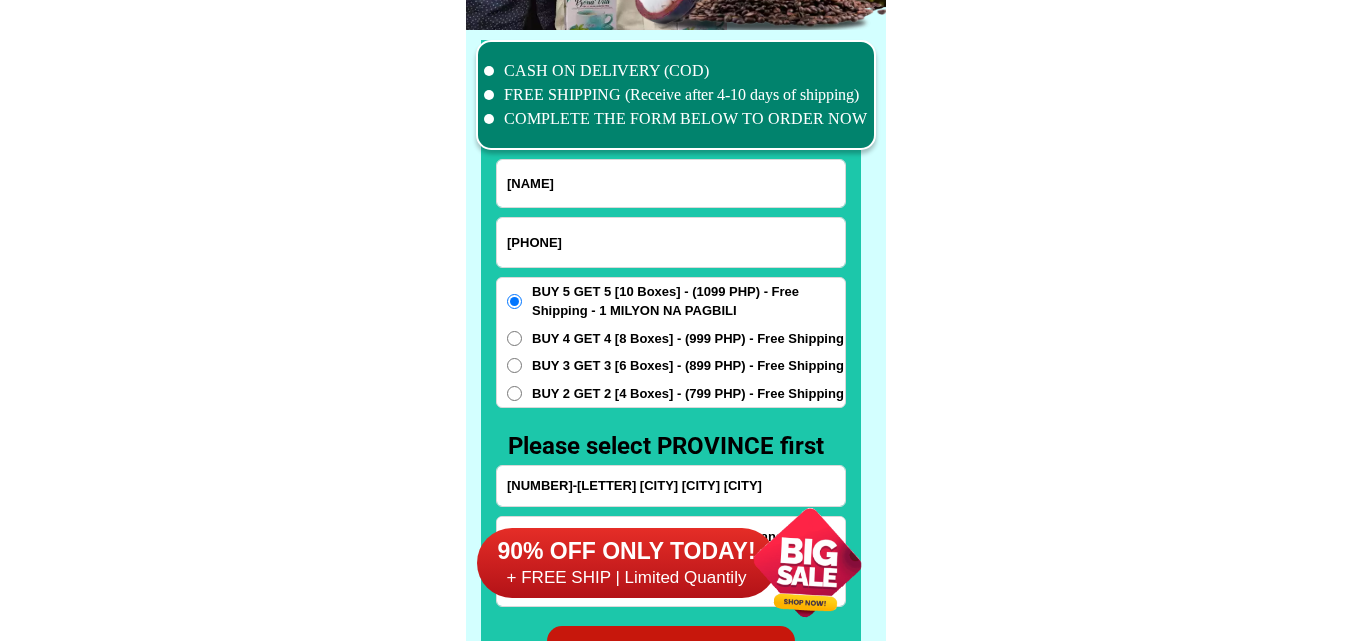 click on "90% OFF ONLY TODAY! + FREE SHIP | Limited Quantily" at bounding box center (681, 562) 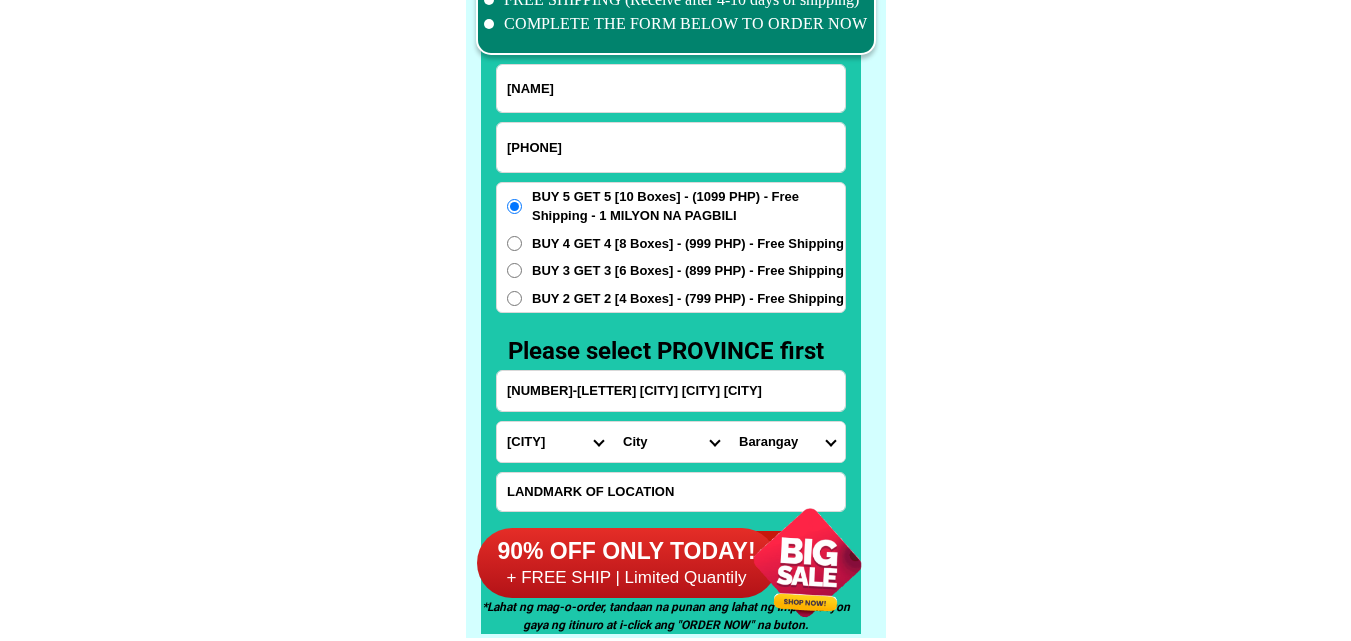 scroll, scrollTop: 15646, scrollLeft: 0, axis: vertical 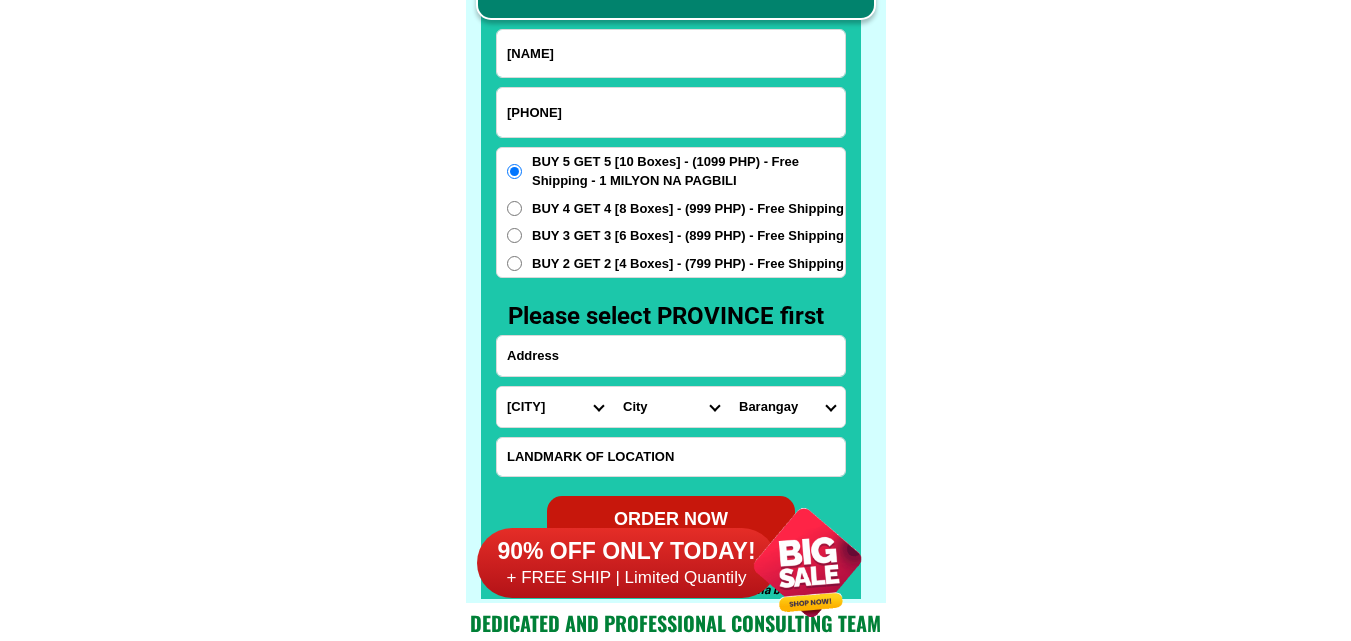 click at bounding box center [671, 356] 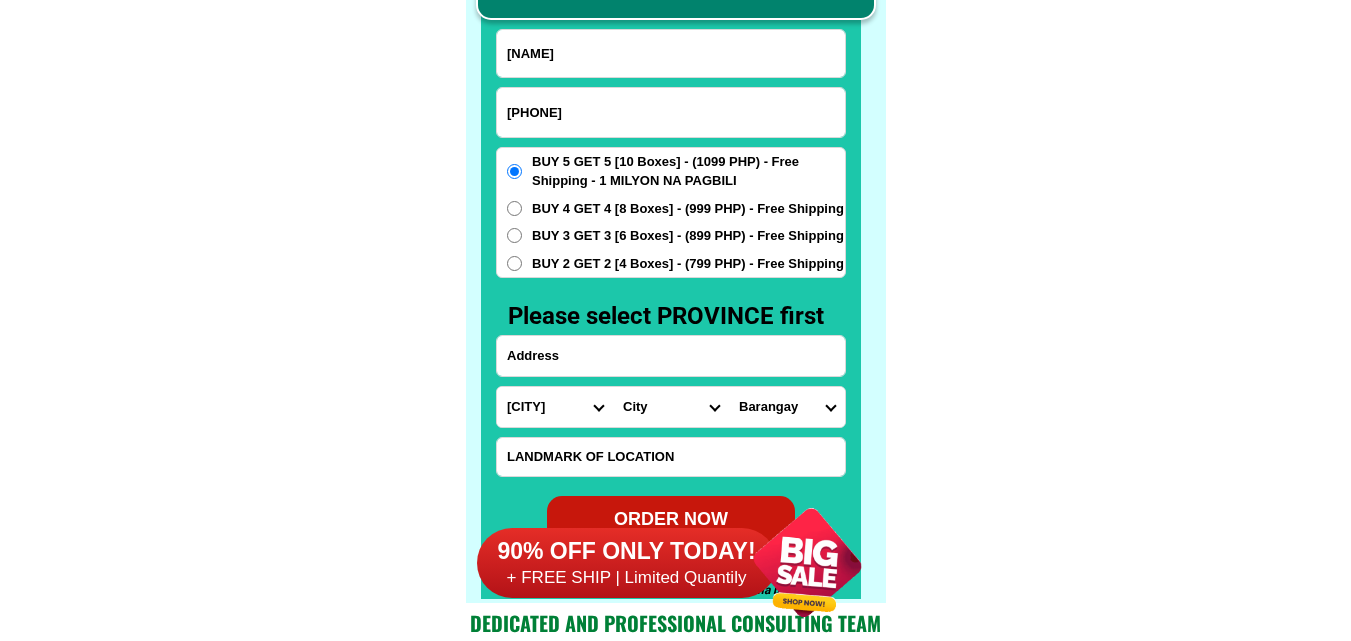 paste on "[NAME] [STREET] [SUBDIVISION] [CITY]" 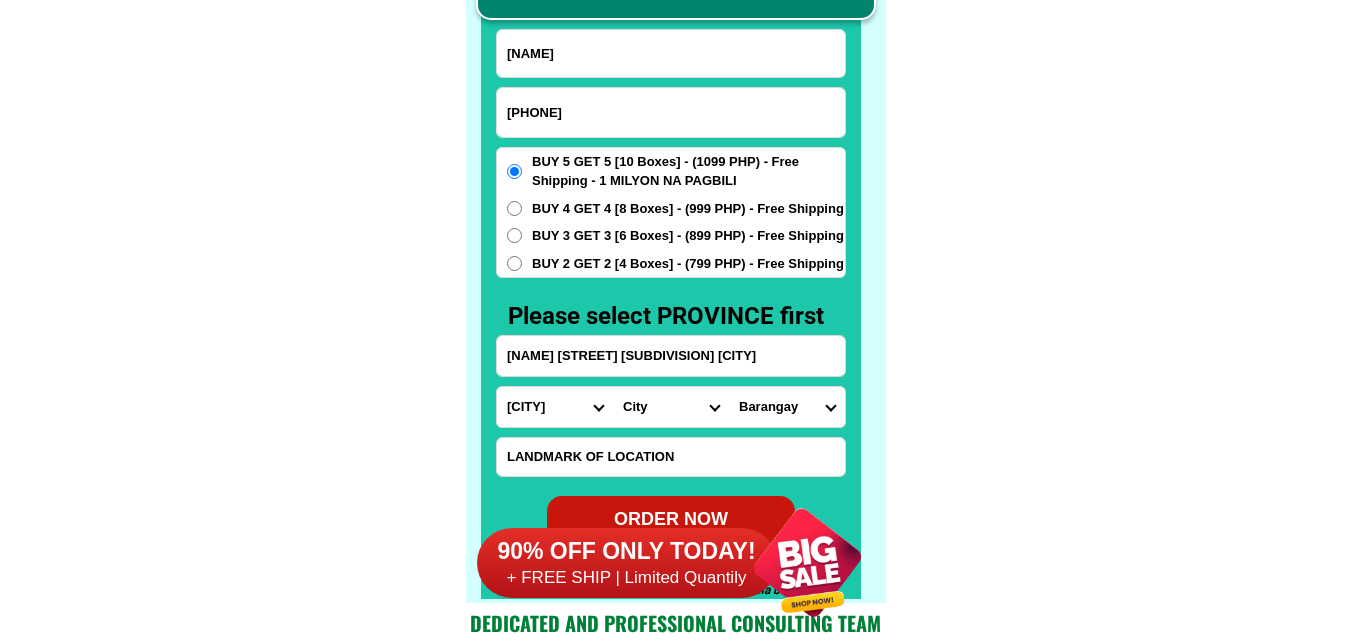 scroll, scrollTop: 0, scrollLeft: 222, axis: horizontal 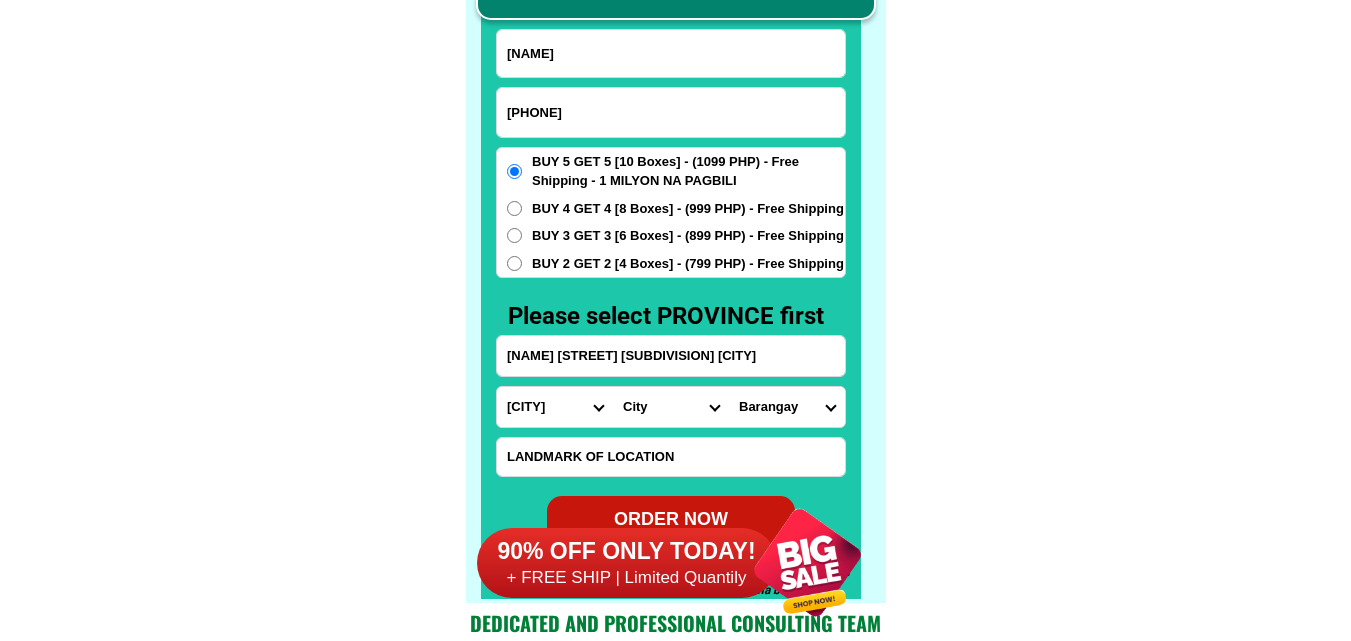 type on "[NAME] [STREET] [SUBDIVISION] [CITY]" 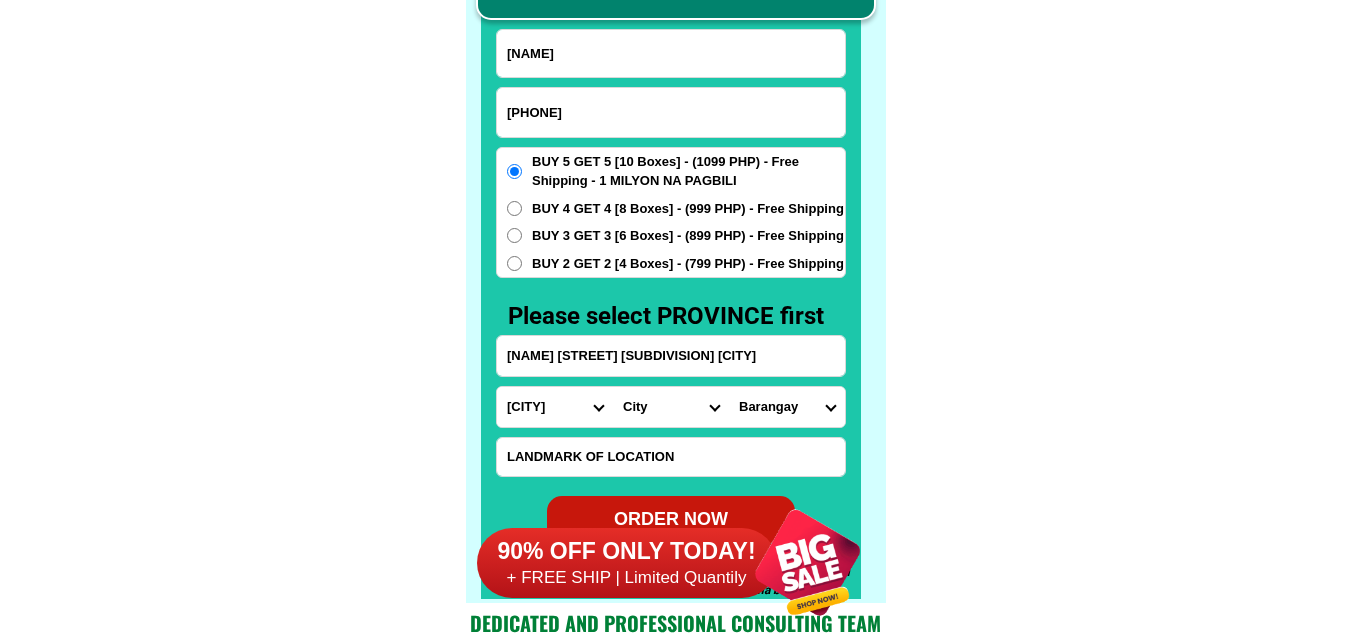 scroll, scrollTop: 0, scrollLeft: 0, axis: both 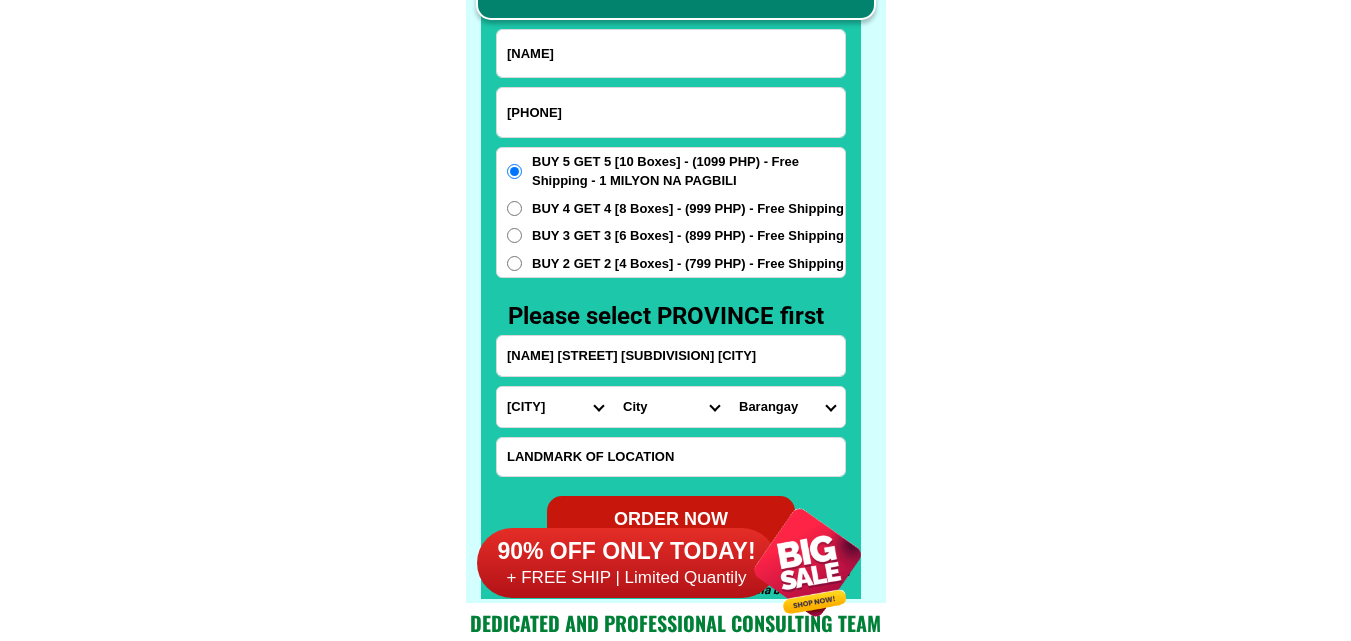 click on "Province Abra Agusan-del-norte Agusan-del-sur Aklan Albay Antique Apayao Aurora Basilan Bataan Batanes Batangas Benguet Biliran Bohol Bukidnon Bulacan Cagayan Camarines-norte Camarines-sur Camiguin Capiz Catanduanes Cavite Cebu Cotabato Davao-de-oro Davao-del-norte Davao-del-sur Davao-occidental Davao-oriental Dinagat-islands Eastern-samar Guimaras Ifugao Ilocos-norte Ilocos-sur Iloilo Isabela Kalinga La-union Laguna Lanao-del-norte Lanao-del-sur Leyte Maguindanao Marinduque Masbate Metro-manila Misamis-occidental Misamis-oriental Mountain-province Negros-occidental Negros-oriental Northern-samar Nueva-ecija Nueva-vizcaya Occidental-mindoro Oriental-mindoro Palawan Pampanga Pangasinan Quezon Quirino Rizal Romblon Sarangani Siquijor Sorsogon South-cotabato Southern-leyte Sultan-kudarat Sulu Surigao-del-norte Surigao-del-sur Tarlac Tawi-tawi Western-samar Zambales Zamboanga-del-norte Zamboanga-del-sur Zamboanga-sibugay" at bounding box center [555, 407] 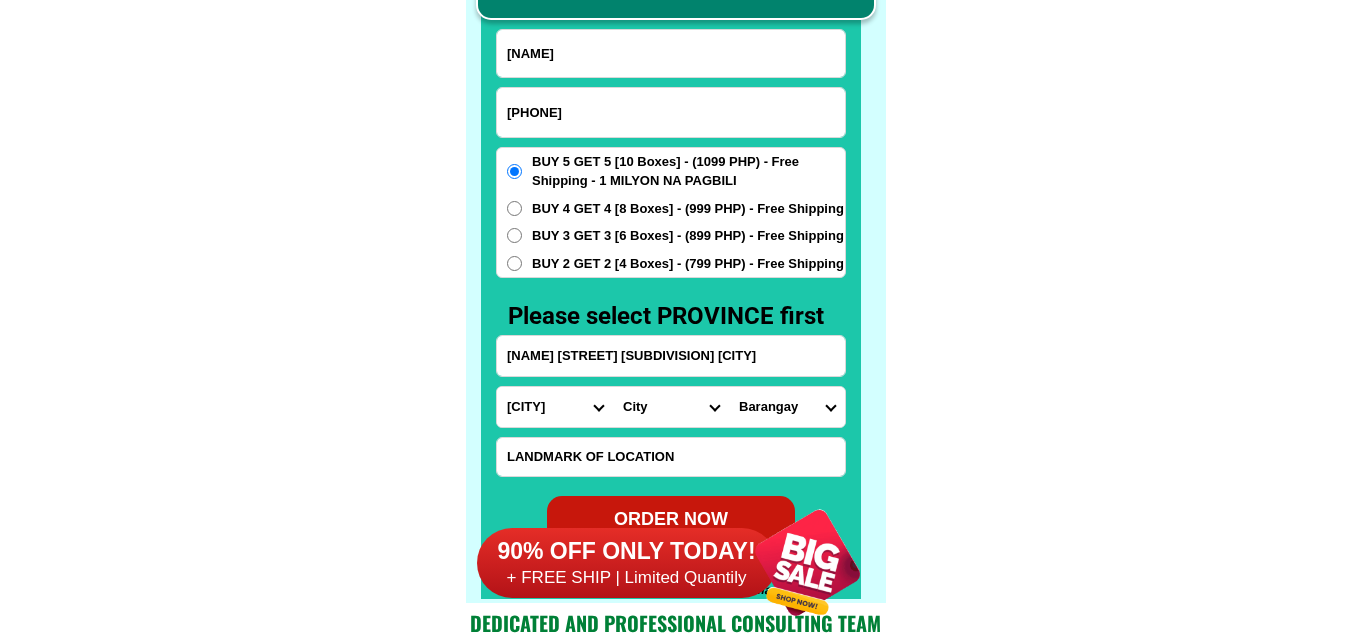 click on "[NAME] [STREET] [SUBDIVISION] [CITY]" at bounding box center [671, 356] 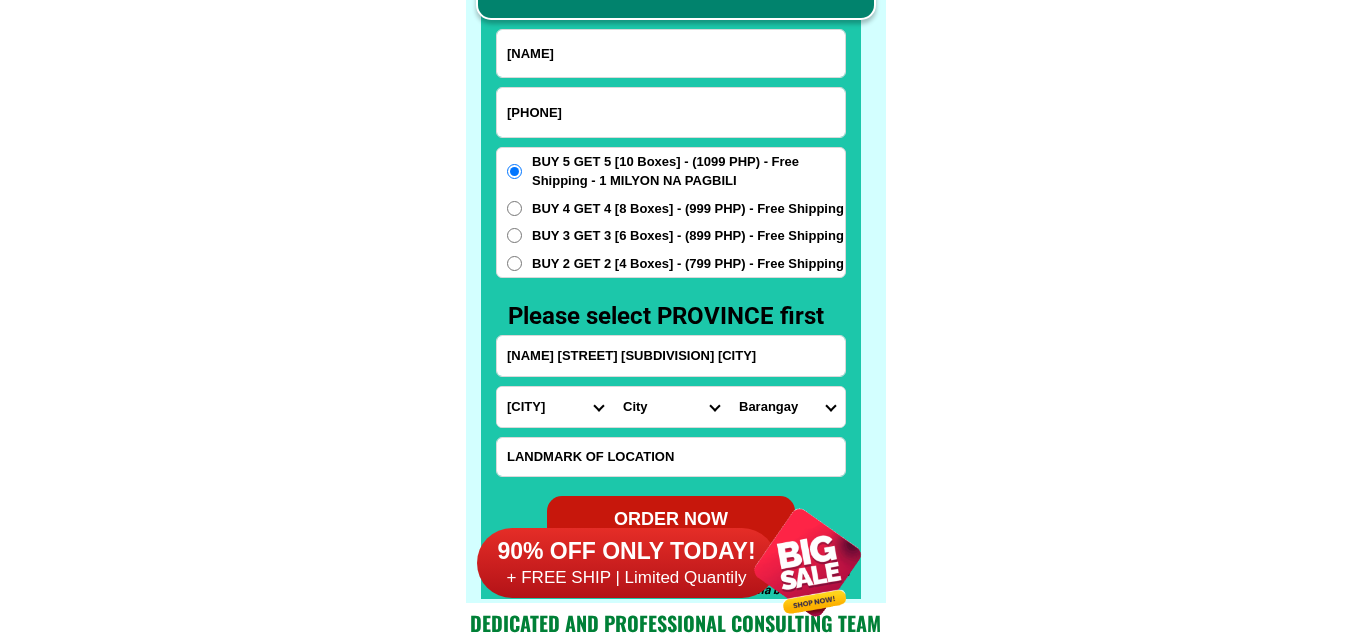 scroll, scrollTop: 0, scrollLeft: 222, axis: horizontal 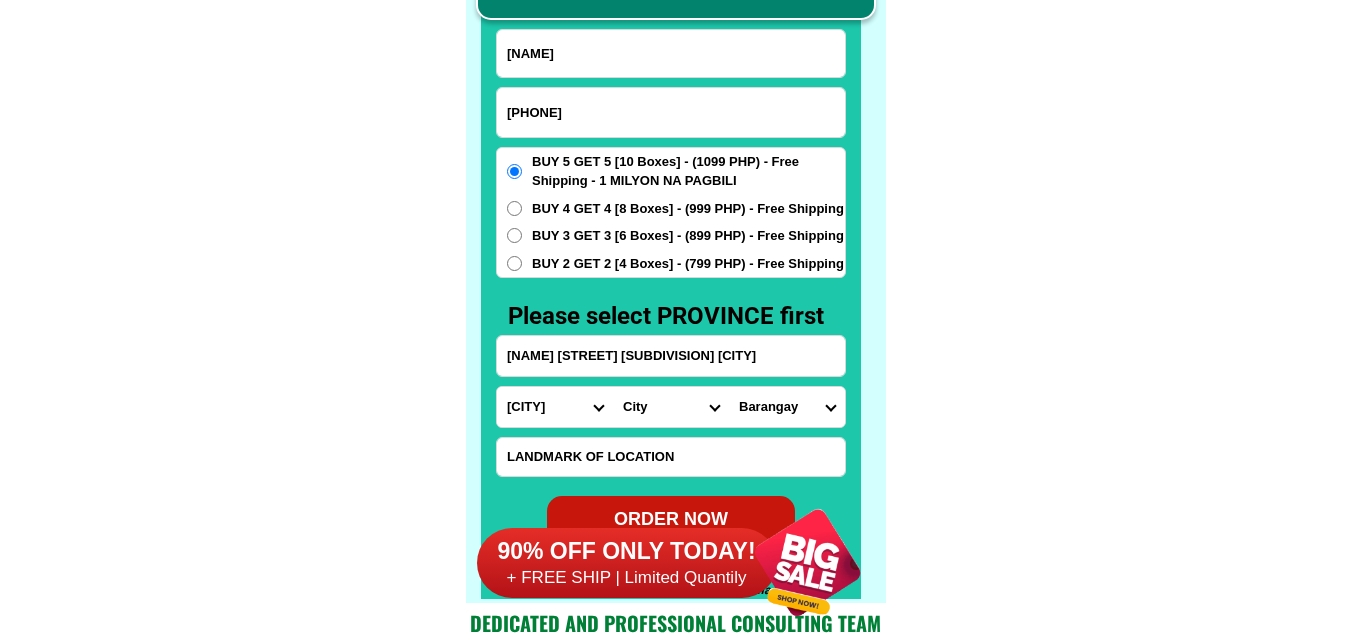 click on "Province Abra Agusan-del-norte Agusan-del-sur Aklan Albay Antique Apayao Aurora Basilan Bataan Batanes Batangas Benguet Biliran Bohol Bukidnon Bulacan Cagayan Camarines-norte Camarines-sur Camiguin Capiz Catanduanes Cavite Cebu Cotabato Davao-de-oro Davao-del-norte Davao-del-sur Davao-occidental Davao-oriental Dinagat-islands Eastern-samar Guimaras Ifugao Ilocos-norte Ilocos-sur Iloilo Isabela Kalinga La-union Laguna Lanao-del-norte Lanao-del-sur Leyte Maguindanao Marinduque Masbate Metro-manila Misamis-occidental Misamis-oriental Mountain-province Negros-occidental Negros-oriental Northern-samar Nueva-ecija Nueva-vizcaya Occidental-mindoro Oriental-mindoro Palawan Pampanga Pangasinan Quezon Quirino Rizal Romblon Sarangani Siquijor Sorsogon South-cotabato Southern-leyte Sultan-kudarat Sulu Surigao-del-norte Surigao-del-sur Tarlac Tawi-tawi Western-samar Zambales Zamboanga-del-norte Zamboanga-del-sur Zamboanga-sibugay" at bounding box center [555, 407] 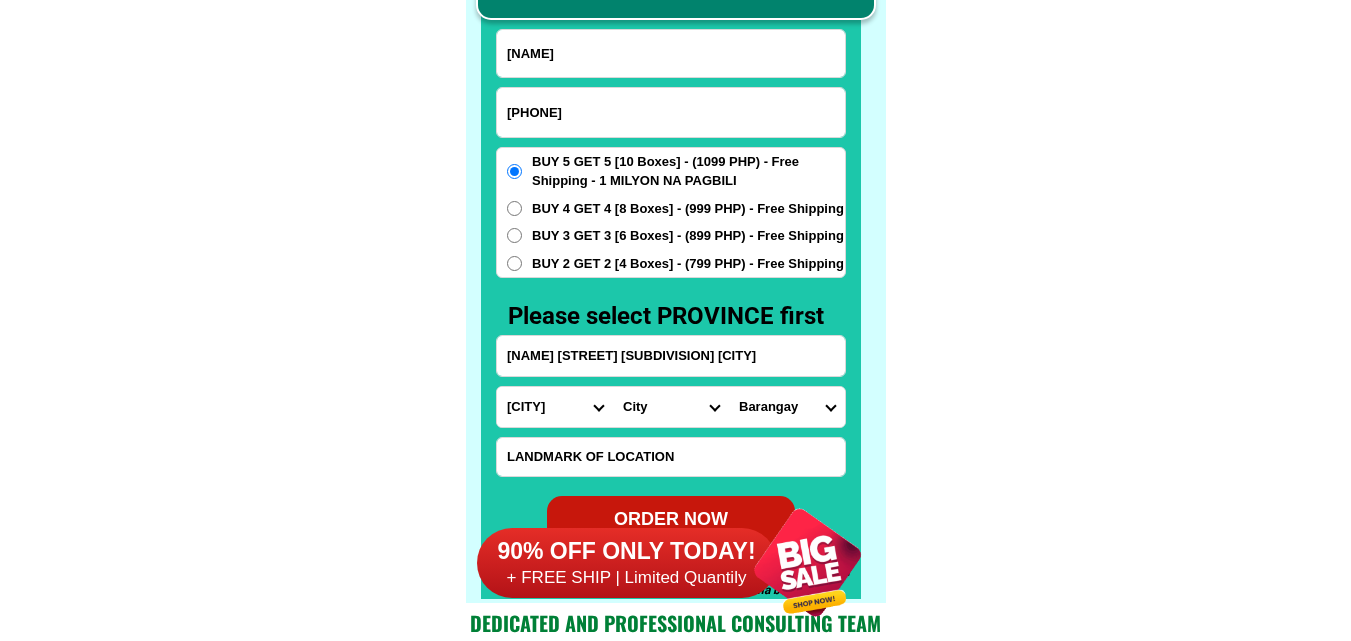 select on "[NUMBER]" 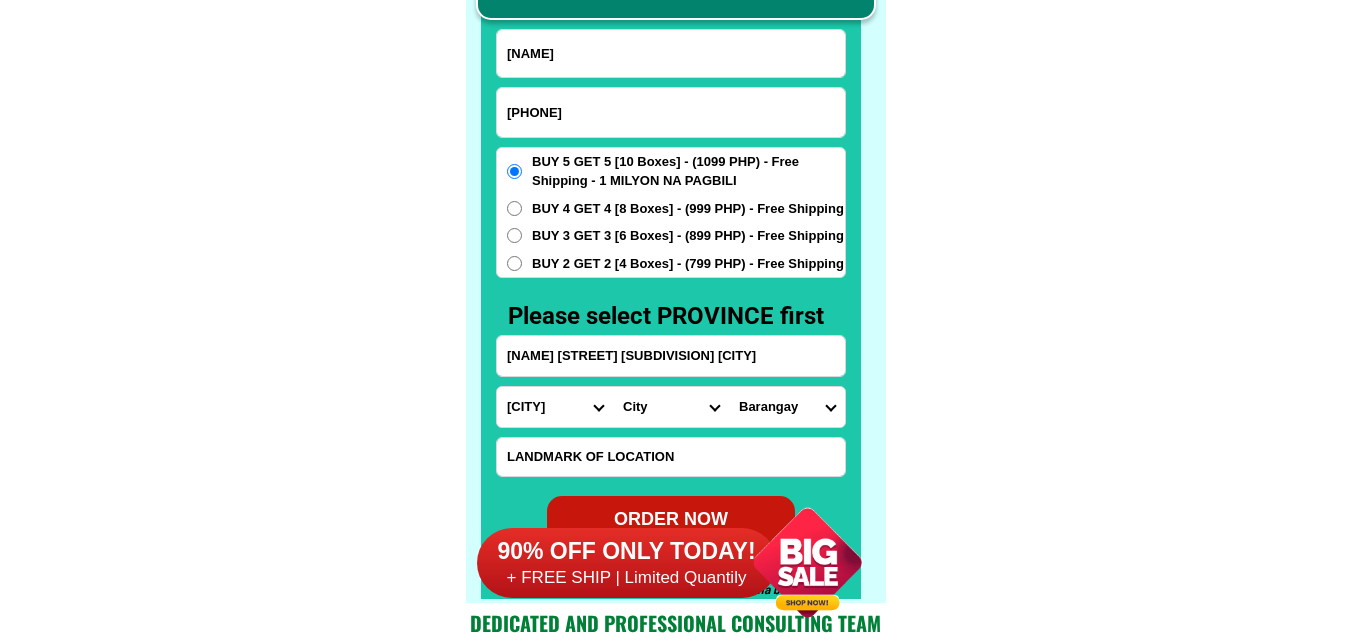 click on "Province Abra Agusan-del-norte Agusan-del-sur Aklan Albay Antique Apayao Aurora Basilan Bataan Batanes Batangas Benguet Biliran Bohol Bukidnon Bulacan Cagayan Camarines-norte Camarines-sur Camiguin Capiz Catanduanes Cavite Cebu Cotabato Davao-de-oro Davao-del-norte Davao-del-sur Davao-occidental Davao-oriental Dinagat-islands Eastern-samar Guimaras Ifugao Ilocos-norte Ilocos-sur Iloilo Isabela Kalinga La-union Laguna Lanao-del-norte Lanao-del-sur Leyte Maguindanao Marinduque Masbate Metro-manila Misamis-occidental Misamis-oriental Mountain-province Negros-occidental Negros-oriental Northern-samar Nueva-ecija Nueva-vizcaya Occidental-mindoro Oriental-mindoro Palawan Pampanga Pangasinan Quezon Quirino Rizal Romblon Sarangani Siquijor Sorsogon South-cotabato Southern-leyte Sultan-kudarat Sulu Surigao-del-norte Surigao-del-sur Tarlac Tawi-tawi Western-samar Zambales Zamboanga-del-norte Zamboanga-del-sur Zamboanga-sibugay" at bounding box center (555, 407) 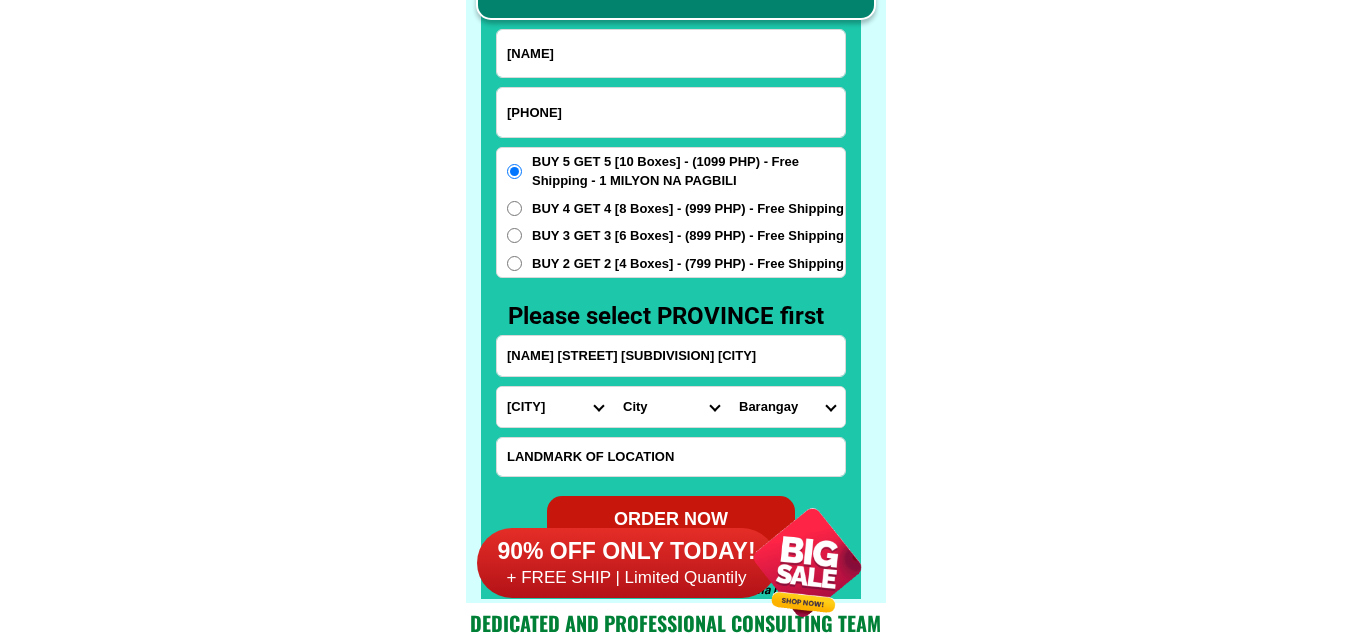 click on "City [CITY]-[CITY] [CITY]-[CITY] [CITY] [CITY]-[CITY]-[CITY] [CITY]-[CITY] [CITY]-[CITY] [CITY] [CITY] [CITY] [CITY]" at bounding box center (671, 407) 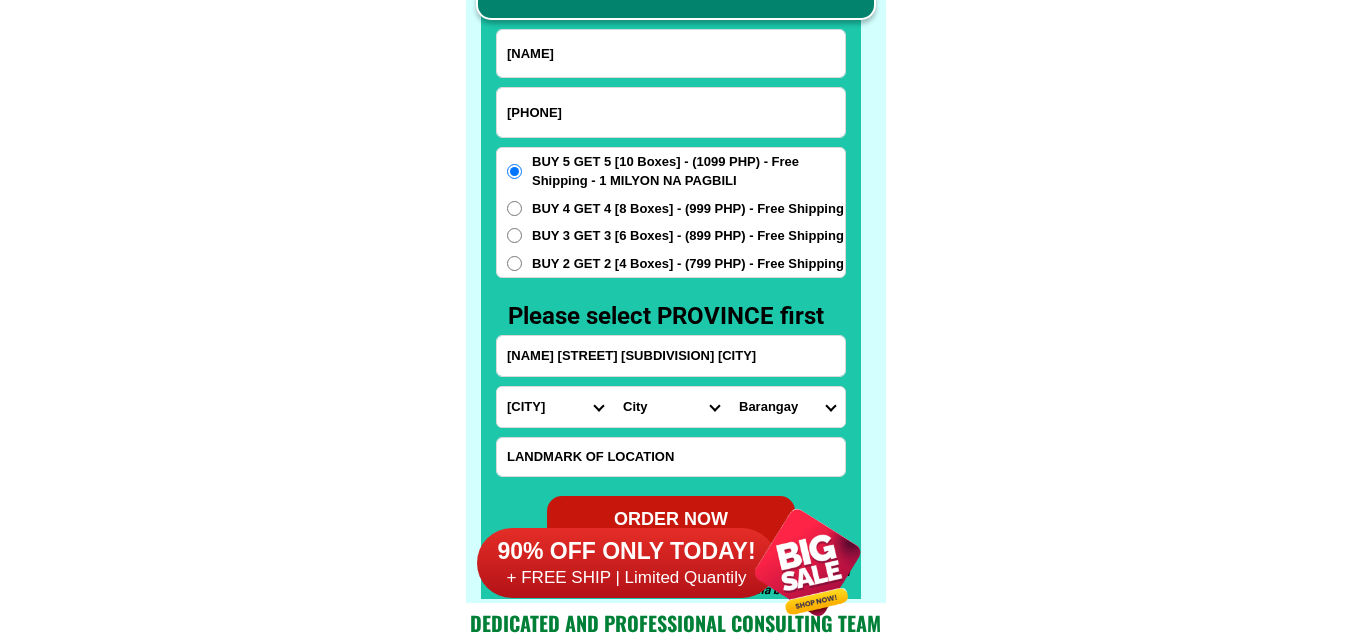 select on "[NUMBER]" 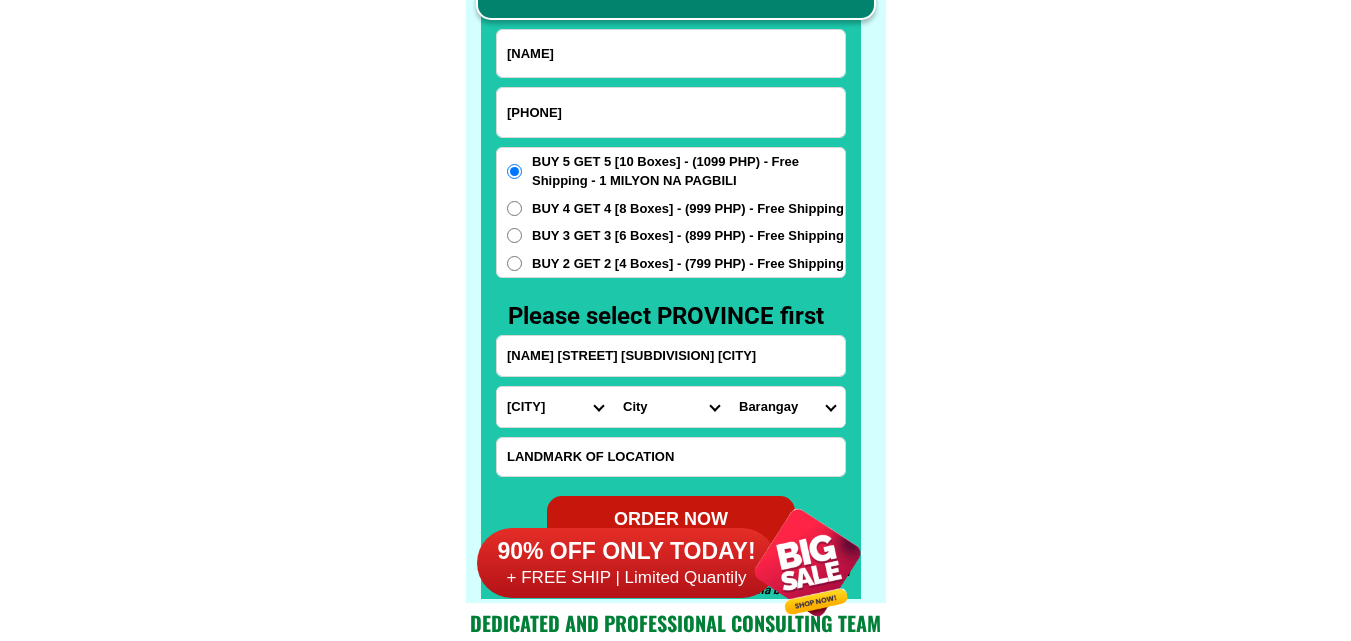 click on "City [CITY]-[CITY] [CITY]-[CITY] [CITY] [CITY]-[CITY]-[CITY] [CITY]-[CITY] [CITY]-[CITY] [CITY] [CITY] [CITY] [CITY]" at bounding box center [671, 407] 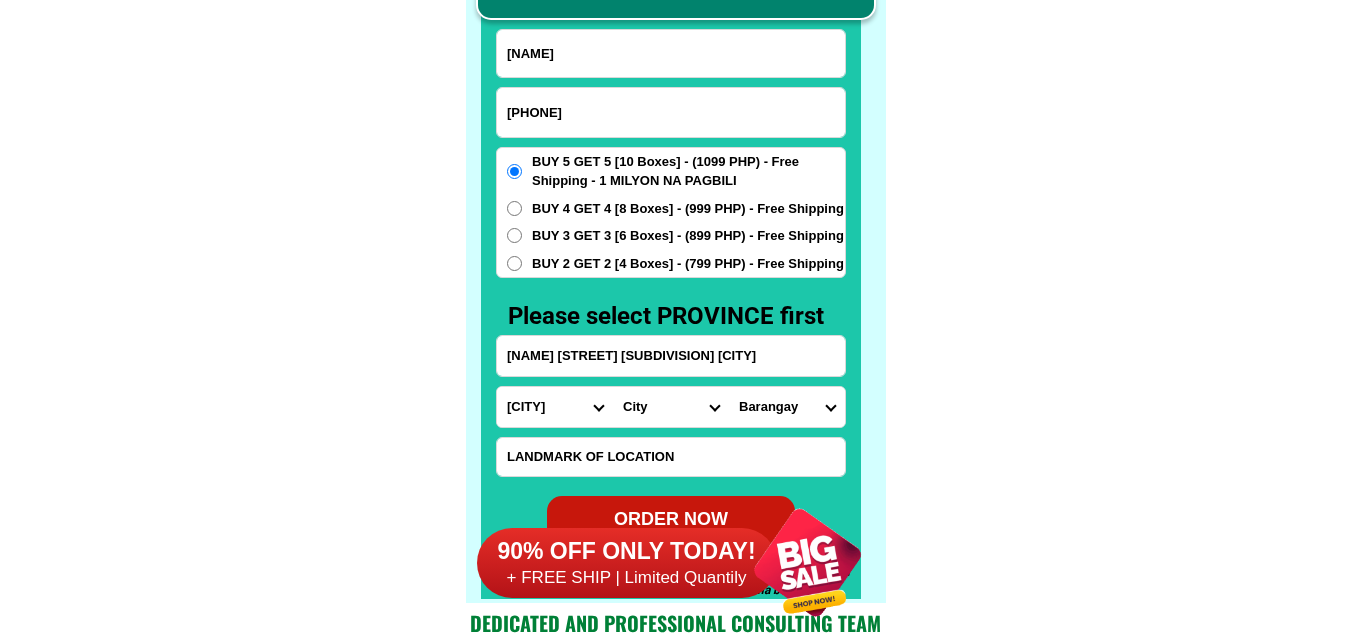 click on "Barangay [CITY] [CITY] [CITY] [CITY] [CITY] [CITY] [CITY] [CITY] [CITY] [CITY] [CITY] [CITY] [CITY] [CITY] [CITY] [CITY] [CITY] [CITY] [CITY]" at bounding box center [787, 407] 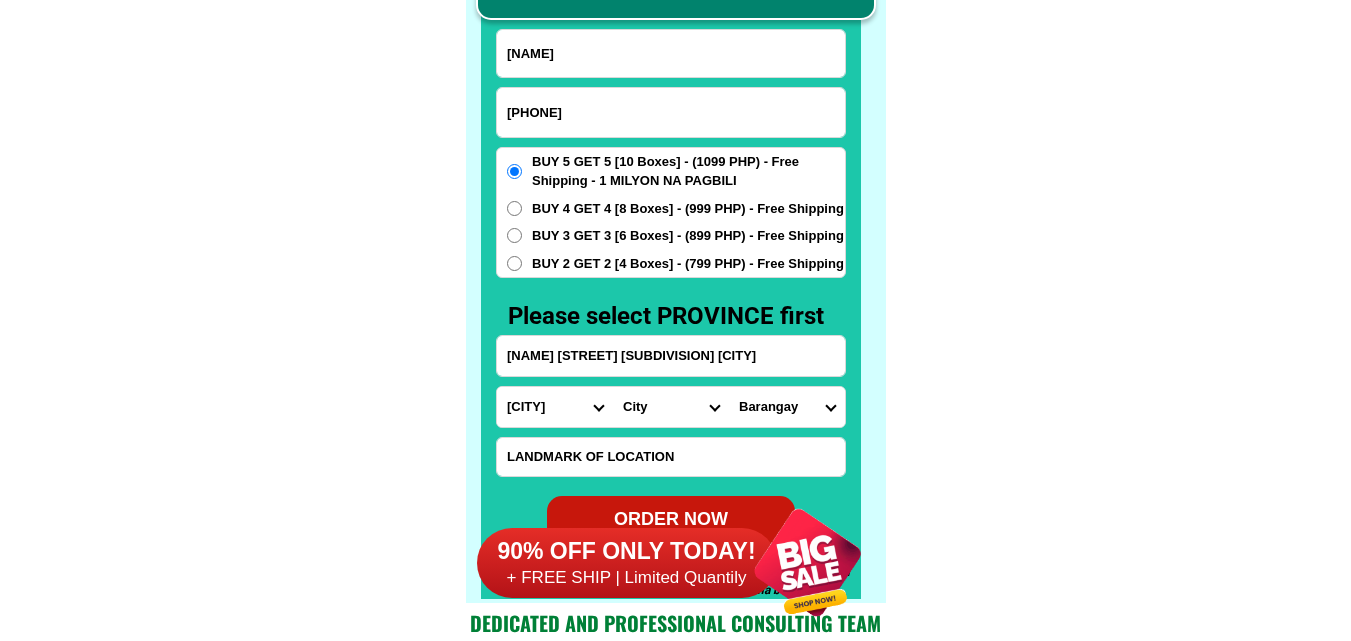 select on "[NUMBER]" 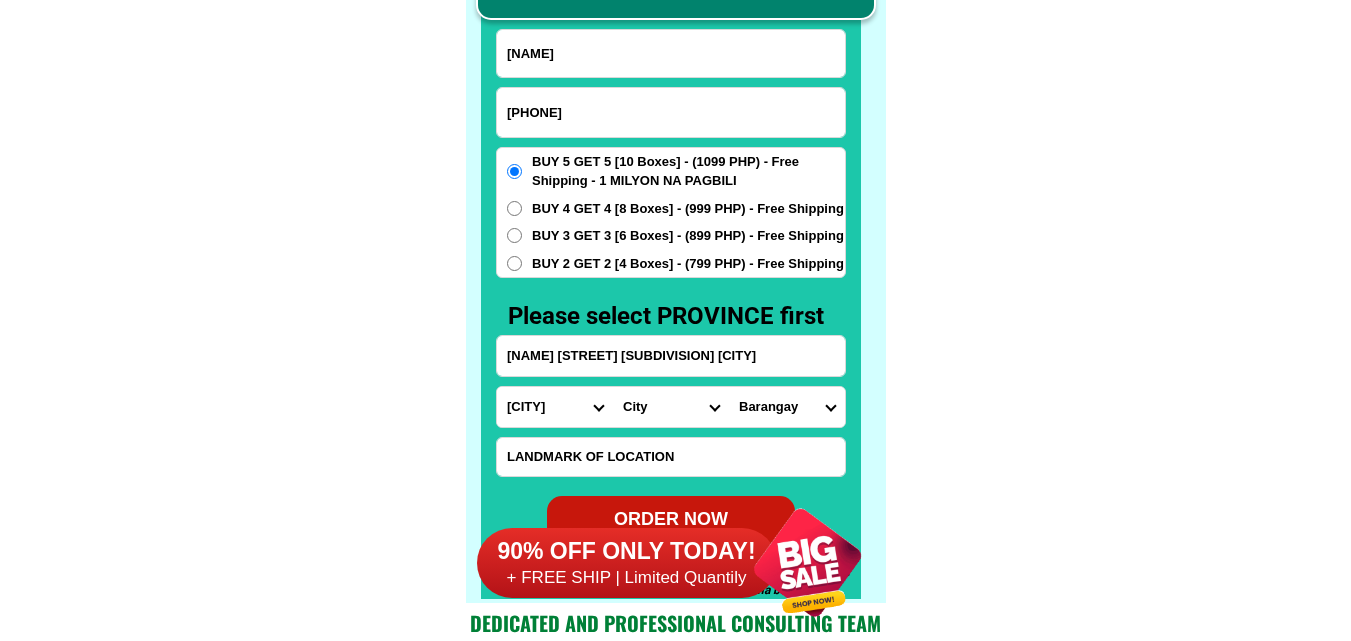 click on "Barangay [CITY] [CITY] [CITY] [CITY] [CITY] [CITY] [CITY] [CITY] [CITY] [CITY] [CITY] [CITY] [CITY] [CITY] [CITY] [CITY] [CITY] [CITY] [CITY]" at bounding box center [787, 407] 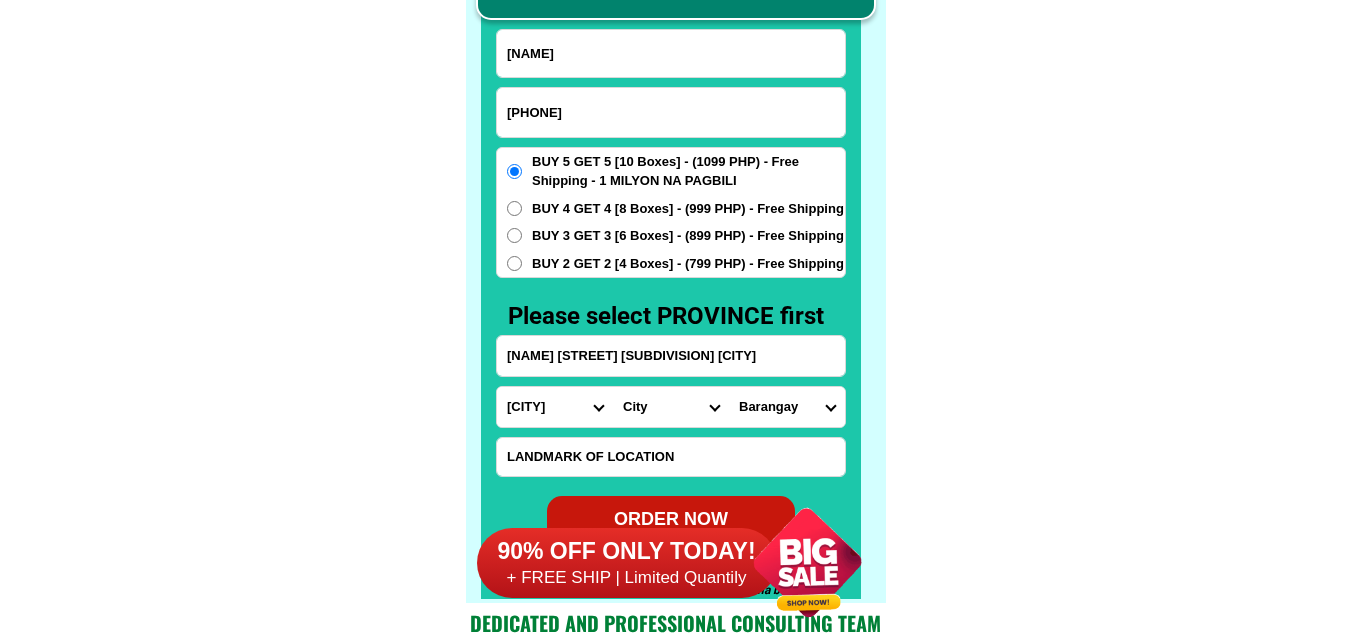 click on "BUY 3 GET 3 [6 Boxes] - (899 PHP) - Free Shipping" at bounding box center [688, 236] 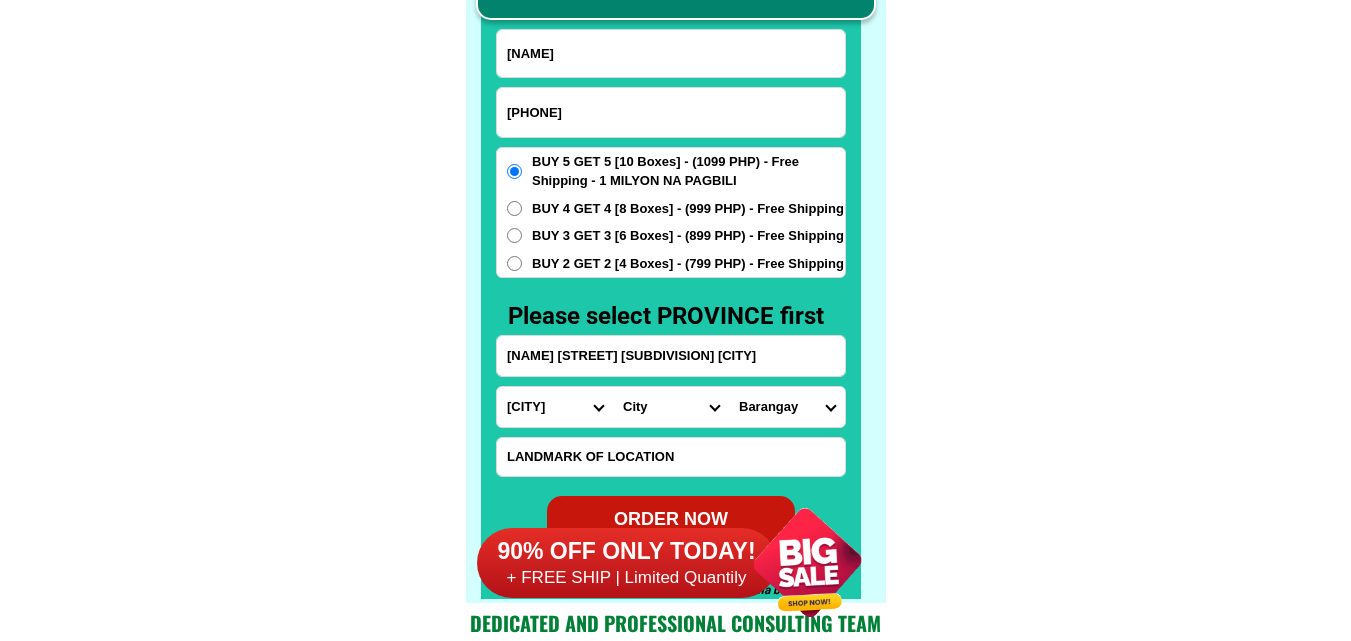click on "BUY 3 GET 3 [6 Boxes] - (899 PHP) - Free Shipping" at bounding box center [514, 235] 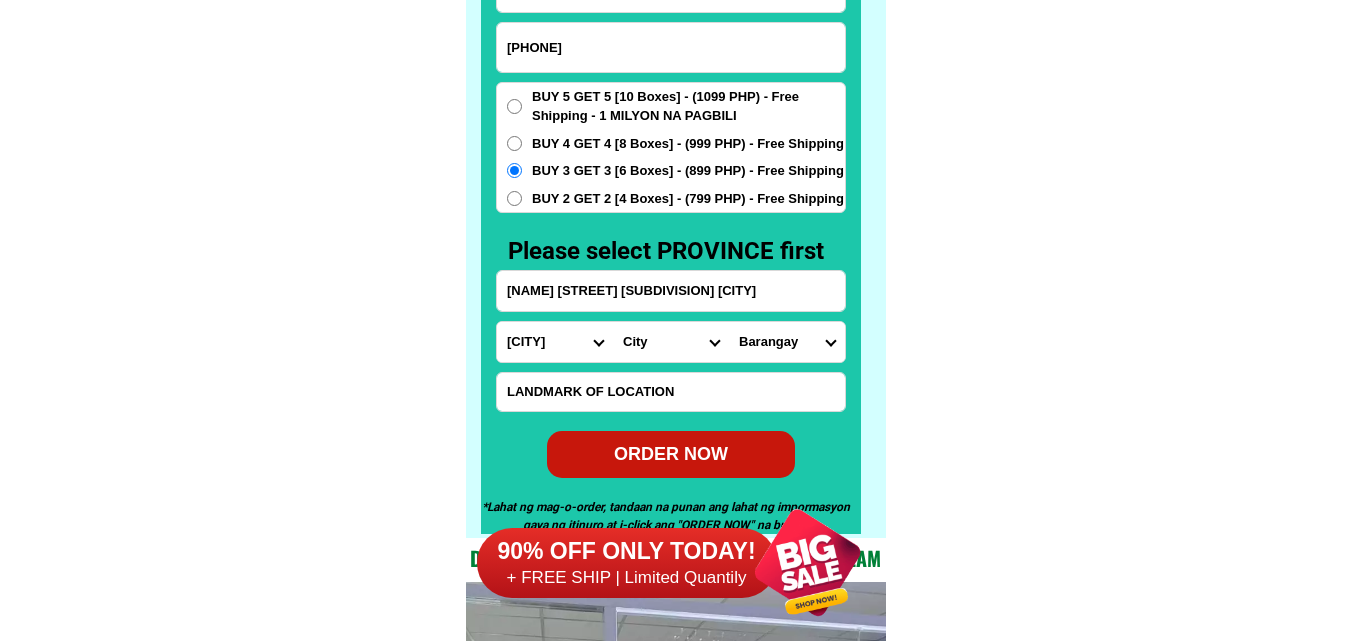 scroll, scrollTop: 15746, scrollLeft: 0, axis: vertical 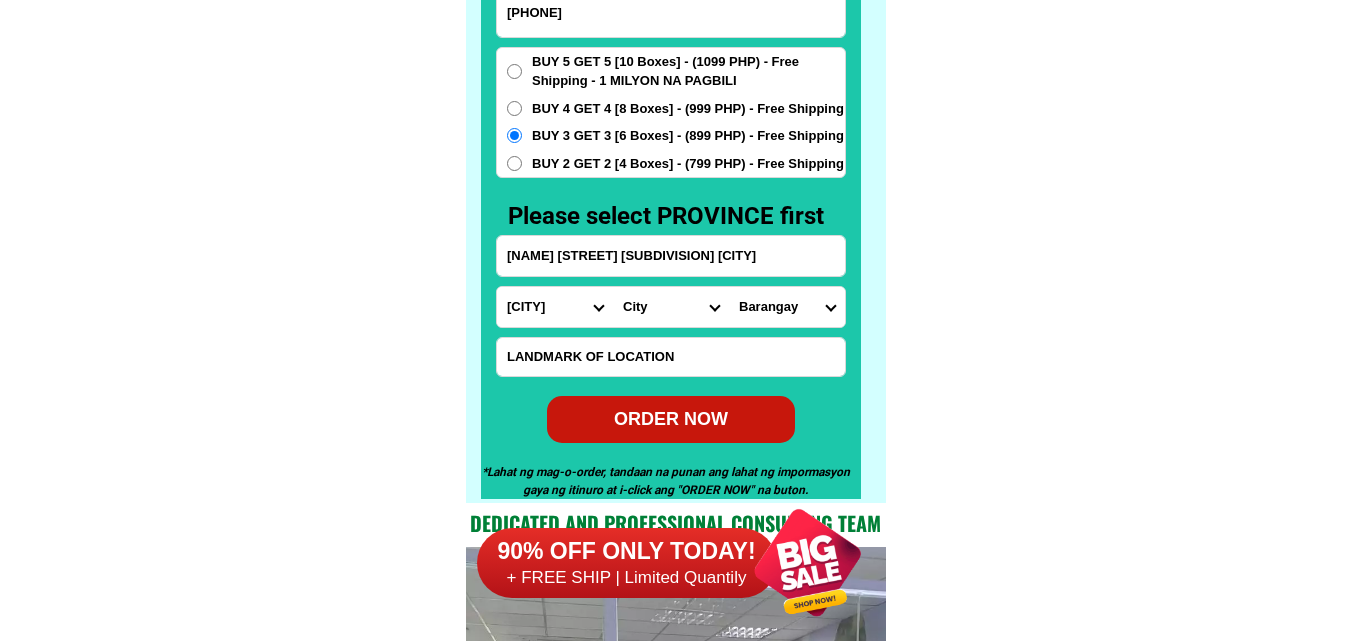 click on "ORDER NOW" at bounding box center [671, 419] 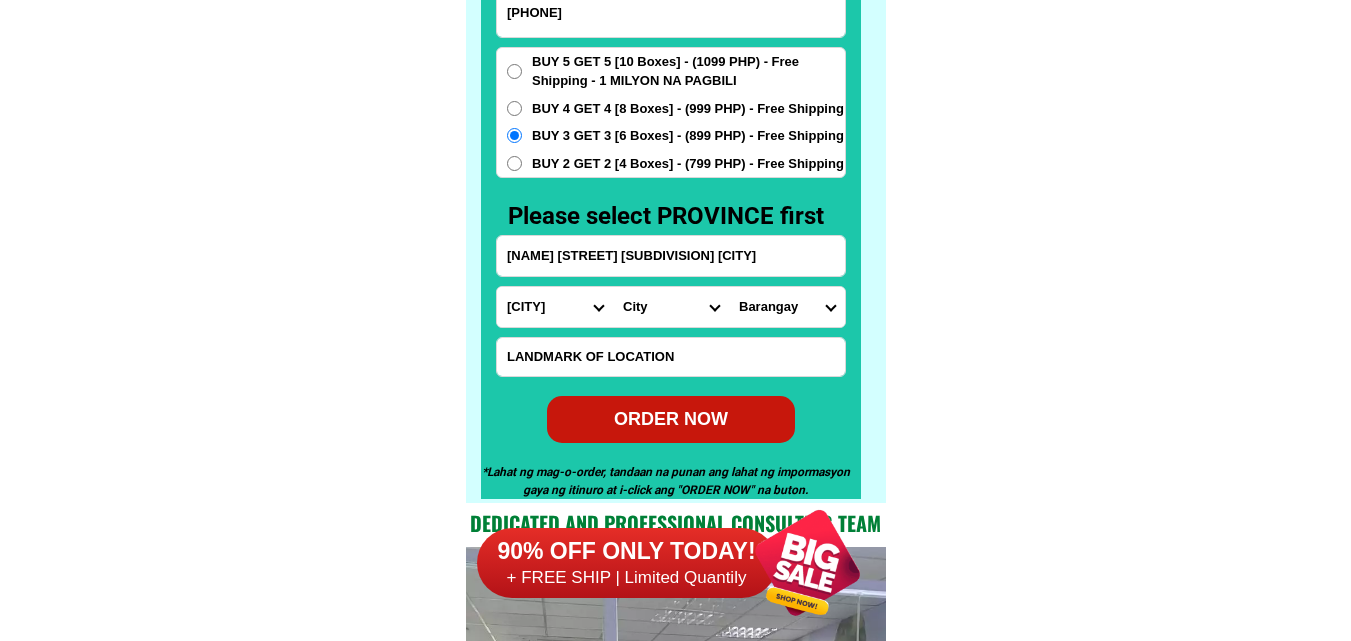 radio on "true" 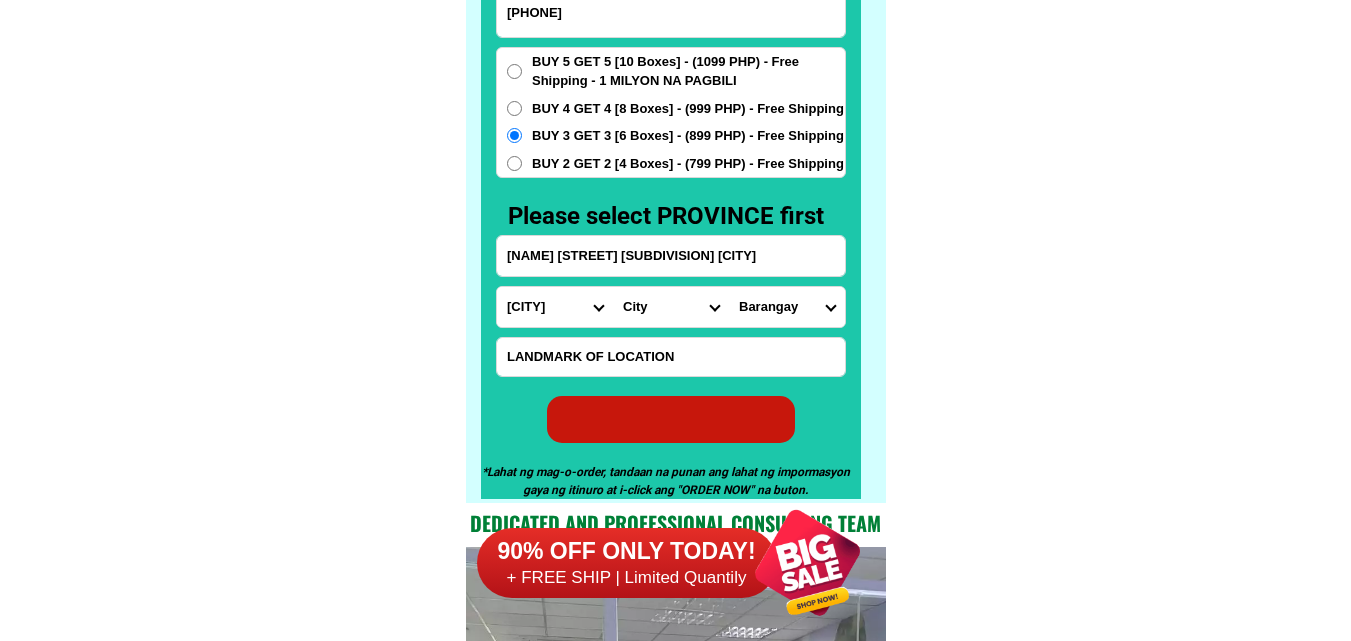 radio on "true" 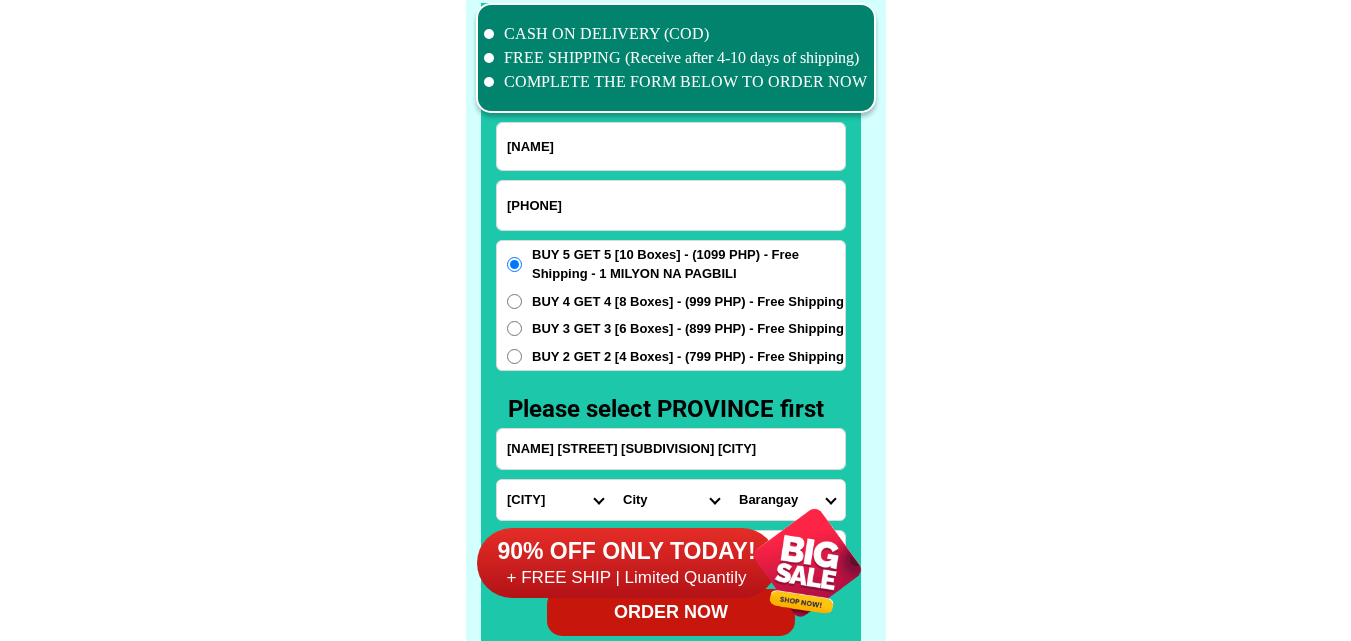 scroll, scrollTop: 15546, scrollLeft: 0, axis: vertical 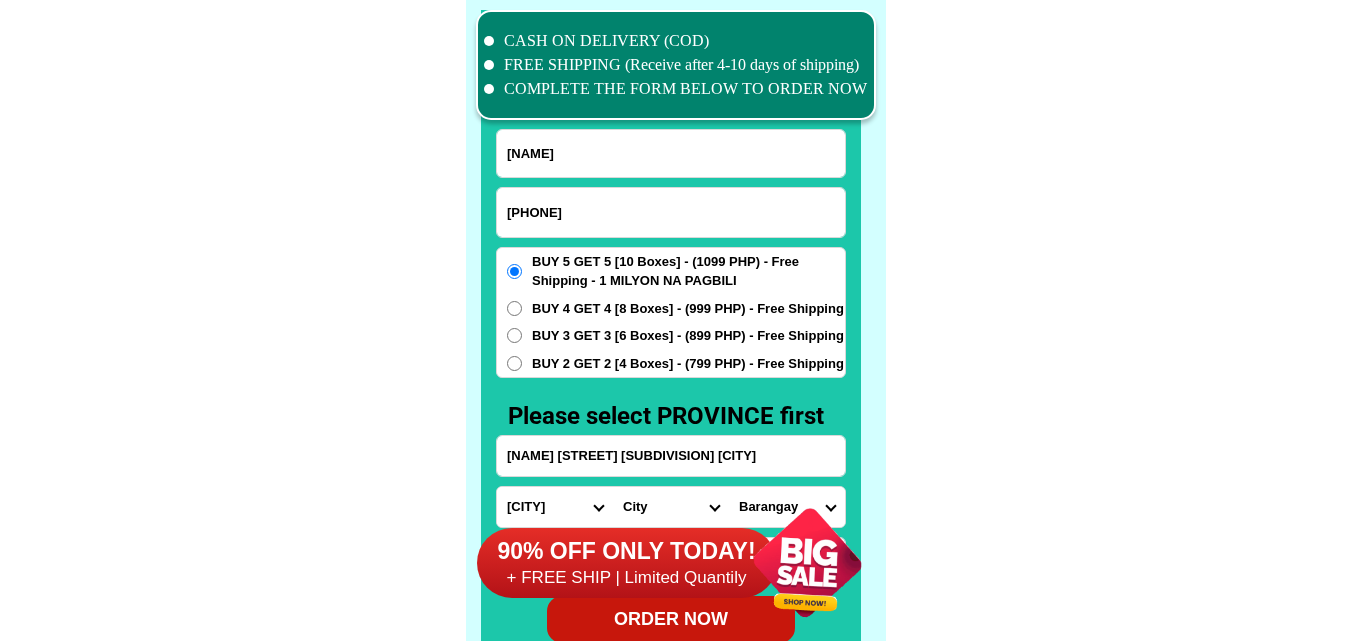 type 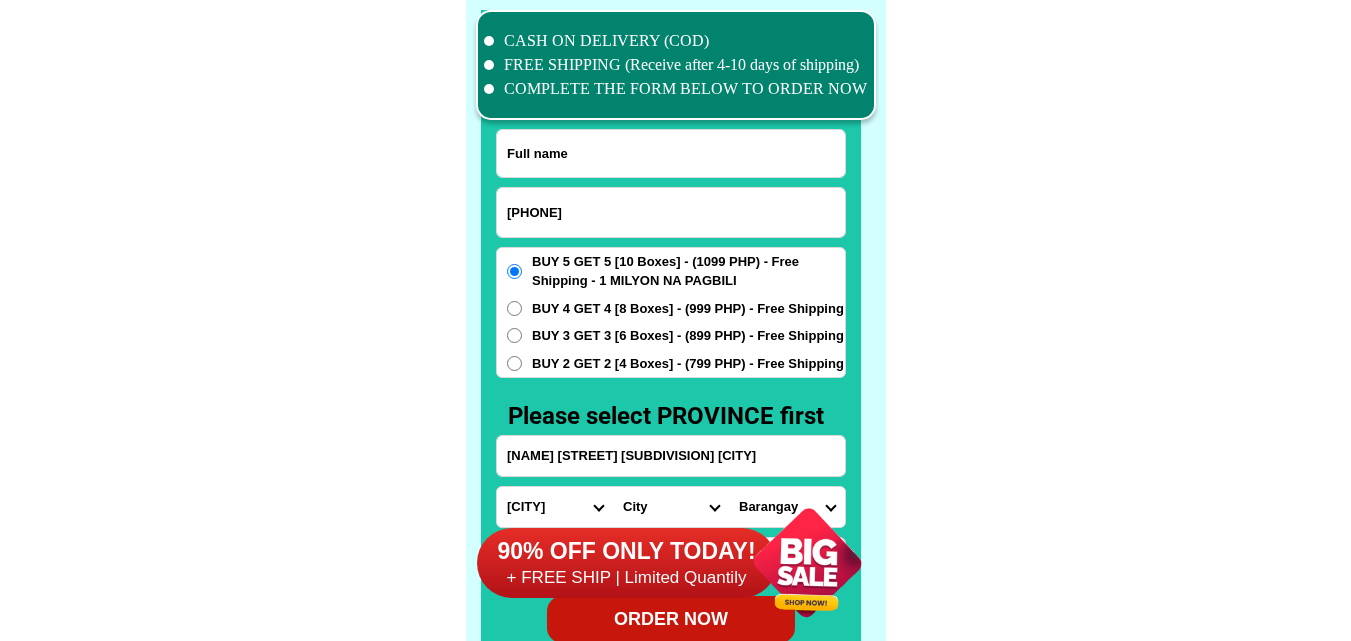 click at bounding box center (671, 153) 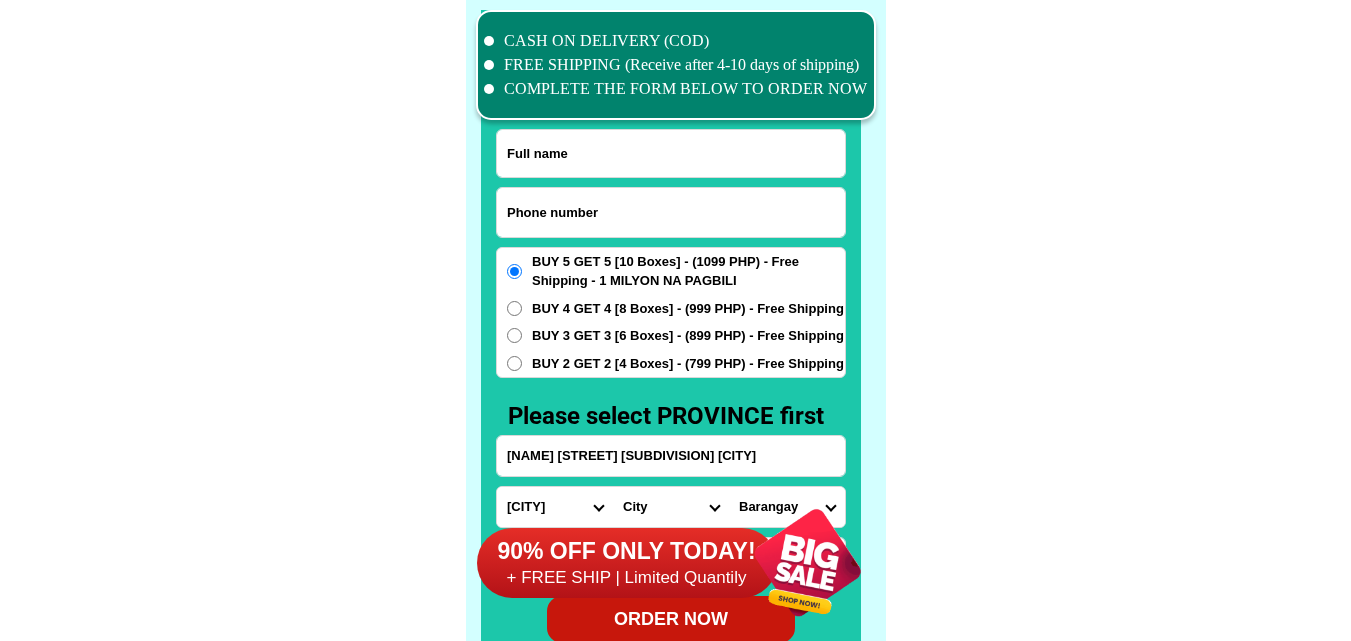click at bounding box center [671, 212] 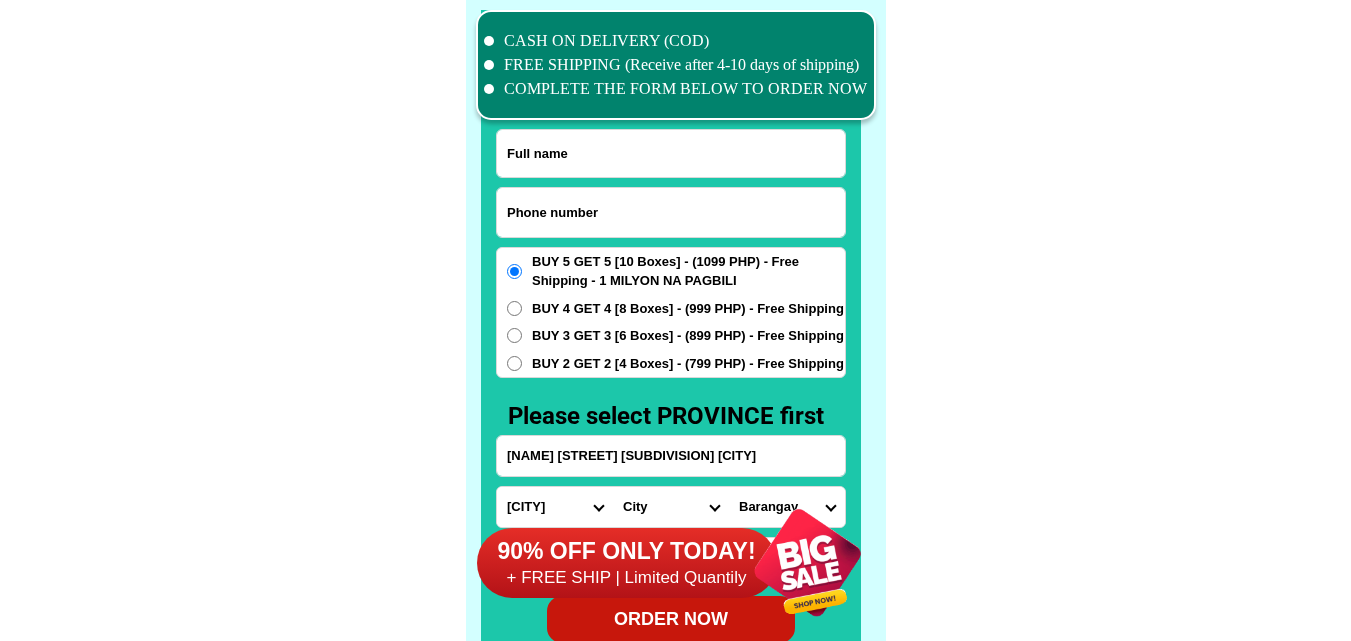 paste on "[PHONE]" 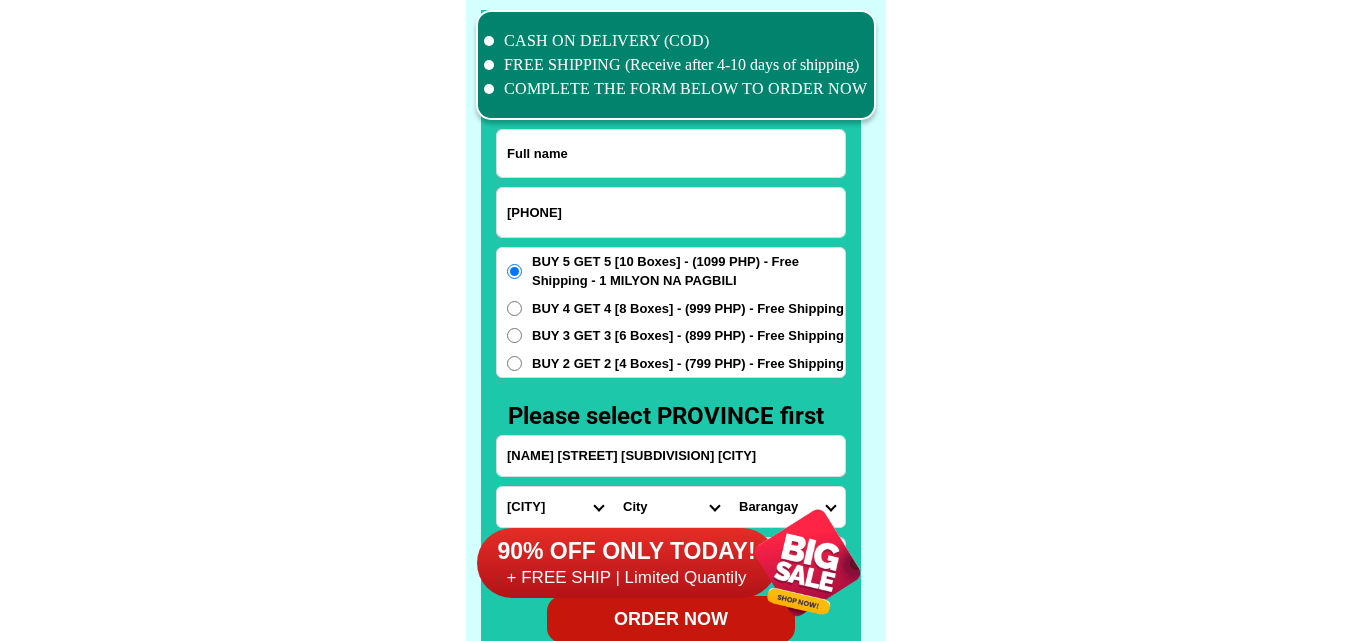 type on "[PHONE]" 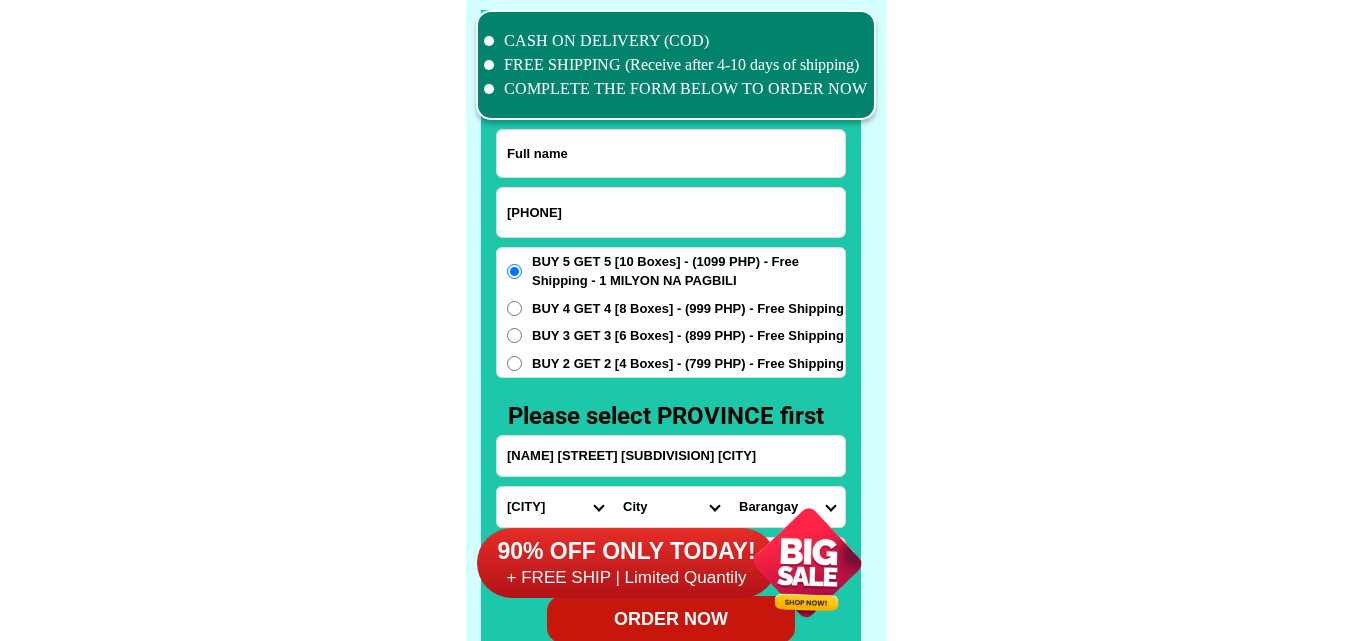 click at bounding box center (671, 153) 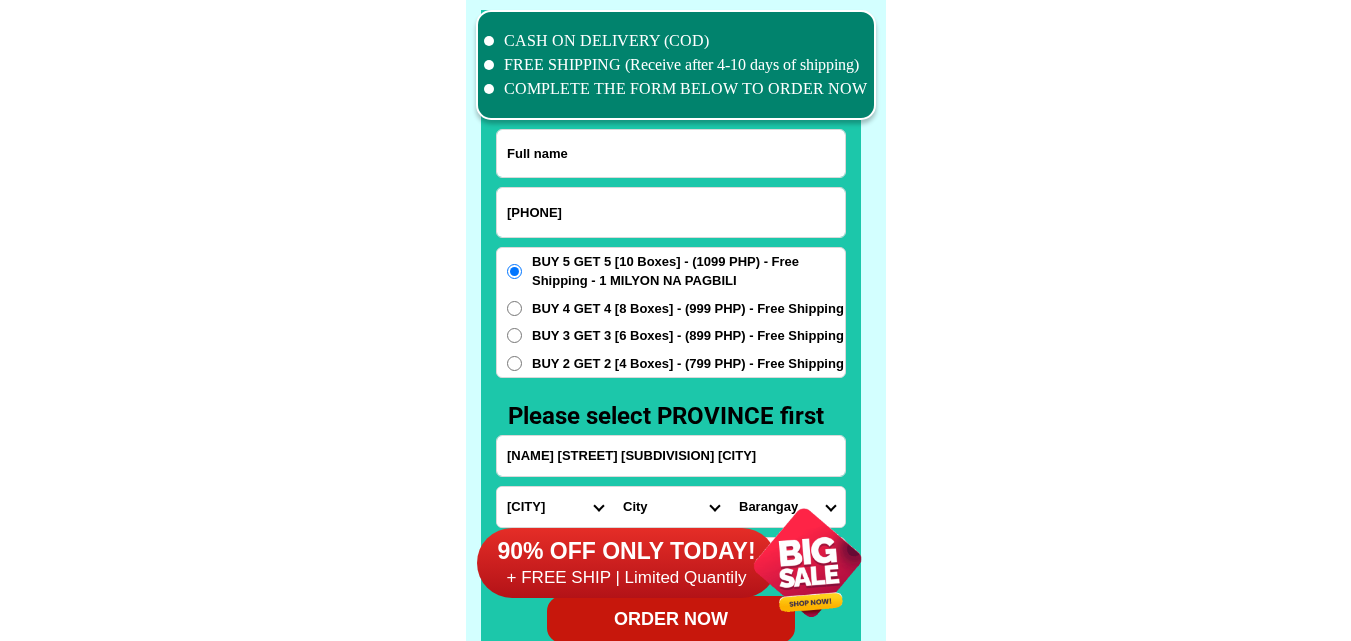 paste on "[LAST]" 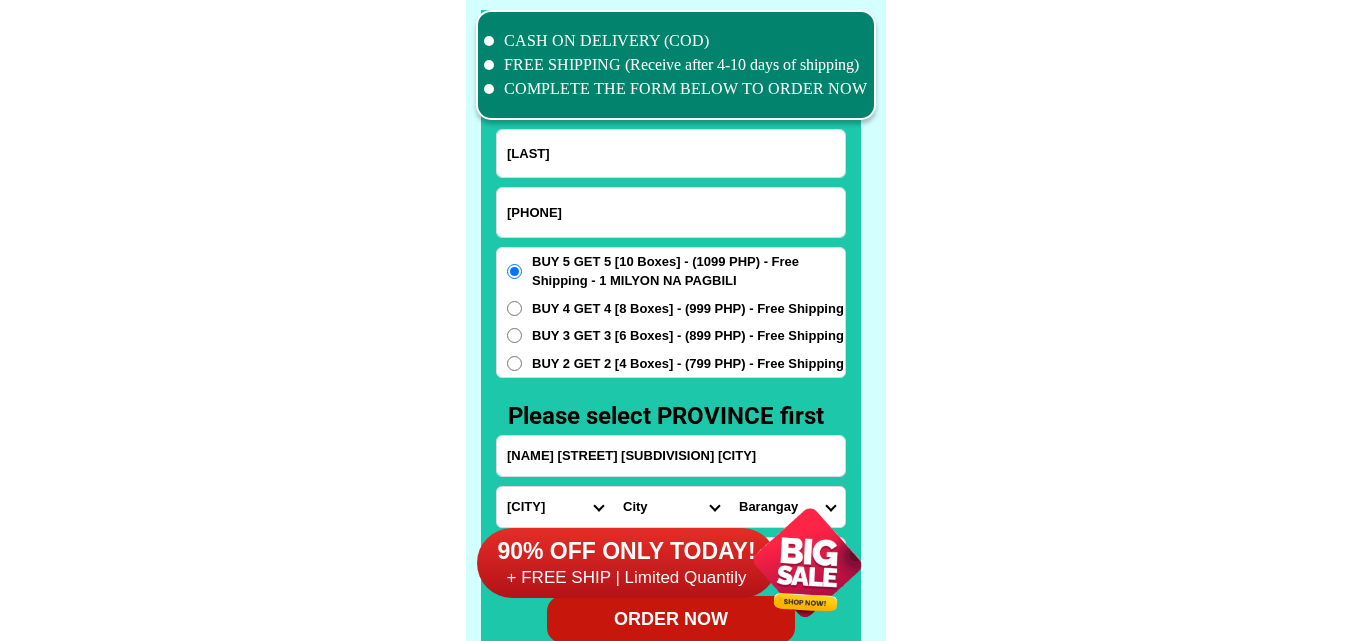 type on "[LAST]" 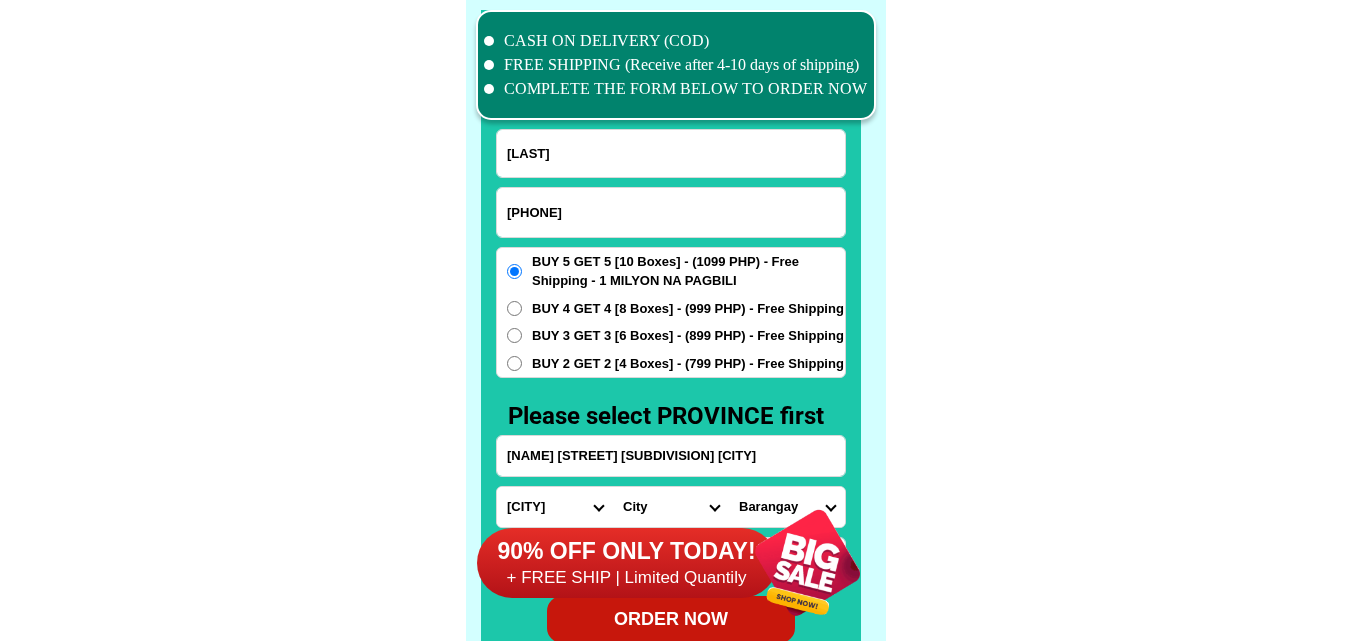 click on "BUY 2 GET 2 [4 Boxes] - (799 PHP) - Free Shipping" at bounding box center [688, 364] 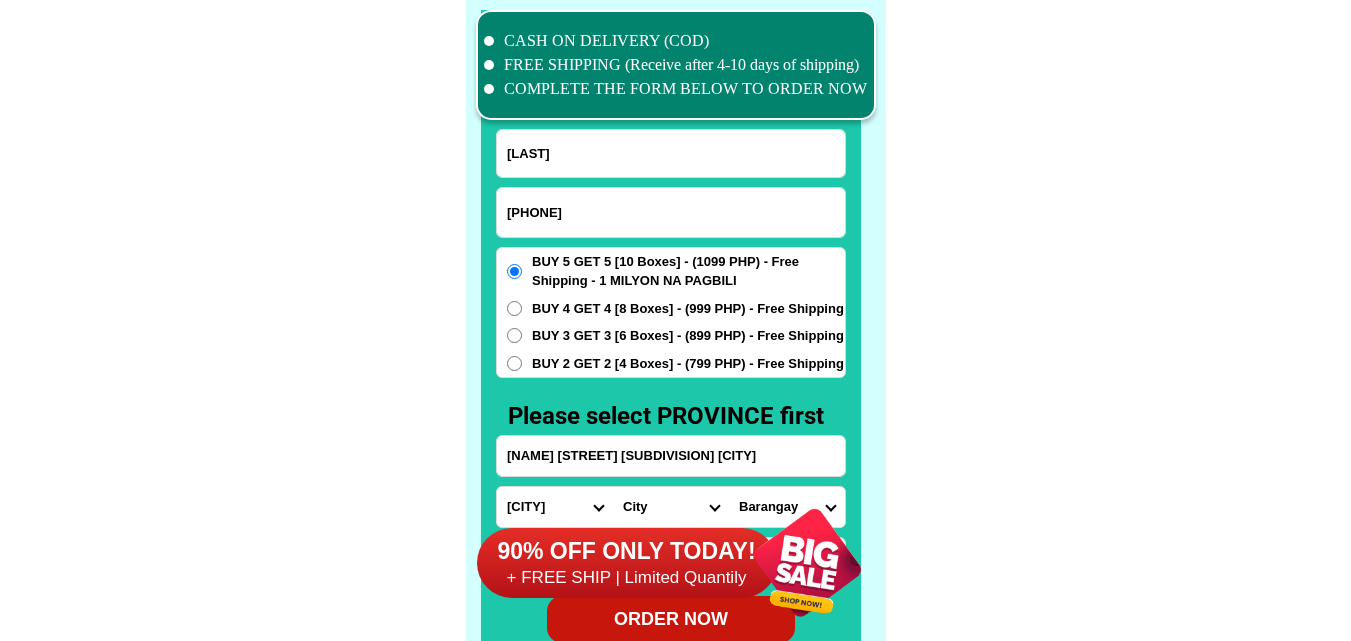 click on "BUY 2 GET 2 [4 Boxes] - (799 PHP) - Free Shipping" at bounding box center (514, 363) 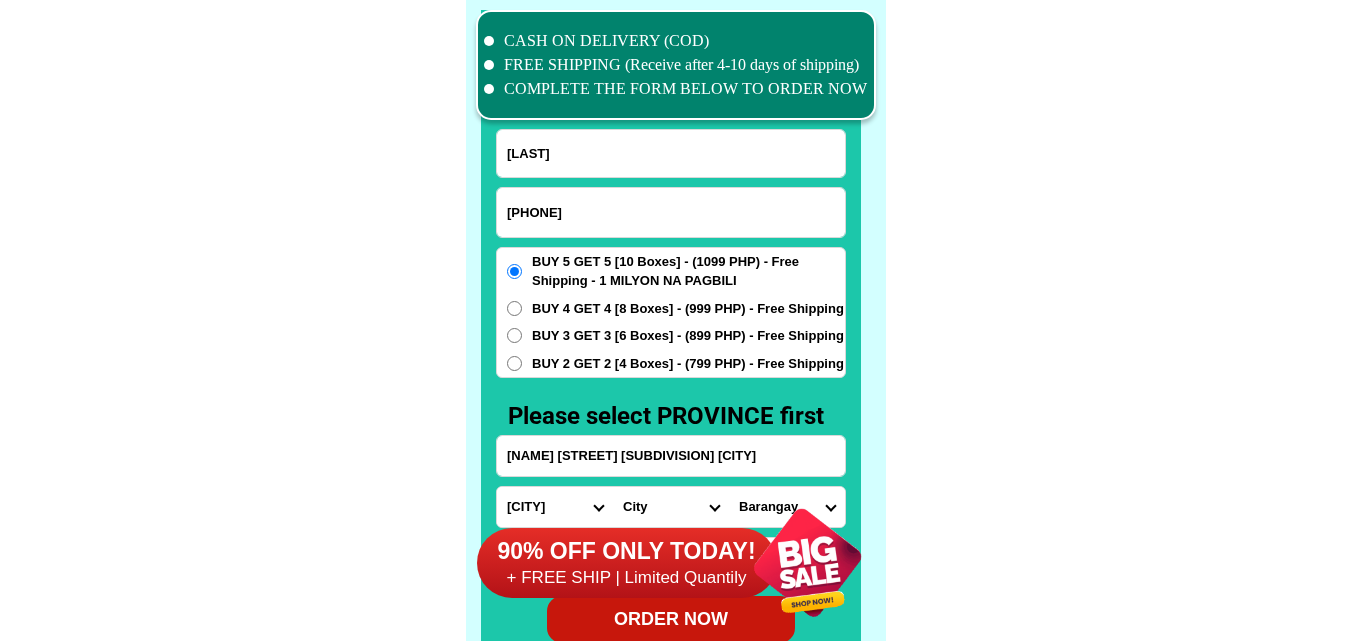 radio on "true" 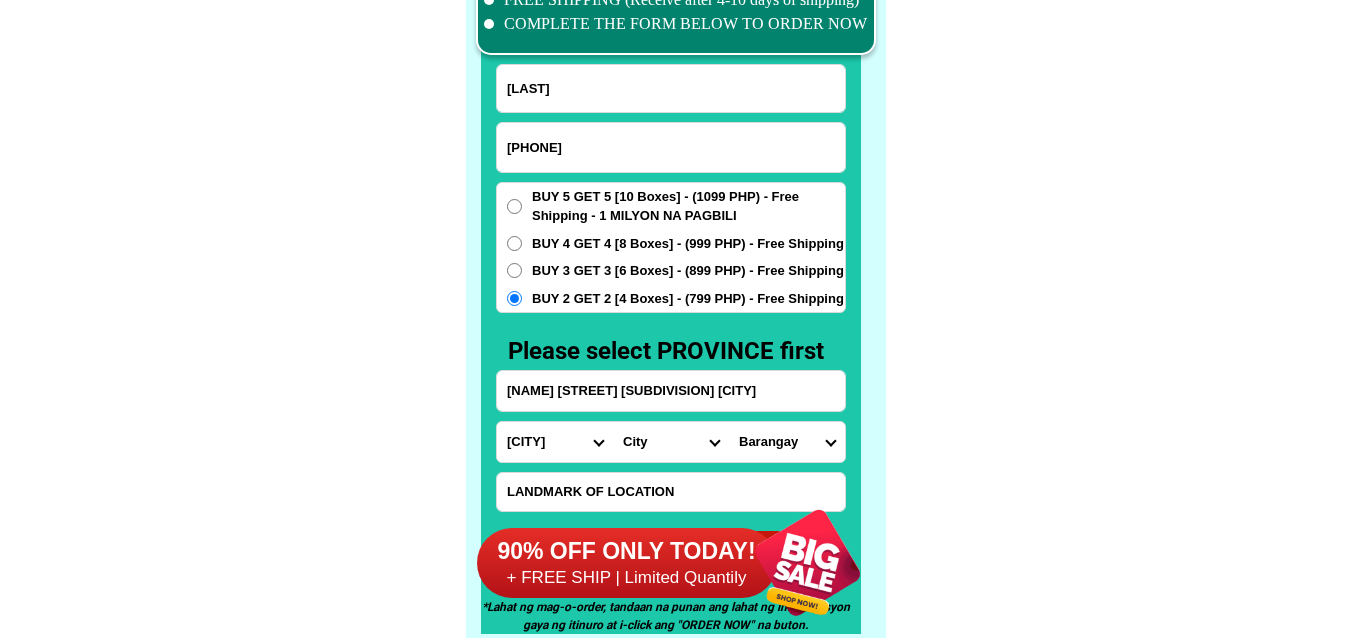 scroll, scrollTop: 15646, scrollLeft: 0, axis: vertical 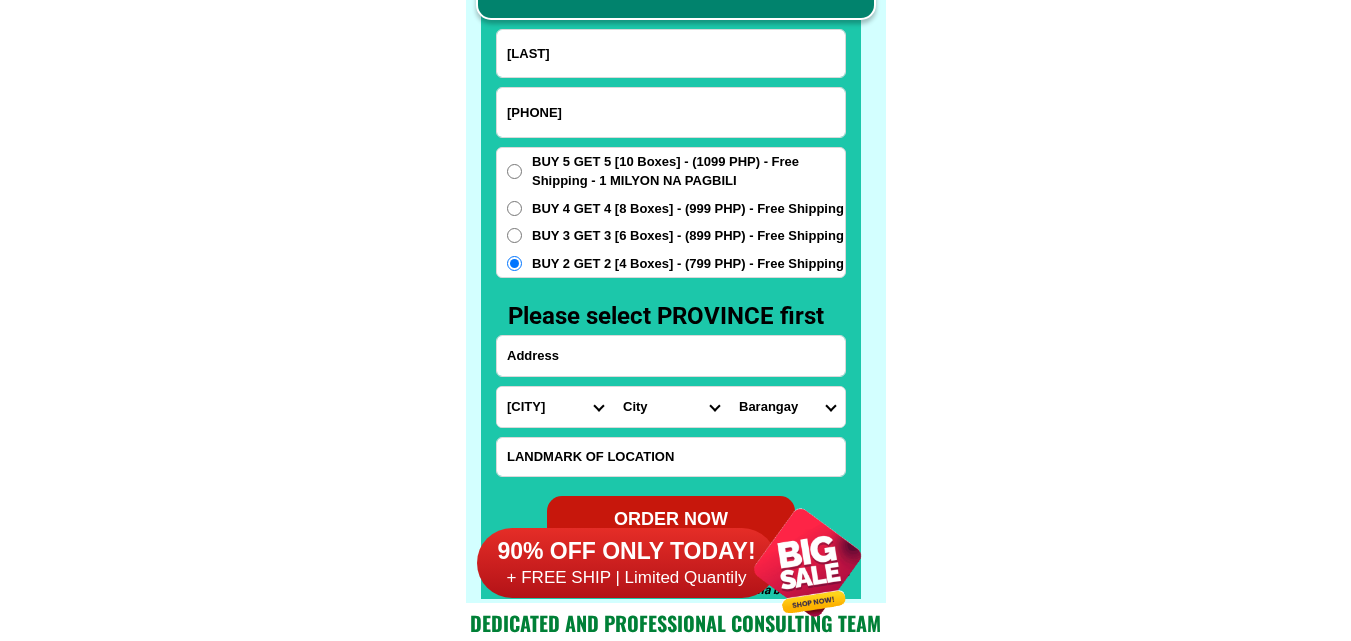 click at bounding box center (671, 356) 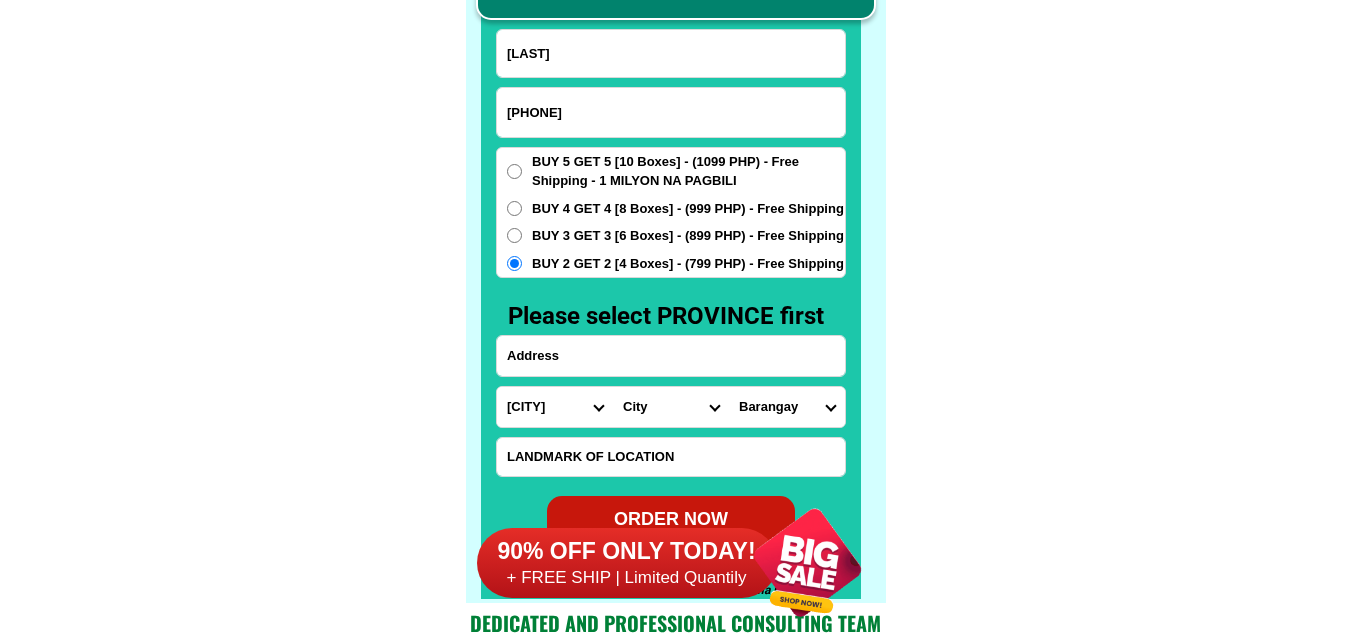 paste on "[CITY] [CITY] [CITY] [CITY] [CITY] [CITY] [CITY] [CITY] [CITY]" 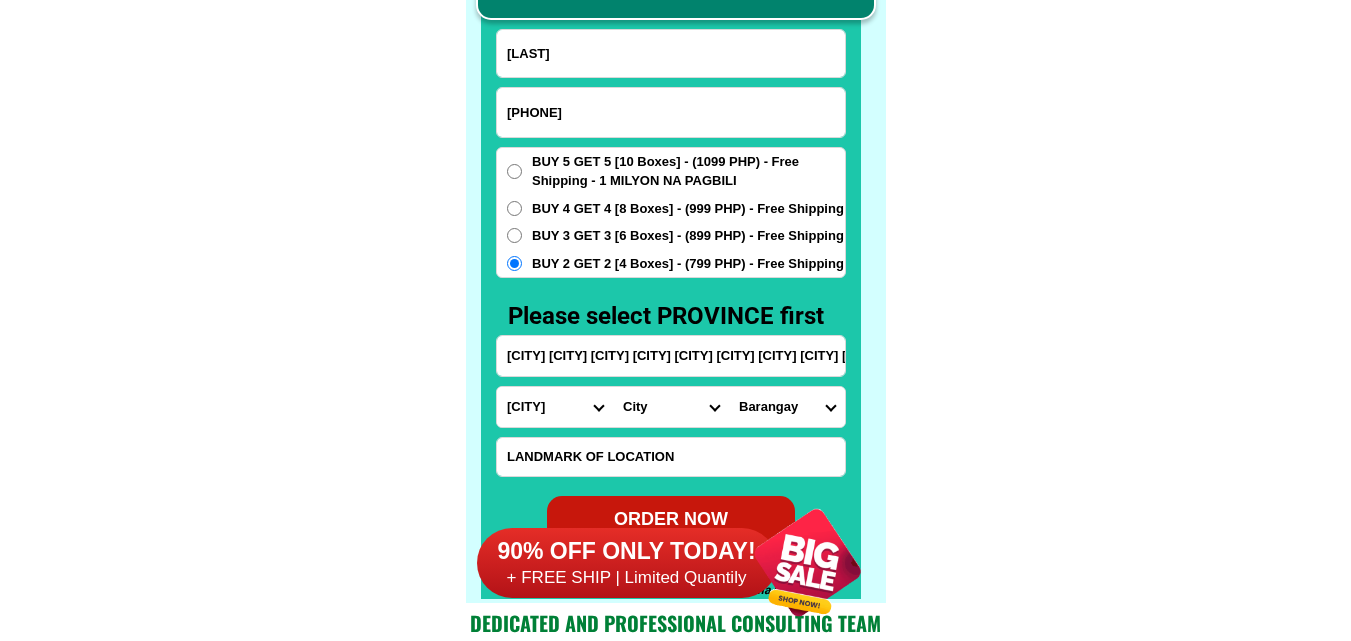 scroll, scrollTop: 0, scrollLeft: 306, axis: horizontal 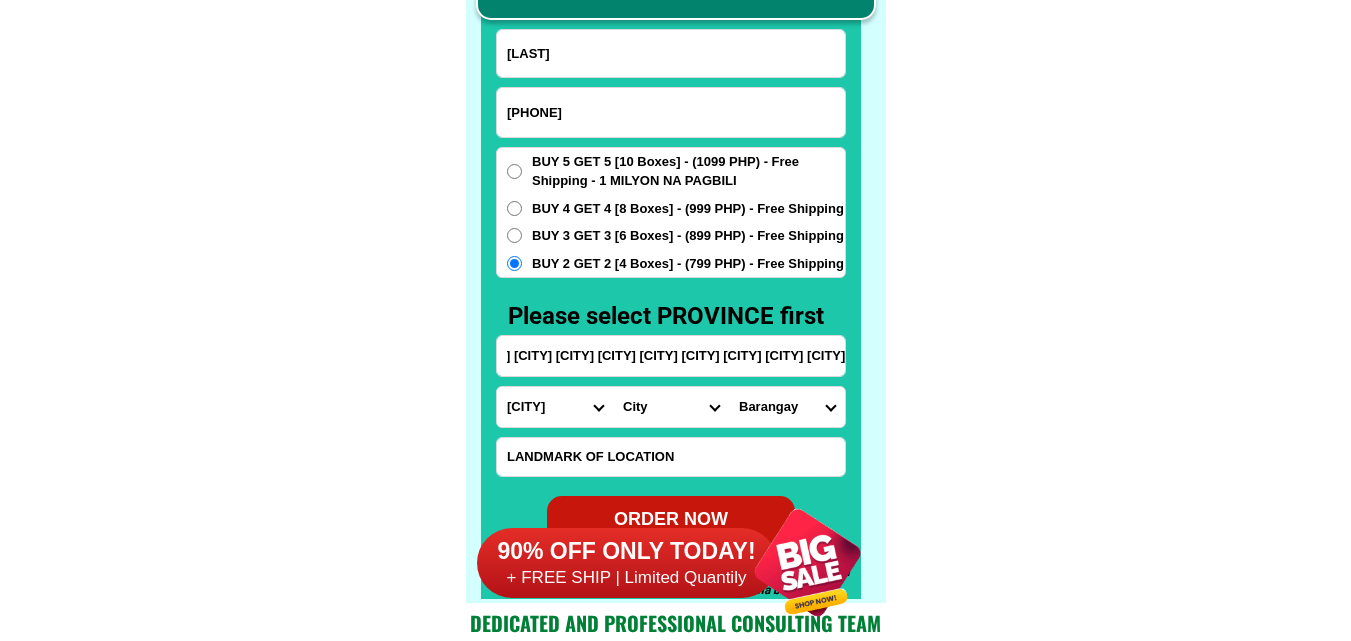 type on "[CITY] [CITY] [CITY] [CITY] [CITY] [CITY] [CITY] [CITY] [CITY]" 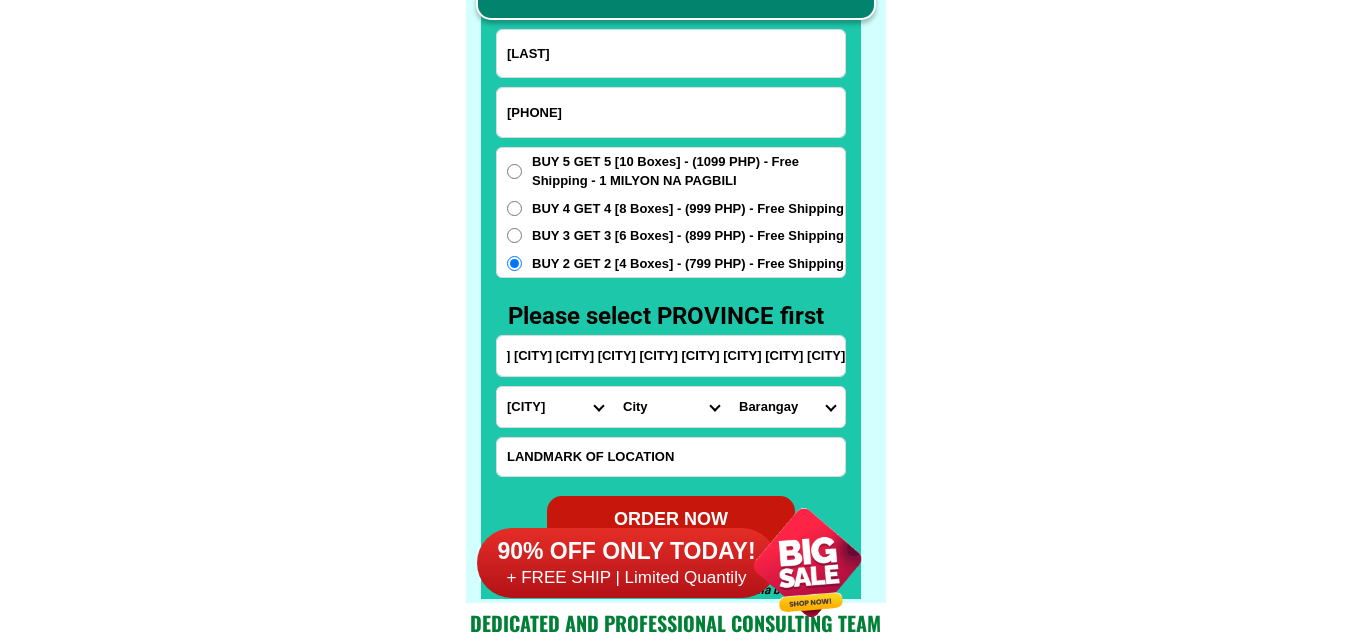 click on "Province Abra Agusan-del-norte Agusan-del-sur Aklan Albay Antique Apayao Aurora Basilan Bataan Batanes Batangas Benguet Biliran Bohol Bukidnon Bulacan Cagayan Camarines-norte Camarines-sur Camiguin Capiz Catanduanes Cavite Cebu Cotabato Davao-de-oro Davao-del-norte Davao-del-sur Davao-occidental Davao-oriental Dinagat-islands Eastern-samar Guimaras Ifugao Ilocos-norte Ilocos-sur Iloilo Isabela Kalinga La-union Laguna Lanao-del-norte Lanao-del-sur Leyte Maguindanao Marinduque Masbate Metro-manila Misamis-occidental Misamis-oriental Mountain-province Negros-occidental Negros-oriental Northern-samar Nueva-ecija Nueva-vizcaya Occidental-mindoro Oriental-mindoro Palawan Pampanga Pangasinan Quezon Quirino Rizal Romblon Sarangani Siquijor Sorsogon South-cotabato Southern-leyte Sultan-kudarat Sulu Surigao-del-norte Surigao-del-sur Tarlac Tawi-tawi Western-samar Zambales Zamboanga-del-norte Zamboanga-del-sur Zamboanga-sibugay" at bounding box center [555, 407] 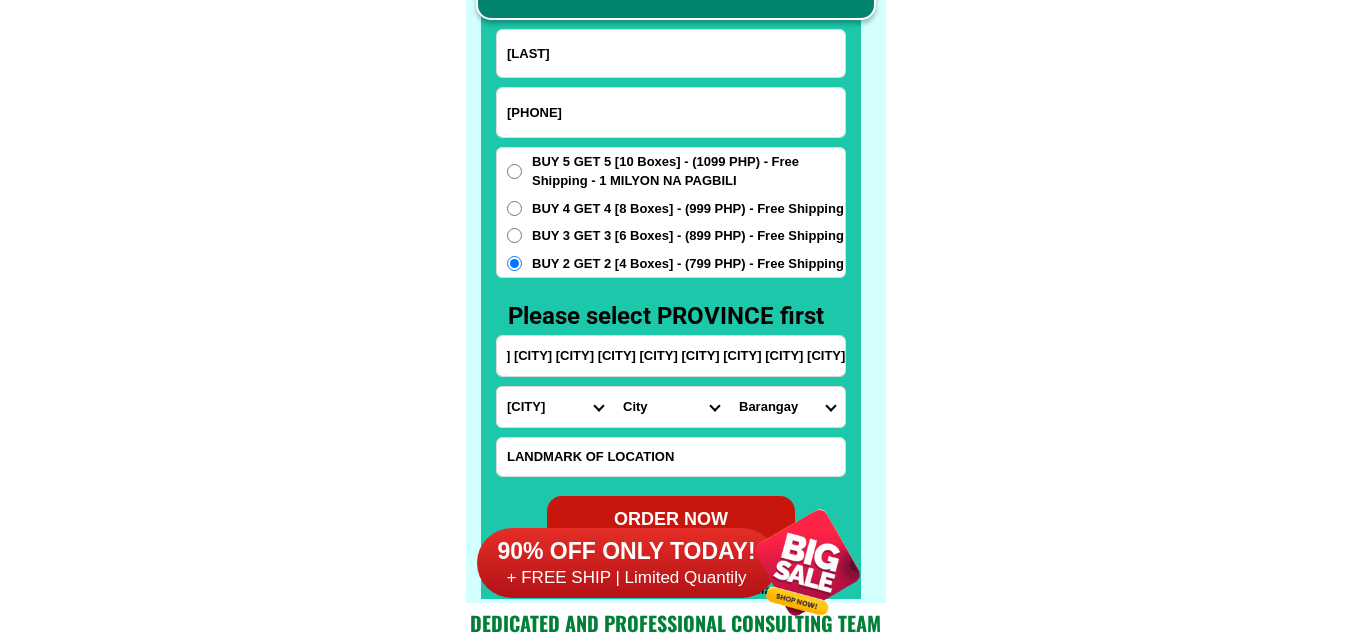 scroll, scrollTop: 0, scrollLeft: 0, axis: both 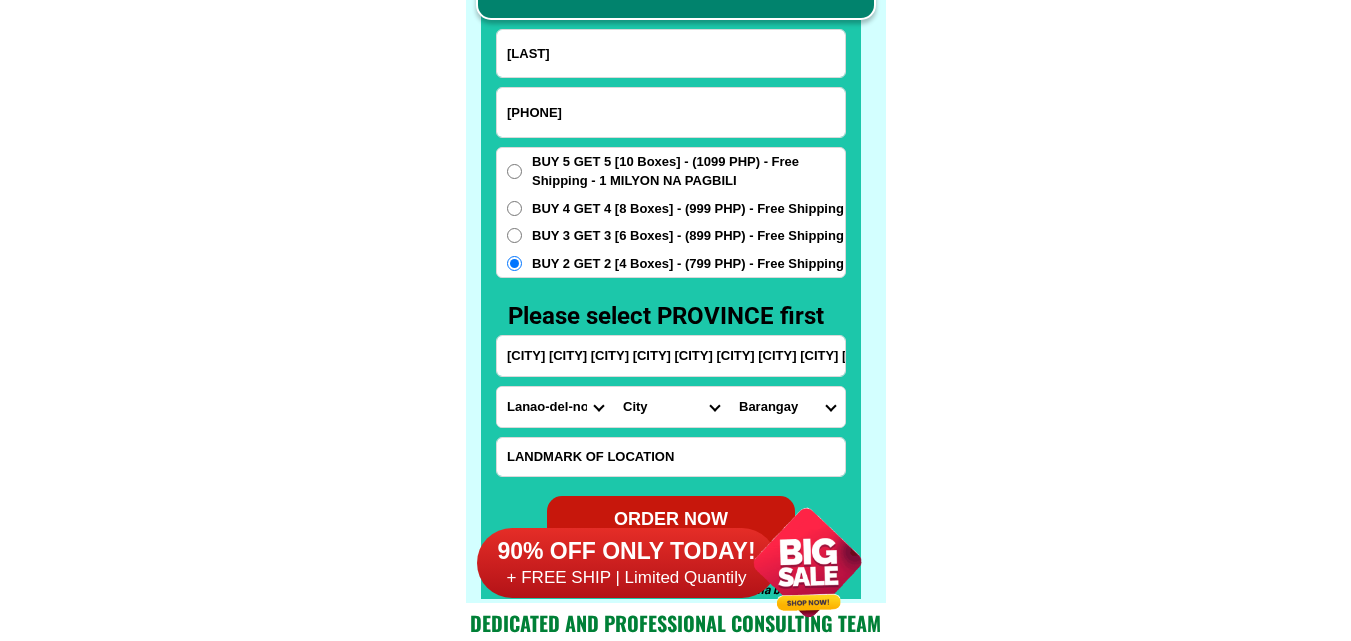 click on "Province Abra Agusan-del-norte Agusan-del-sur Aklan Albay Antique Apayao Aurora Basilan Bataan Batanes Batangas Benguet Biliran Bohol Bukidnon Bulacan Cagayan Camarines-norte Camarines-sur Camiguin Capiz Catanduanes Cavite Cebu Cotabato Davao-de-oro Davao-del-norte Davao-del-sur Davao-occidental Davao-oriental Dinagat-islands Eastern-samar Guimaras Ifugao Ilocos-norte Ilocos-sur Iloilo Isabela Kalinga La-union Laguna Lanao-del-norte Lanao-del-sur Leyte Maguindanao Marinduque Masbate Metro-manila Misamis-occidental Misamis-oriental Mountain-province Negros-occidental Negros-oriental Northern-samar Nueva-ecija Nueva-vizcaya Occidental-mindoro Oriental-mindoro Palawan Pampanga Pangasinan Quezon Quirino Rizal Romblon Sarangani Siquijor Sorsogon South-cotabato Southern-leyte Sultan-kudarat Sulu Surigao-del-norte Surigao-del-sur Tarlac Tawi-tawi Western-samar Zambales Zamboanga-del-norte Zamboanga-del-sur Zamboanga-sibugay" at bounding box center (555, 407) 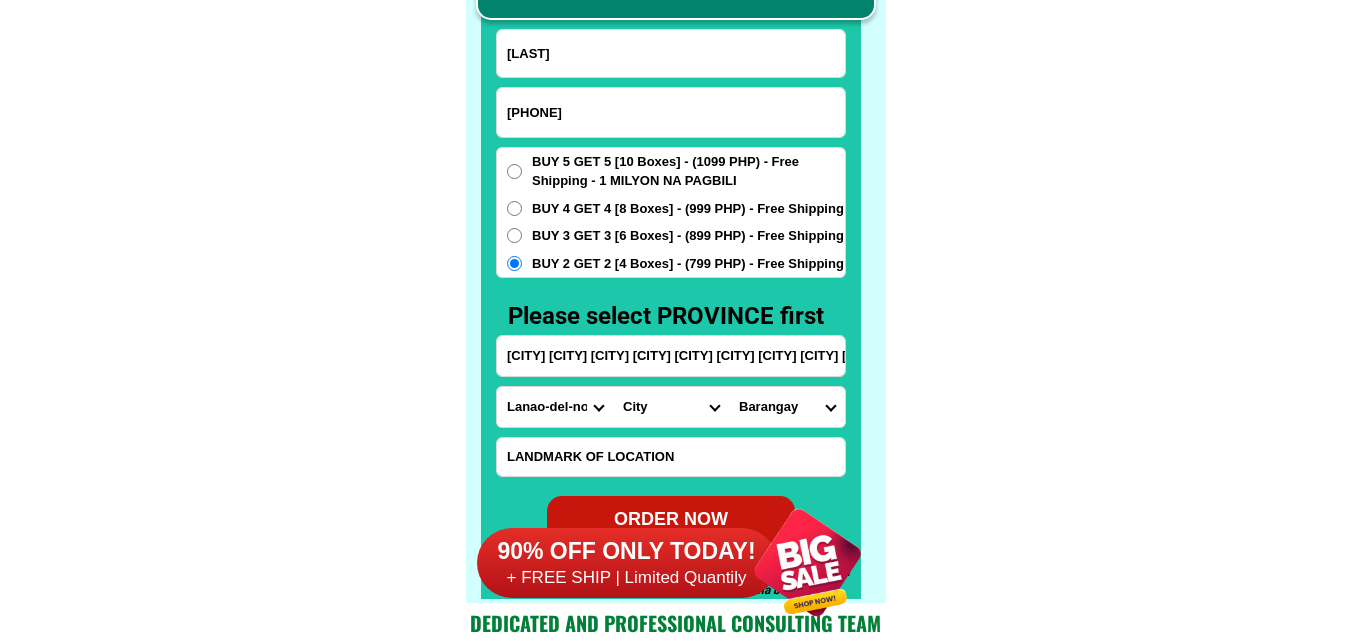 select on "[NUMBER]" 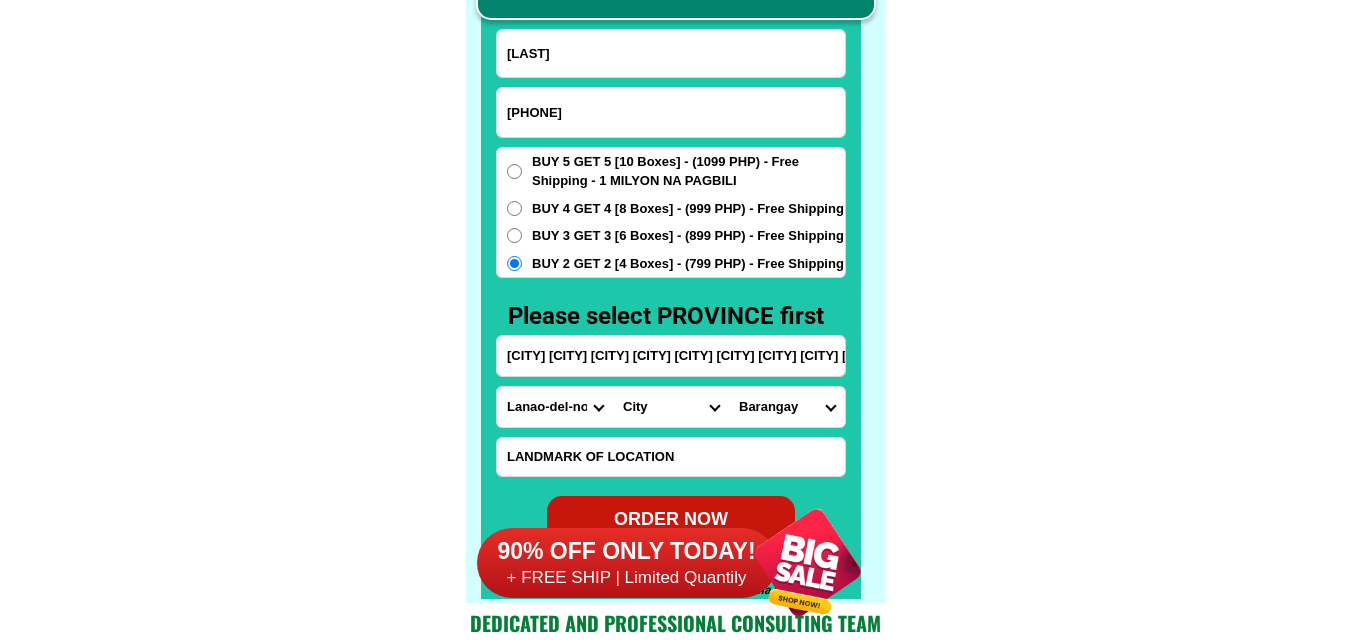 click on "Province Abra Agusan-del-norte Agusan-del-sur Aklan Albay Antique Apayao Aurora Basilan Bataan Batanes Batangas Benguet Biliran Bohol Bukidnon Bulacan Cagayan Camarines-norte Camarines-sur Camiguin Capiz Catanduanes Cavite Cebu Cotabato Davao-de-oro Davao-del-norte Davao-del-sur Davao-occidental Davao-oriental Dinagat-islands Eastern-samar Guimaras Ifugao Ilocos-norte Ilocos-sur Iloilo Isabela Kalinga La-union Laguna Lanao-del-norte Lanao-del-sur Leyte Maguindanao Marinduque Masbate Metro-manila Misamis-occidental Misamis-oriental Mountain-province Negros-occidental Negros-oriental Northern-samar Nueva-ecija Nueva-vizcaya Occidental-mindoro Oriental-mindoro Palawan Pampanga Pangasinan Quezon Quirino Rizal Romblon Sarangani Siquijor Sorsogon South-cotabato Southern-leyte Sultan-kudarat Sulu Surigao-del-norte Surigao-del-sur Tarlac Tawi-tawi Western-samar Zambales Zamboanga-del-norte Zamboanga-del-sur Zamboanga-sibugay" at bounding box center [555, 407] 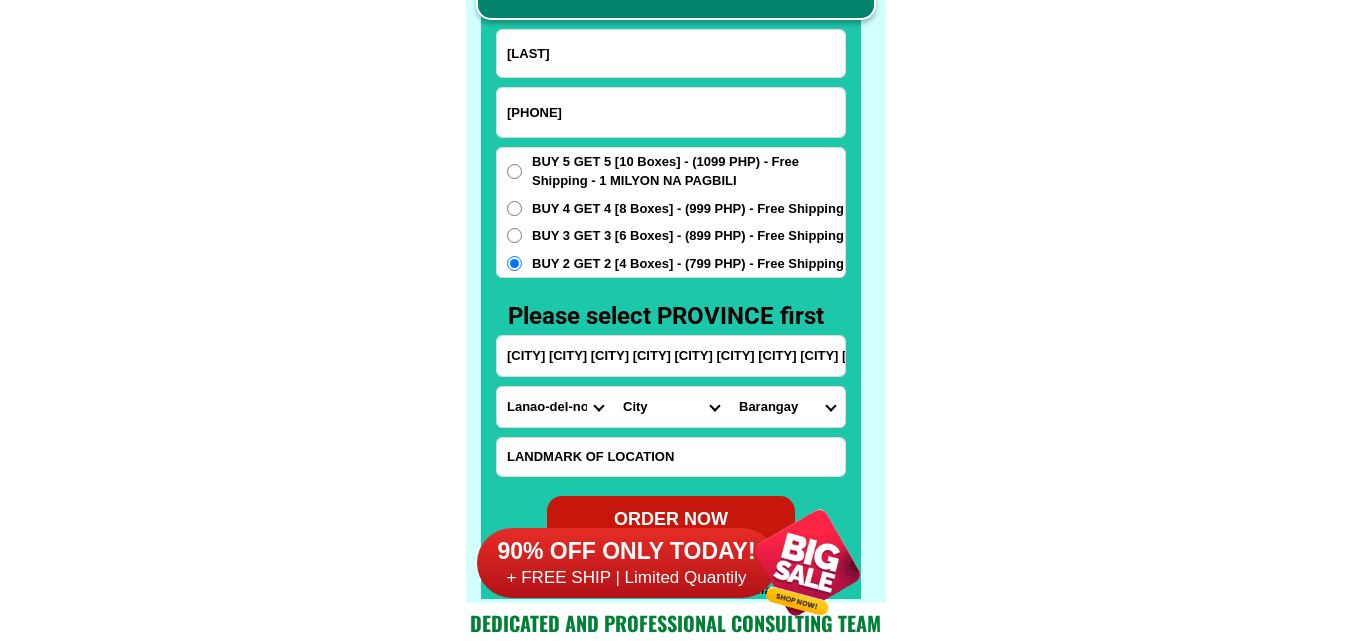 click on "[CITY] [CITY] [CITY] [CITY] [CITY] [CITY] [CITY] [CITY] [CITY]" at bounding box center (671, 356) 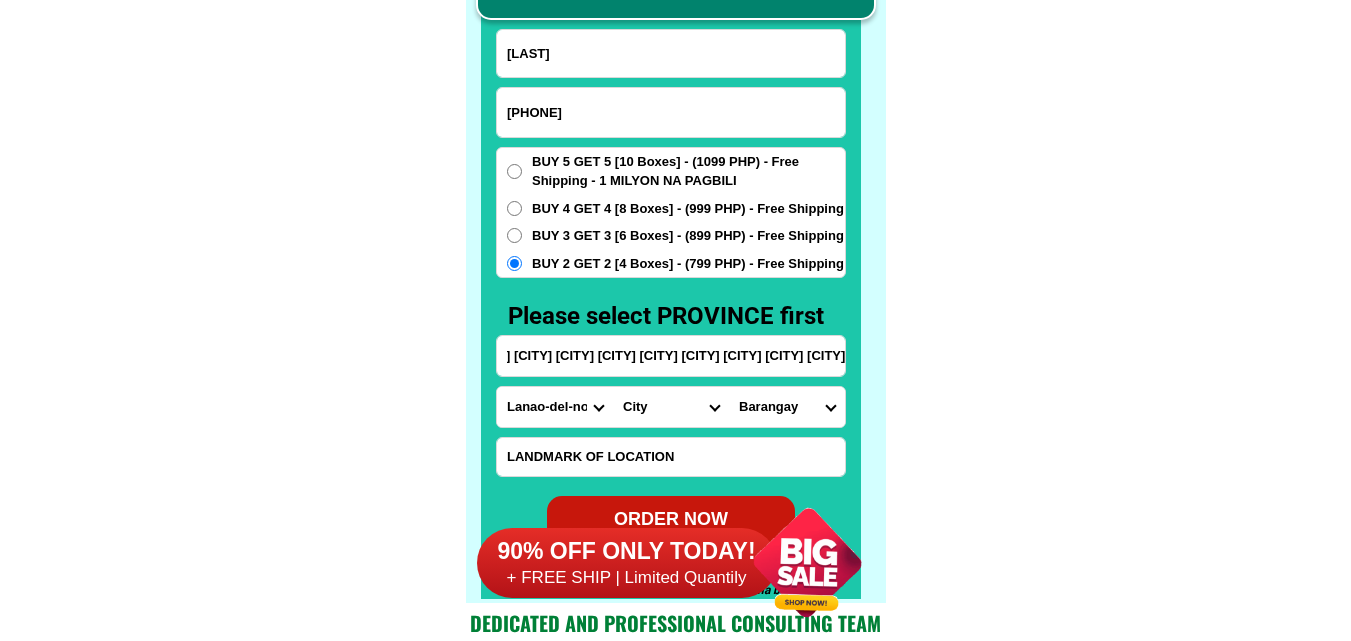 scroll, scrollTop: 0, scrollLeft: 306, axis: horizontal 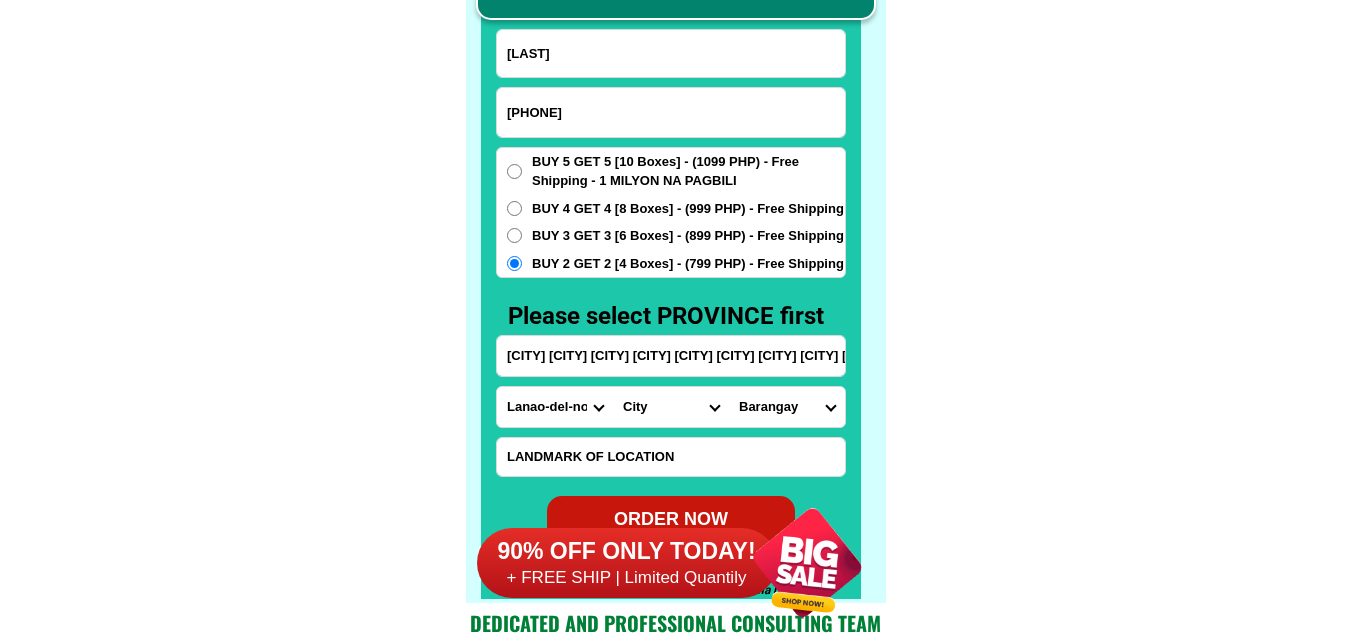 click on "City [CITY] [CITY]-[CITY] [CITY] [CITY] [CITY] [CITY] [CITY] [CITY] [CITY] [CITY] [CITY] [CITY]-[CITY] [CITY]-[CITY] [CITY]-[CITY] [CITY] [CITY] [CITY] [CITY] [CITY] [CITY] [CITY] [CITY] [CITY] [CITY] [CITY] [CITY] [CITY] [CITY] [CITY] [CITY] [CITY] [CITY] [CITY]" at bounding box center (671, 407) 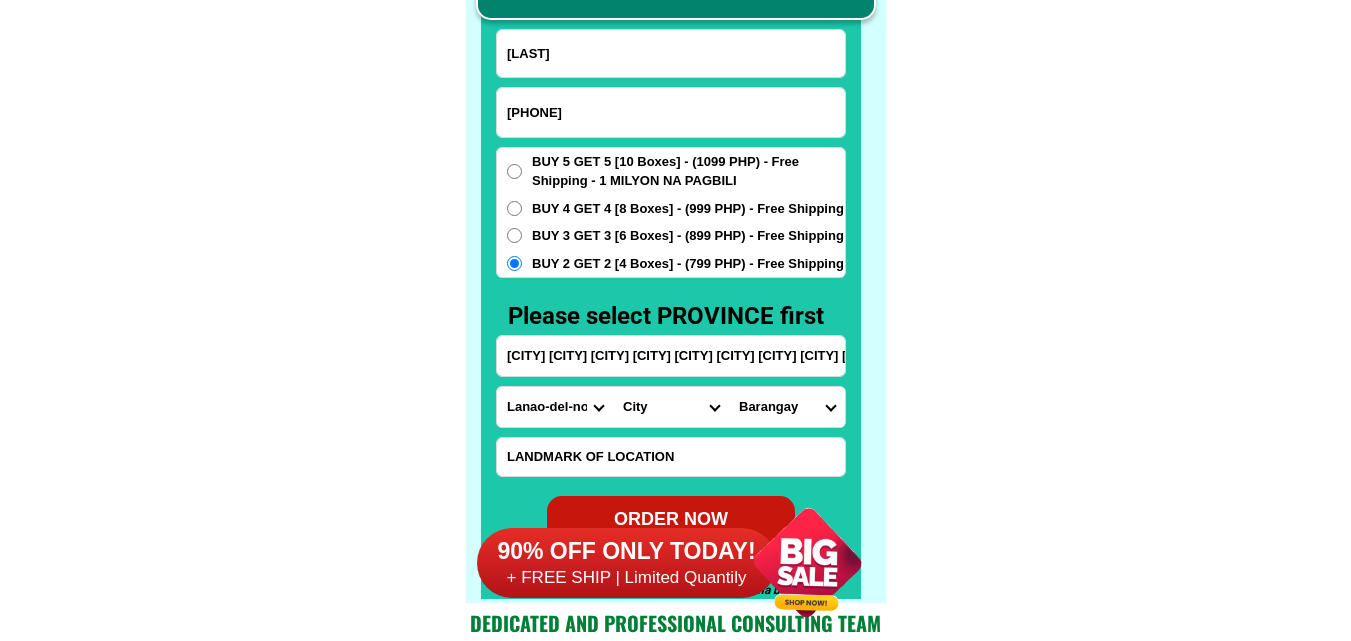 select on "[NUMBER]" 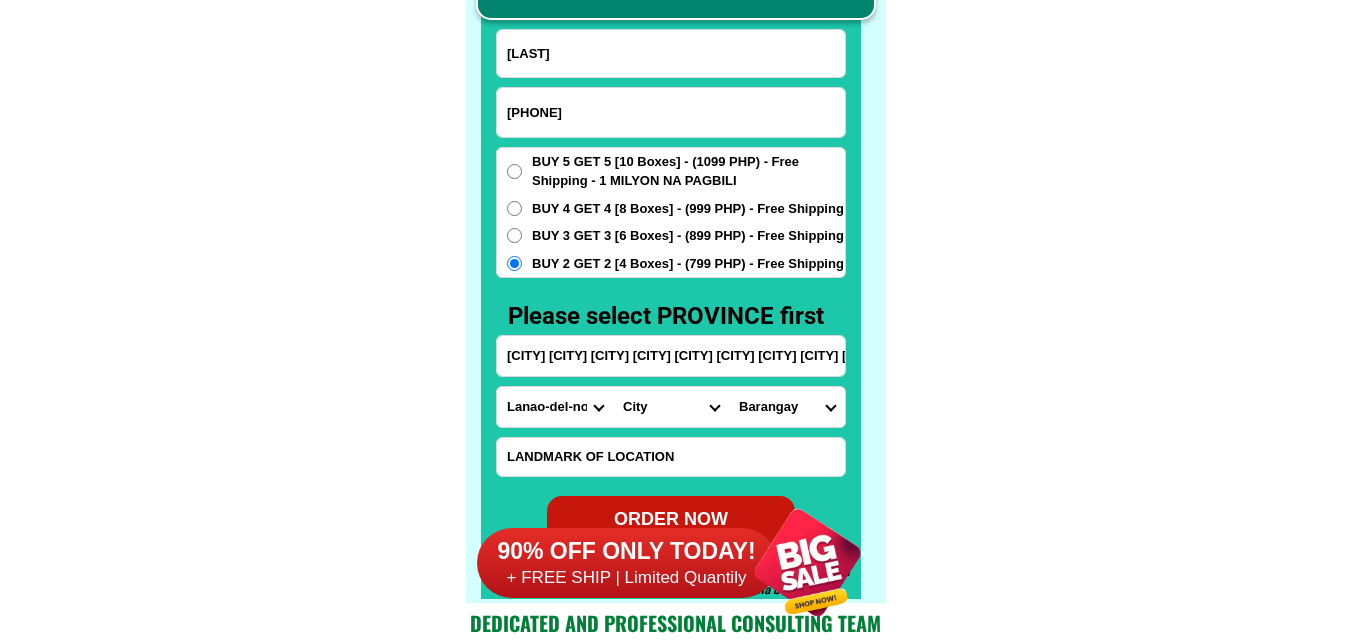click on "City [CITY] [CITY]-[CITY] [CITY] [CITY] [CITY] [CITY] [CITY] [CITY] [CITY] [CITY] [CITY] [CITY]-[CITY] [CITY]-[CITY] [CITY]-[CITY] [CITY] [CITY] [CITY] [CITY] [CITY] [CITY] [CITY] [CITY] [CITY] [CITY] [CITY] [CITY] [CITY] [CITY] [CITY] [CITY] [CITY] [CITY] [CITY]" at bounding box center (671, 407) 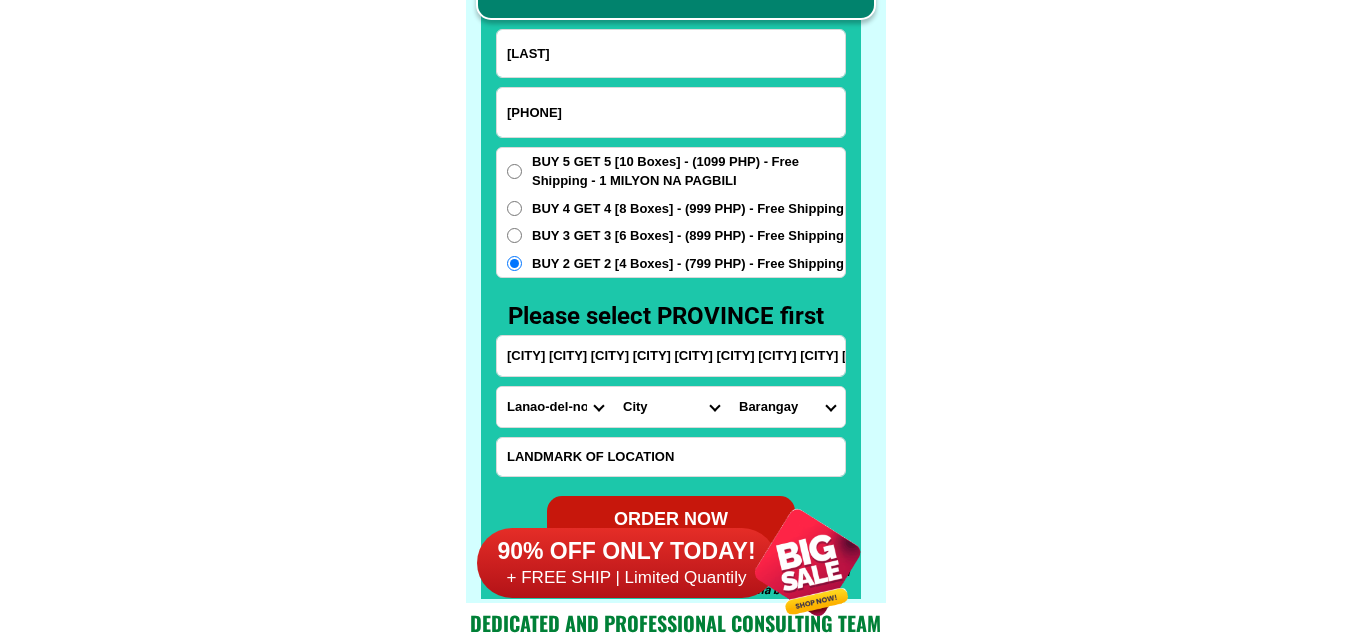 click on "[CITY] [CITY] [CITY] [CITY] [CITY] [CITY] [CITY] [CITY] [CITY]" at bounding box center [671, 356] 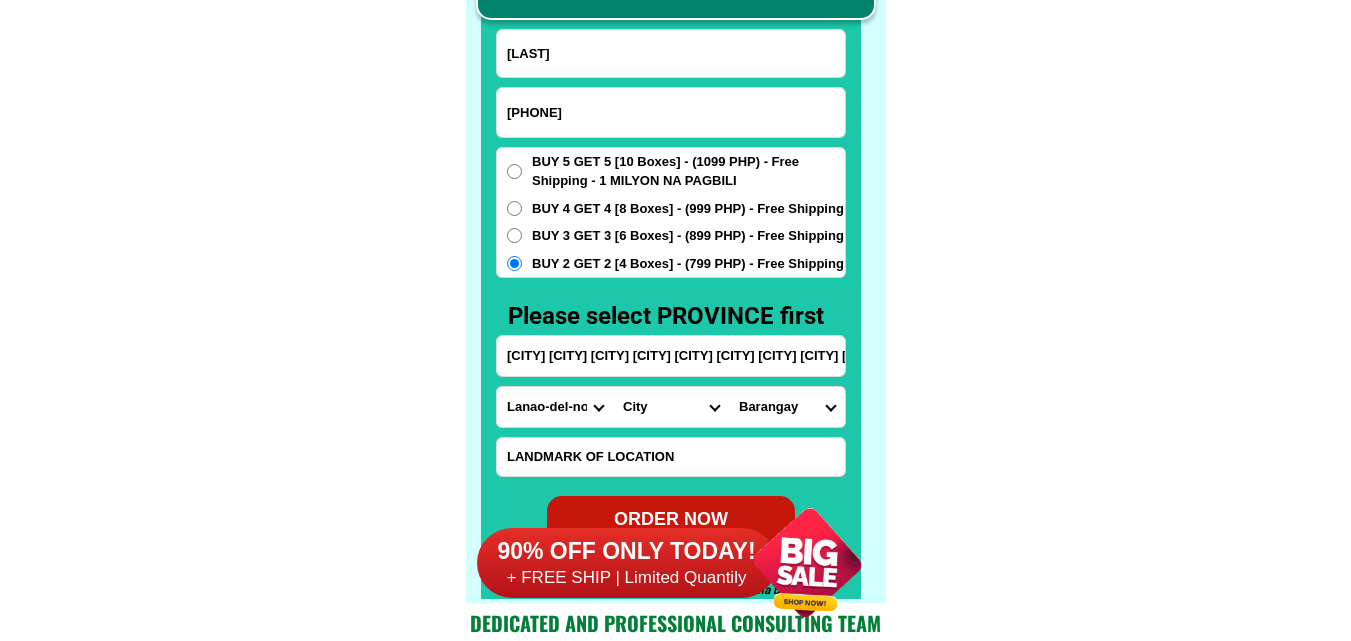 click on "[BARANGAY]" at bounding box center (787, 407) 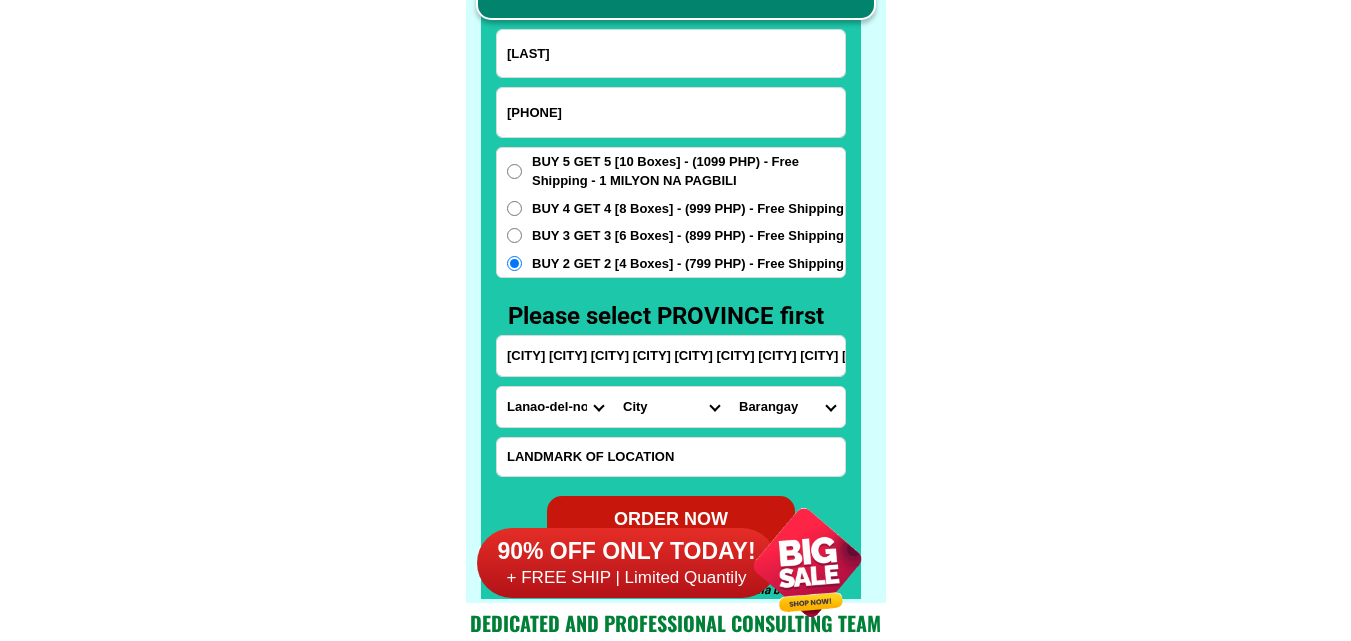 click on "[BARANGAY]" at bounding box center [787, 407] 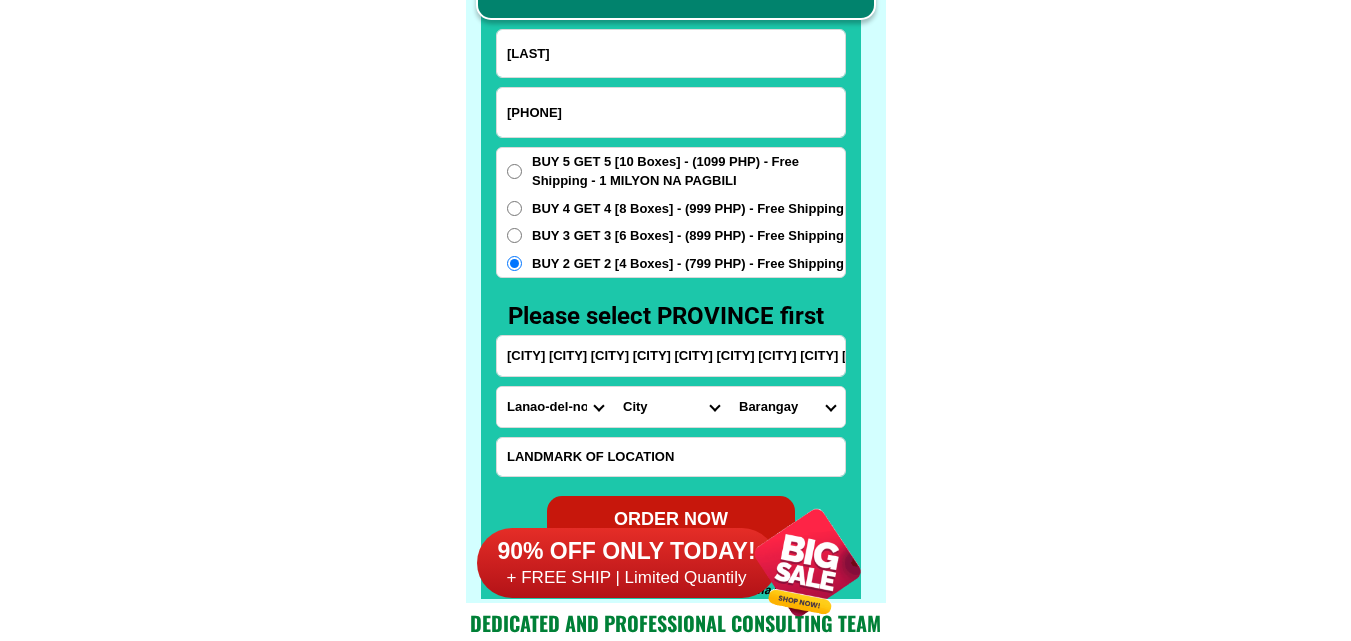 click on "[CITY] [CITY] [CITY] [CITY] [CITY] [CITY] [CITY] [CITY] [CITY]" at bounding box center (671, 356) 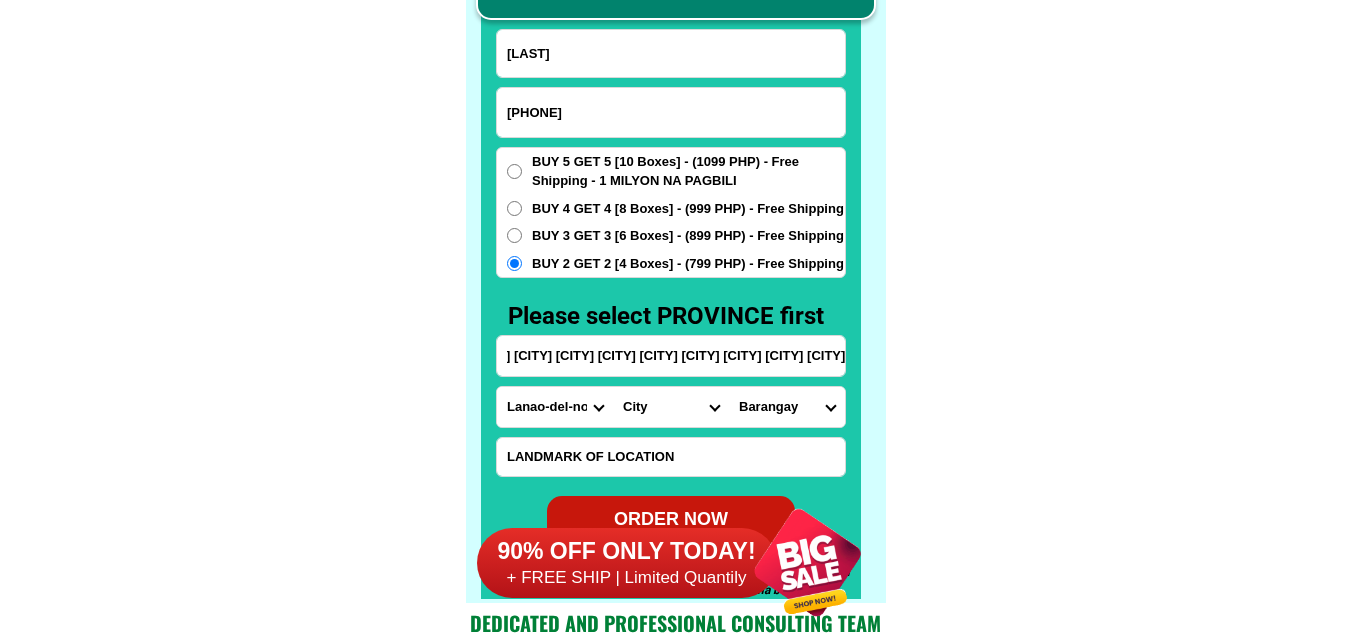 scroll, scrollTop: 0, scrollLeft: 306, axis: horizontal 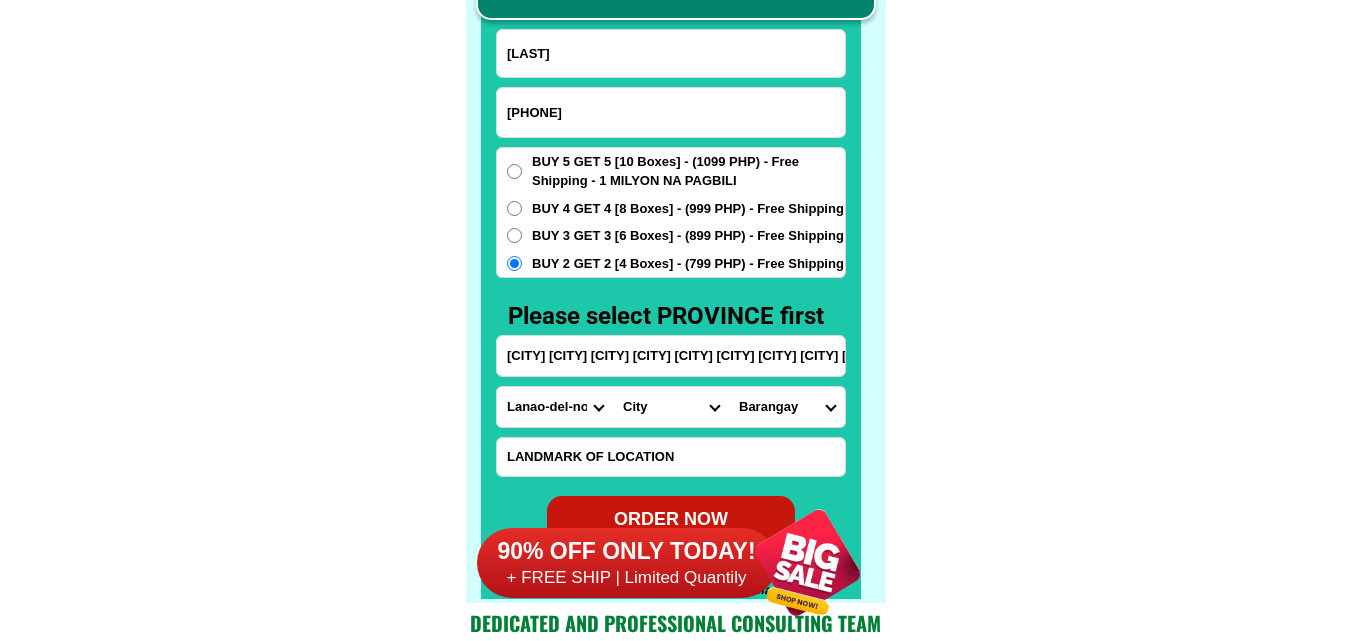 click on "[BARANGAY]" at bounding box center [787, 407] 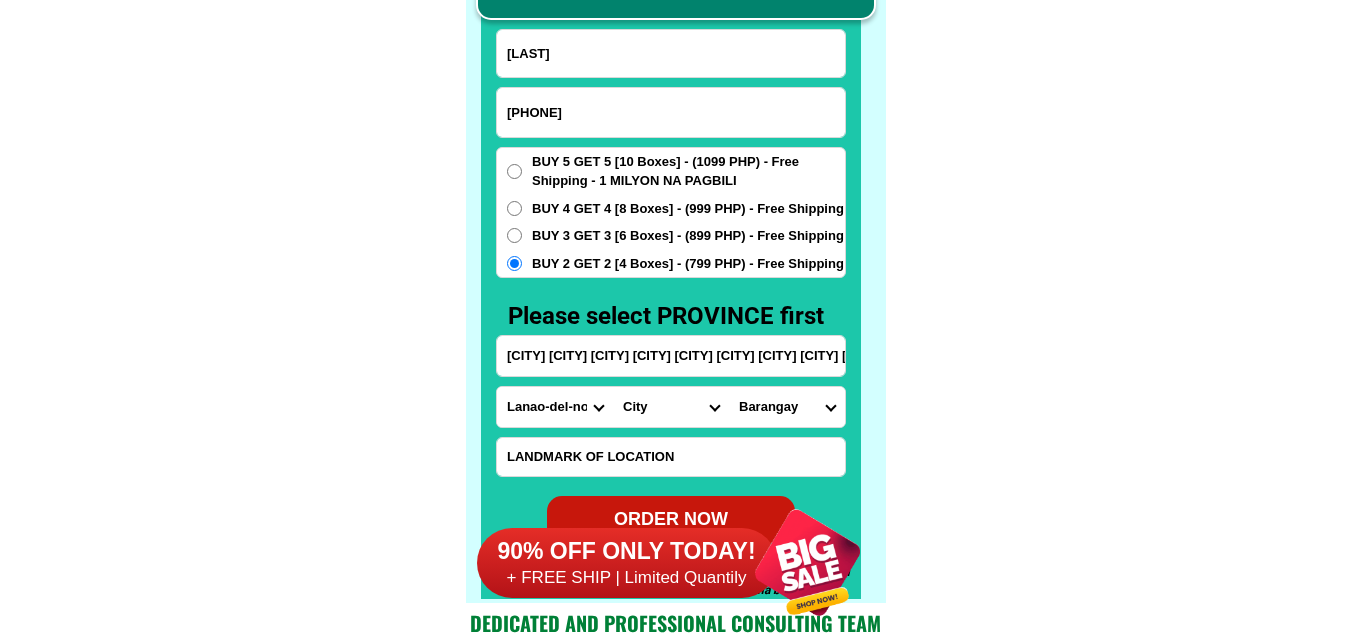 select on "[POSTAL_CODE]" 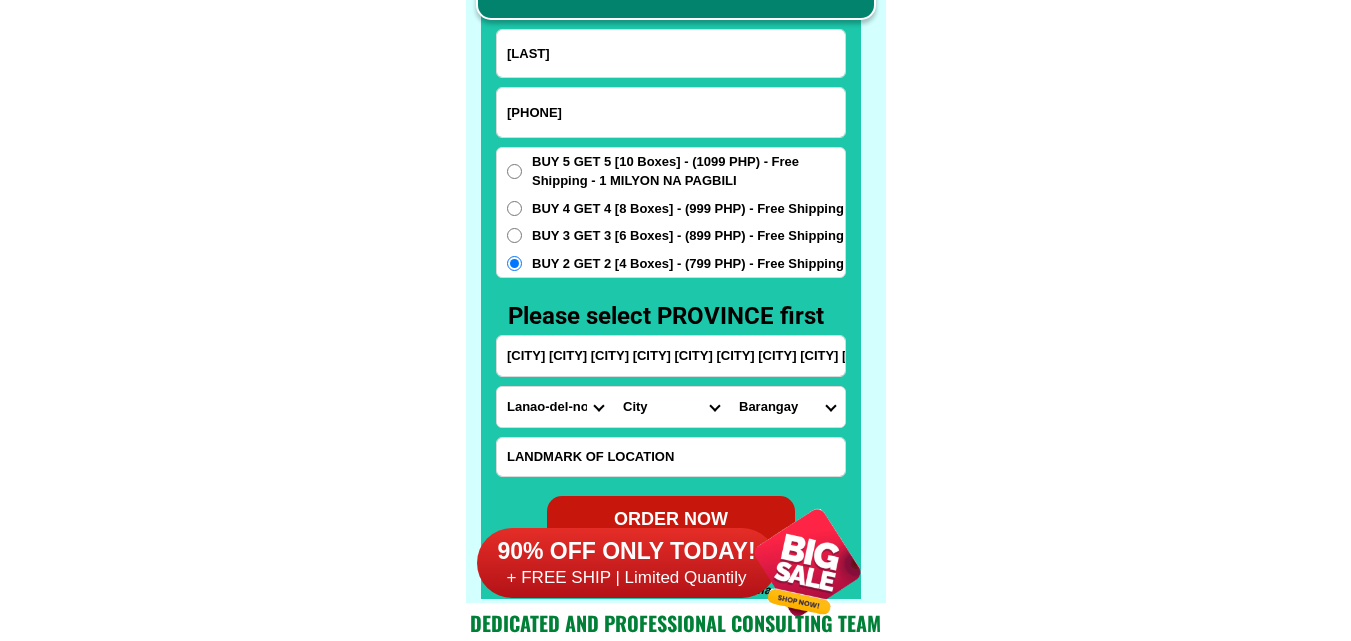 click on "[BARANGAY]" at bounding box center (787, 407) 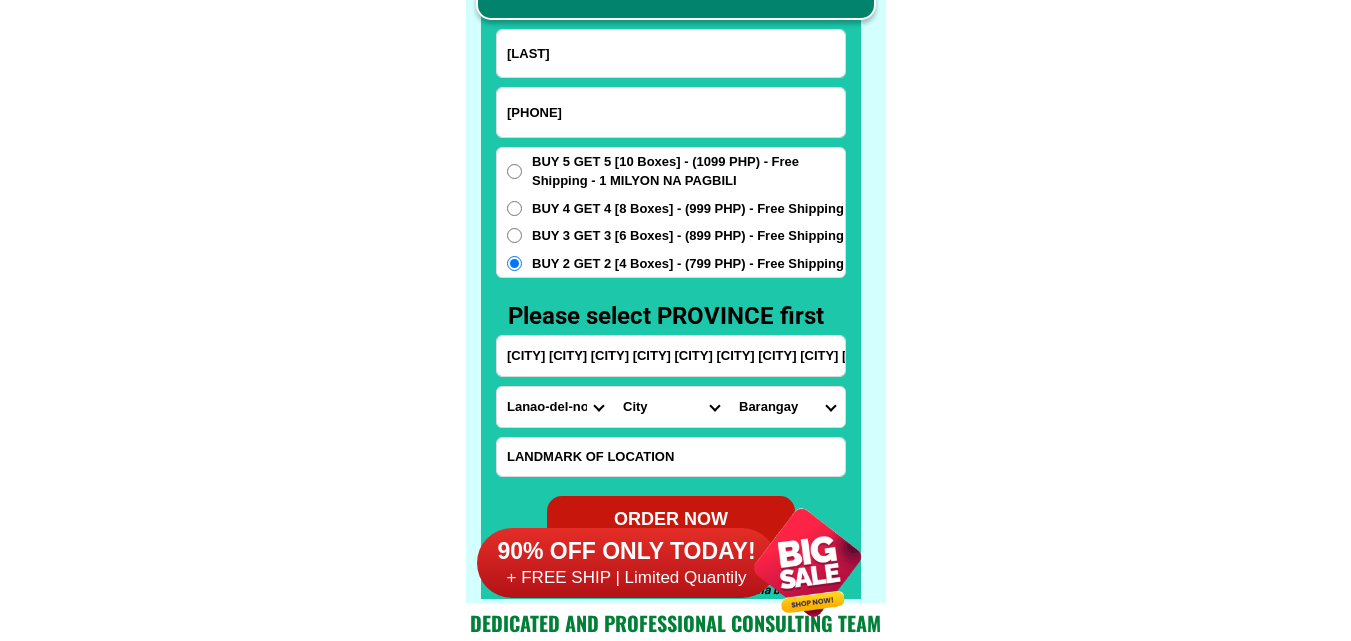 click on "FREE SHIPPING NATIONWIDE Contact Review Introduction Product BONA VITA COFFEE Comprehensive health protection solution
Research by Dr. Willie Ong and Dr. Liza Ong ✅ 𝙰𝚗𝚝𝚒 𝙲𝚊𝚗𝚌𝚎𝚛 ✅ 𝙰𝚗𝚝𝚒 𝚂𝚝𝚛𝚘𝚔𝚎
✅ 𝙰𝚗𝚝𝚒 𝙳𝚒𝚊𝚋𝚎𝚝𝚒𝚌 ✅ 𝙳𝚒𝚊𝚋𝚎𝚝𝚎𝚜 FAKE VS ORIGINAL Noon: nagkaroon ng cancer, hindi makalakad ng normal pagkatapos: uminom ng Bonavita dalawang beses sa isang araw, maaaring maglakad nang mag-isa, bawasan ang mga sintomas ng kanser The product has been certified for
safety and effectiveness Prevent and combat signs of diabetes, hypertension, and cardiovascular diseases Helps strengthen bones and joints Prevent cancer Reduce excess fat Anti-aging BONAVITA CAFE WITH HYDROLYZED COLLAGEN Enemy of the cause of disease LIZA ONG Doc Nutrition Department of Philippines General Hospital shared that BONA VITA CAFE sprouts are the panacea in anti - aging and anti-disease. Start After 1 week" at bounding box center [675, -6201] 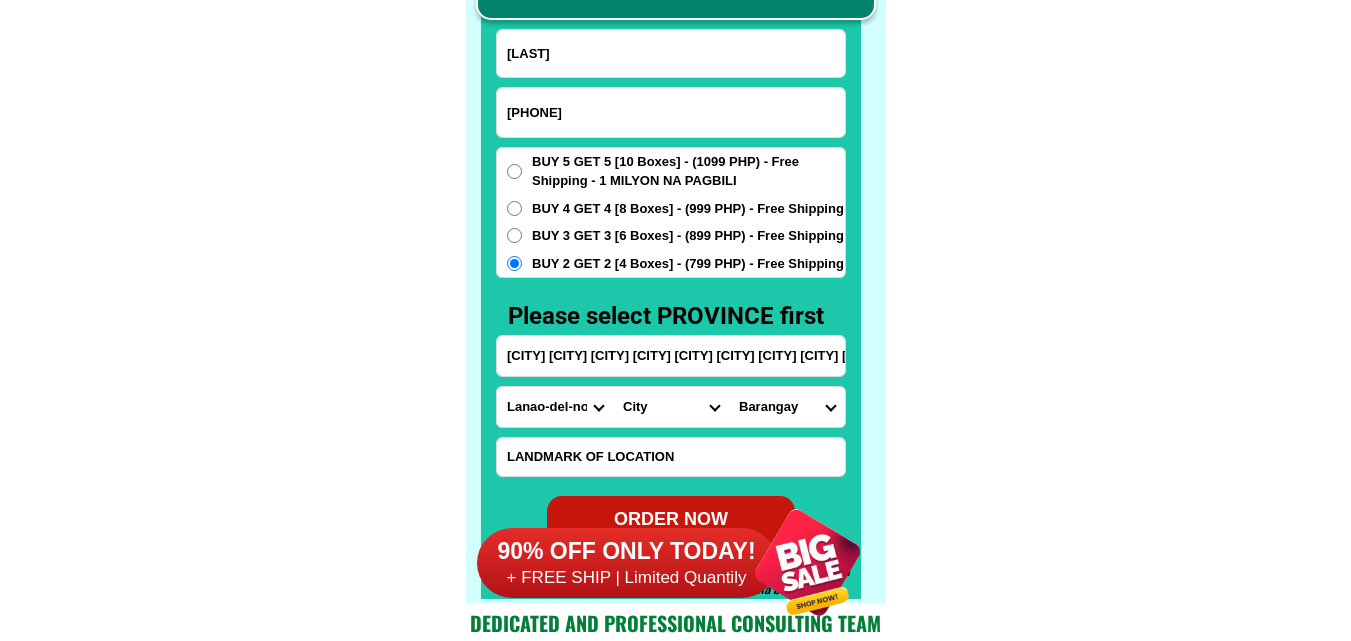 click on "[CITY] [CITY] [CITY] [CITY] [CITY] [CITY] [CITY] [CITY] [CITY]" at bounding box center (671, 356) 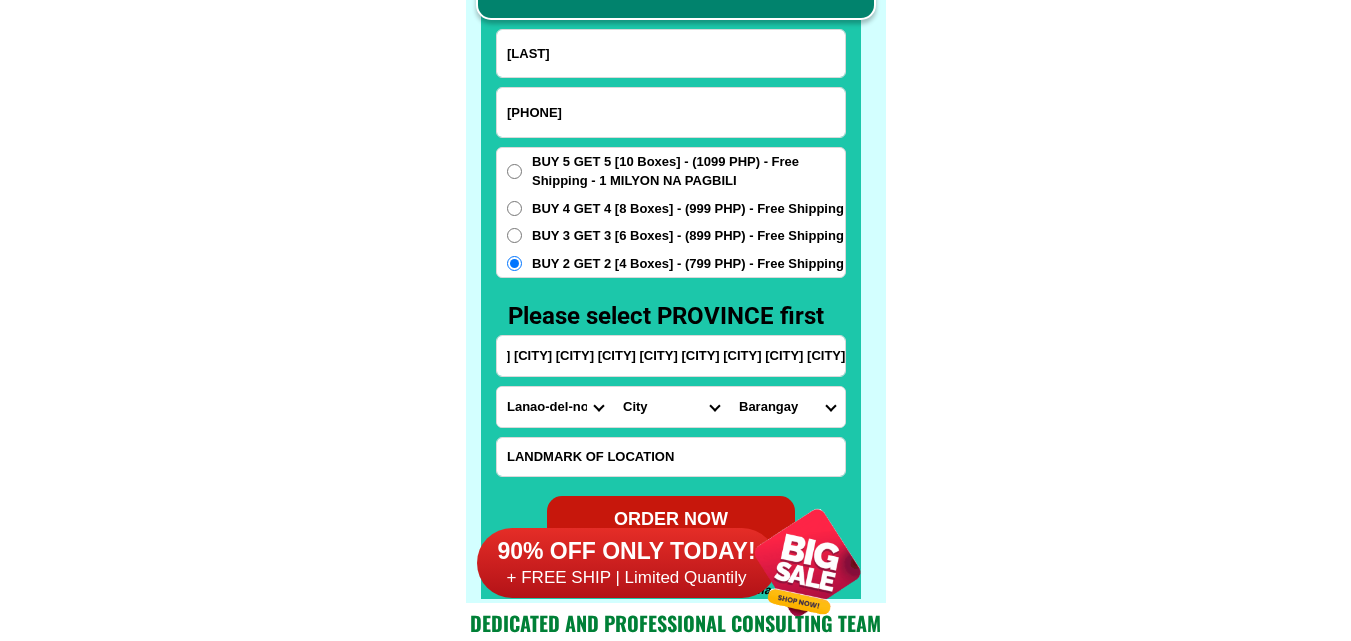 scroll, scrollTop: 0, scrollLeft: 243, axis: horizontal 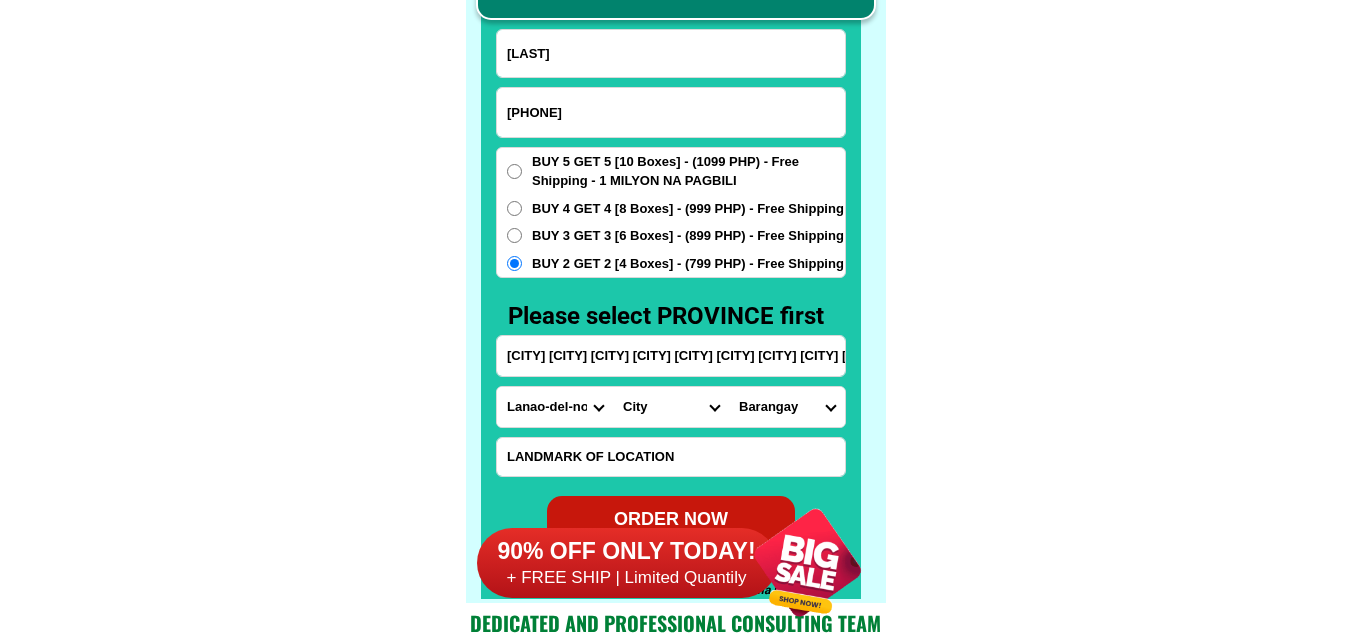 click on "[BARANGAY]" at bounding box center (787, 407) 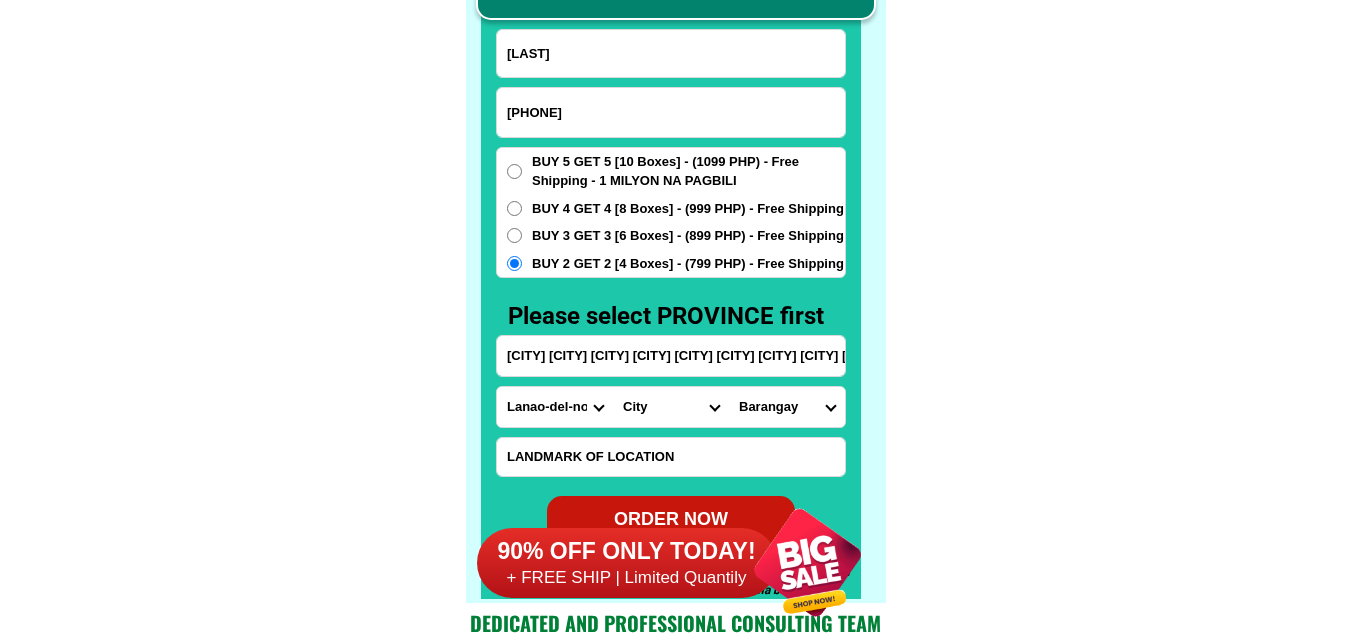 click on "[CITY] [CITY] [CITY] [CITY] [CITY] [CITY] [CITY] [CITY] [CITY]" at bounding box center [671, 356] 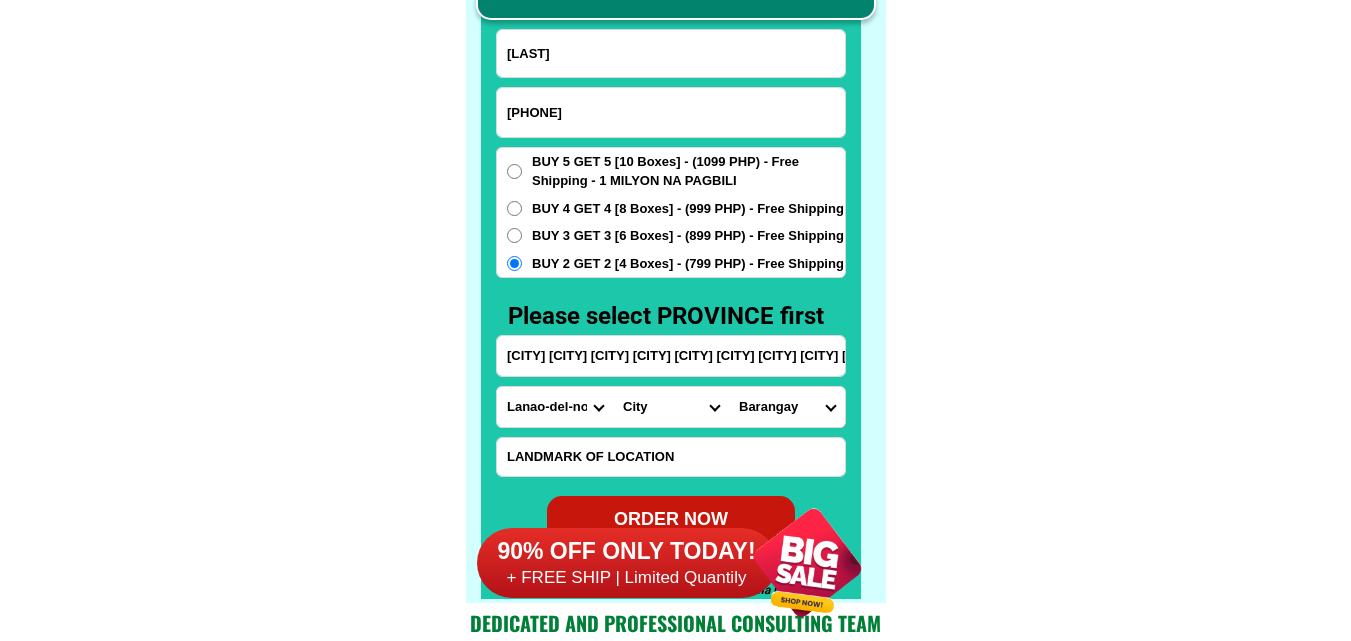 click on "[BARANGAY]" at bounding box center [787, 407] 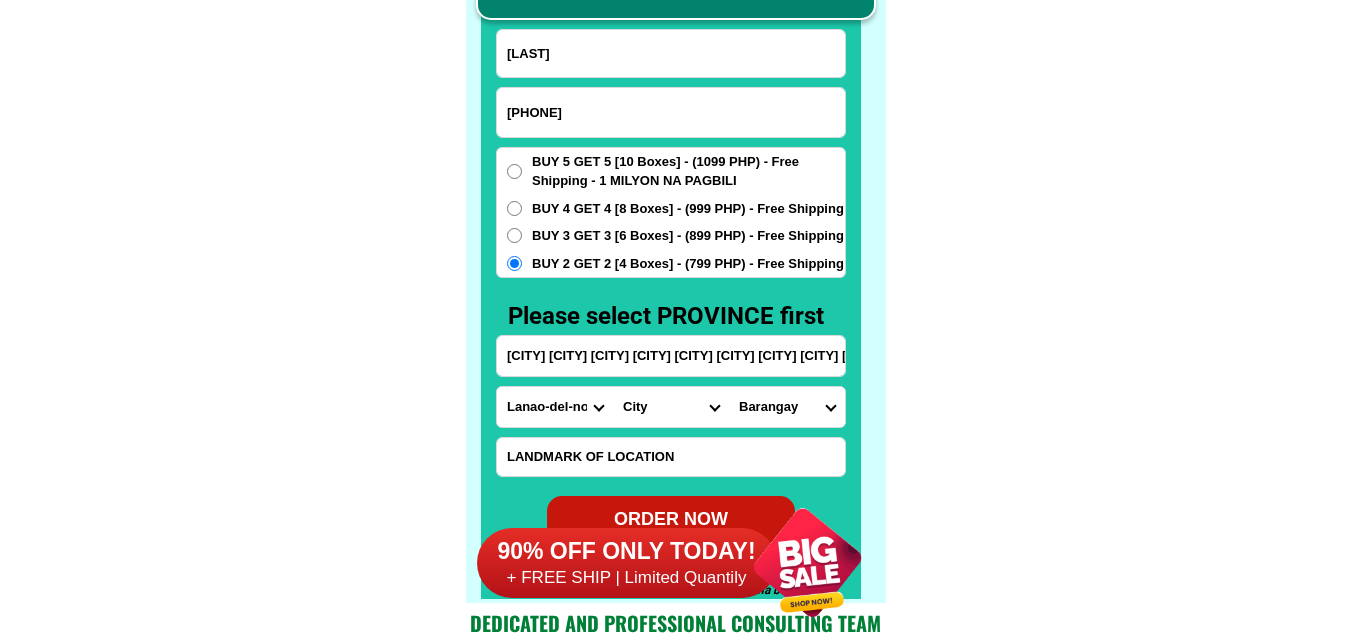 click on "[BARANGAY]" at bounding box center (787, 407) 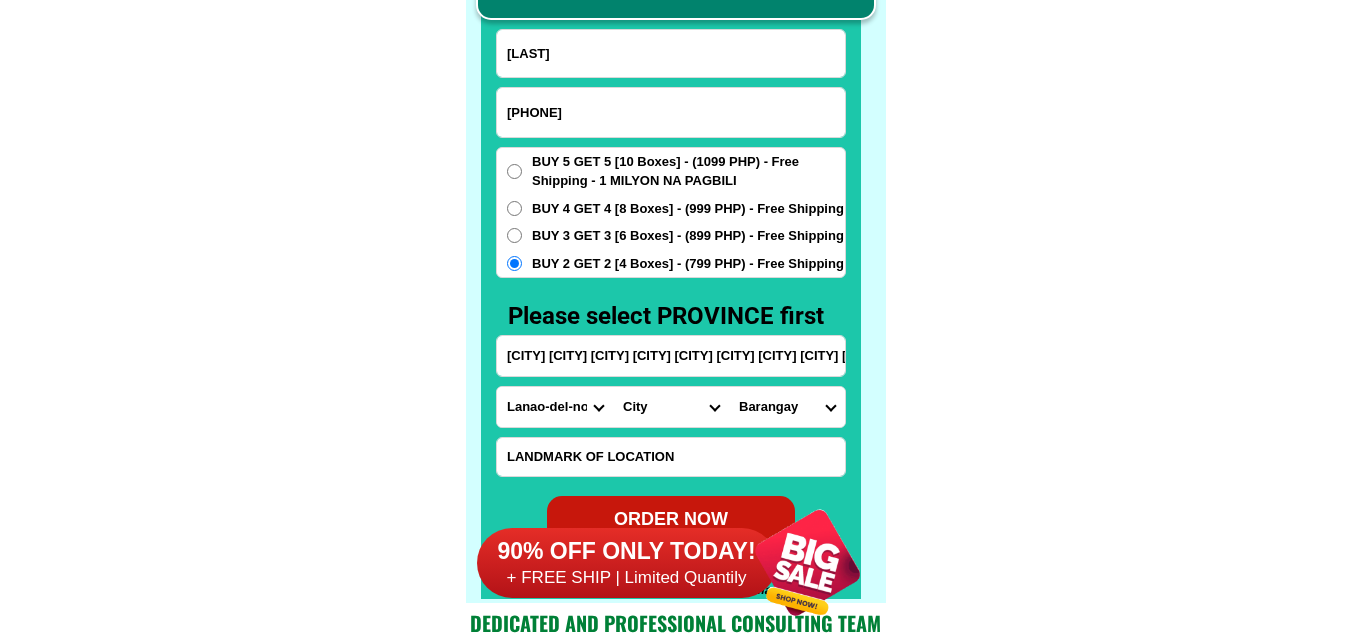 click on "[CITY] [CITY] [CITY] [CITY] [CITY] [CITY] [CITY] [CITY] [CITY]" at bounding box center [671, 356] 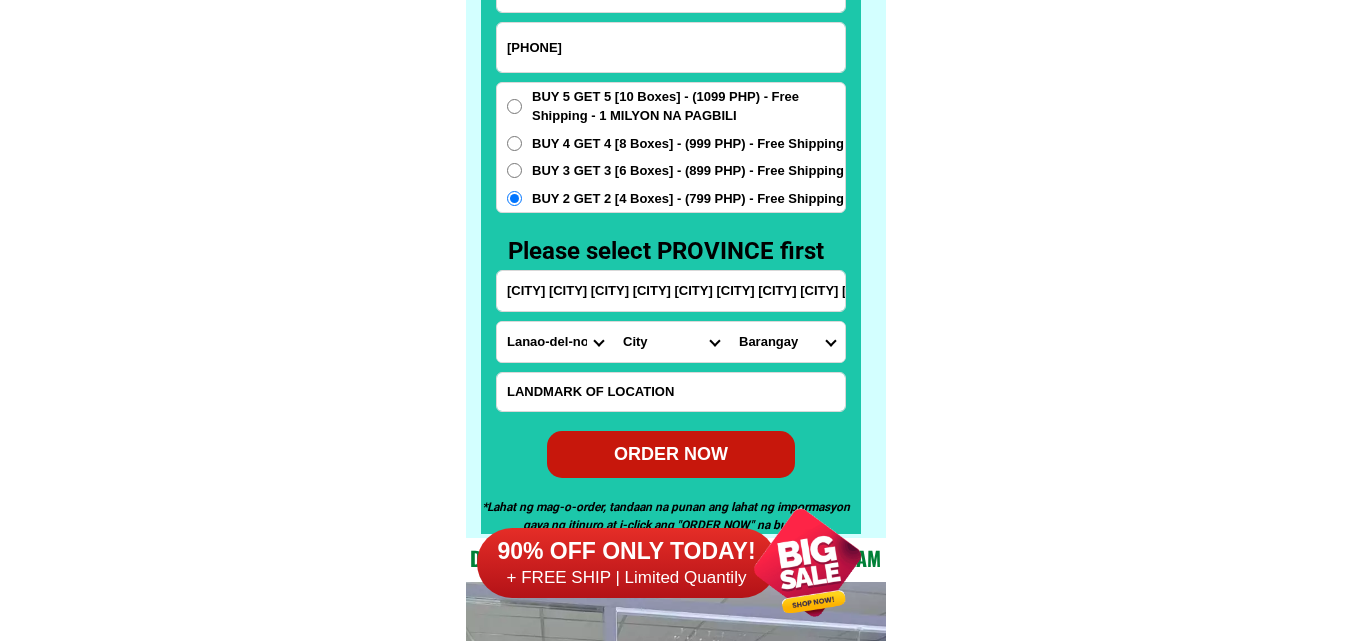 scroll, scrollTop: 15746, scrollLeft: 0, axis: vertical 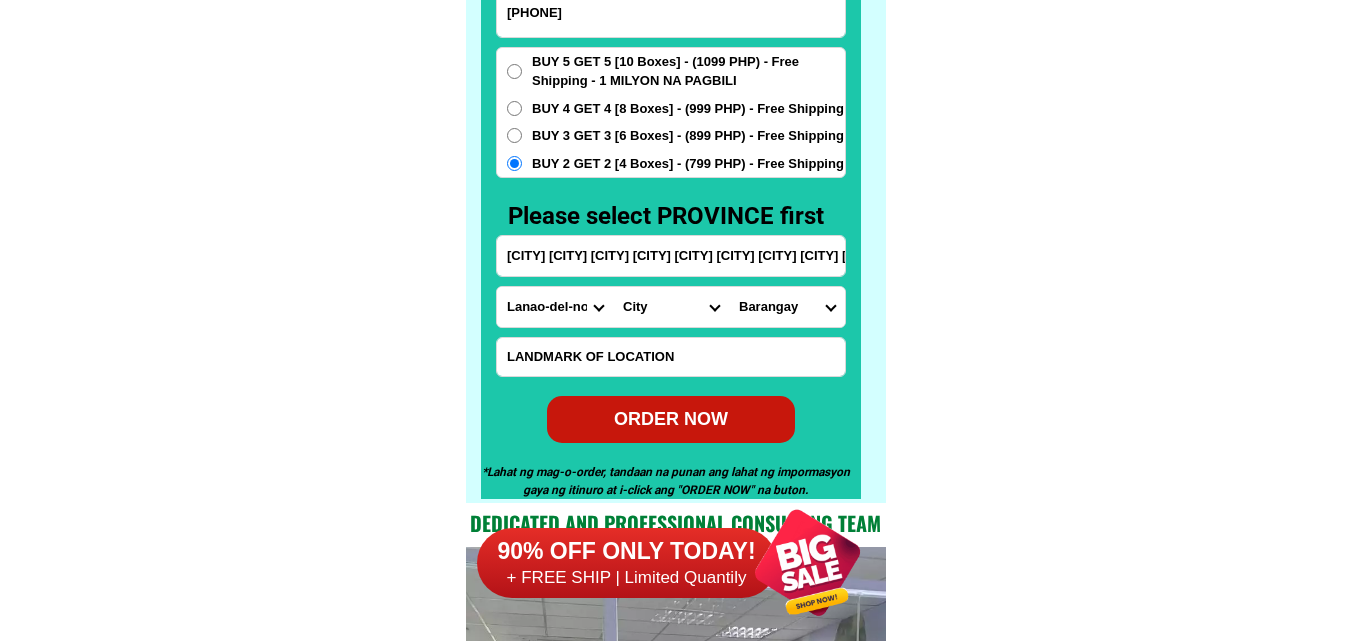 click on "ORDER NOW" at bounding box center [671, 419] 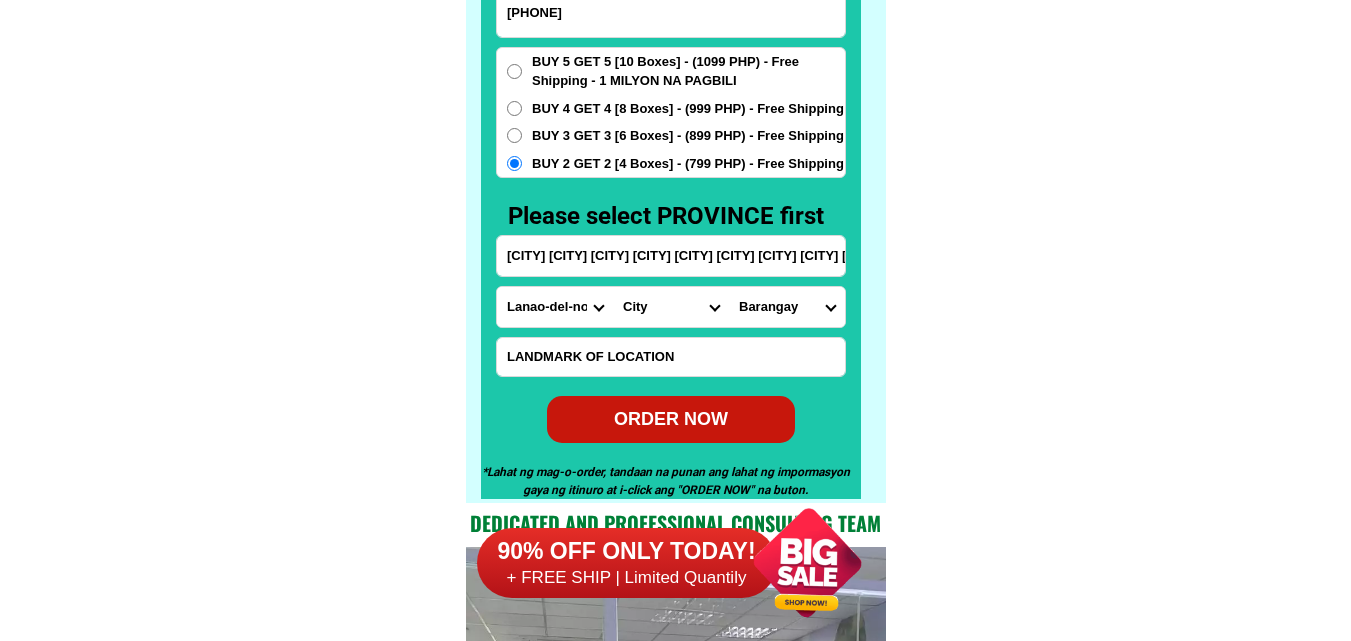 type on "[CITY] [CITY] [CITY] [CITY] [CITY] [CITY] [CITY] [CITY] [CITY]" 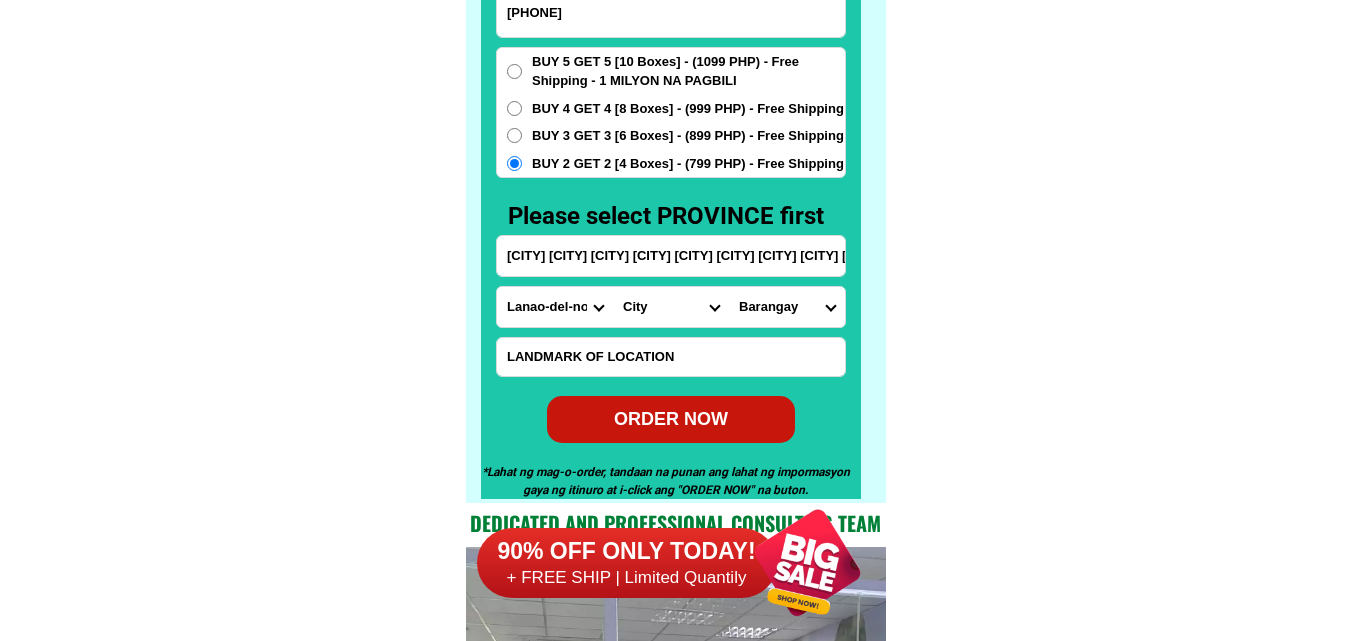 radio on "true" 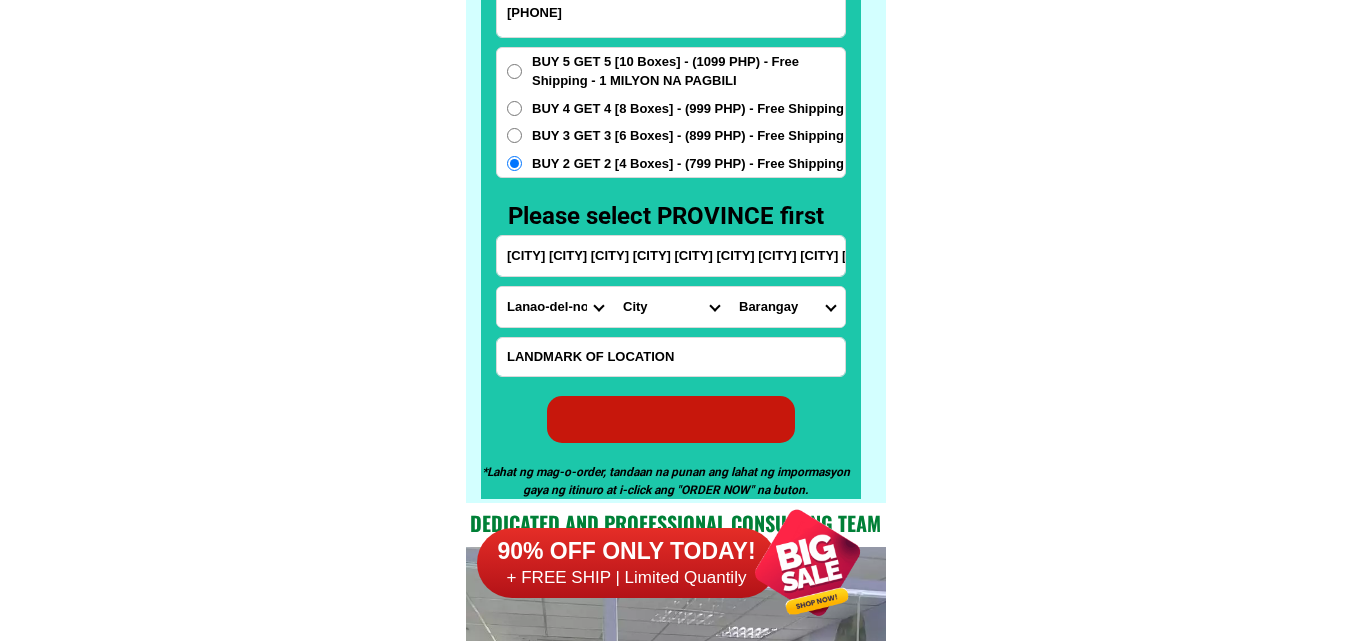 radio on "true" 